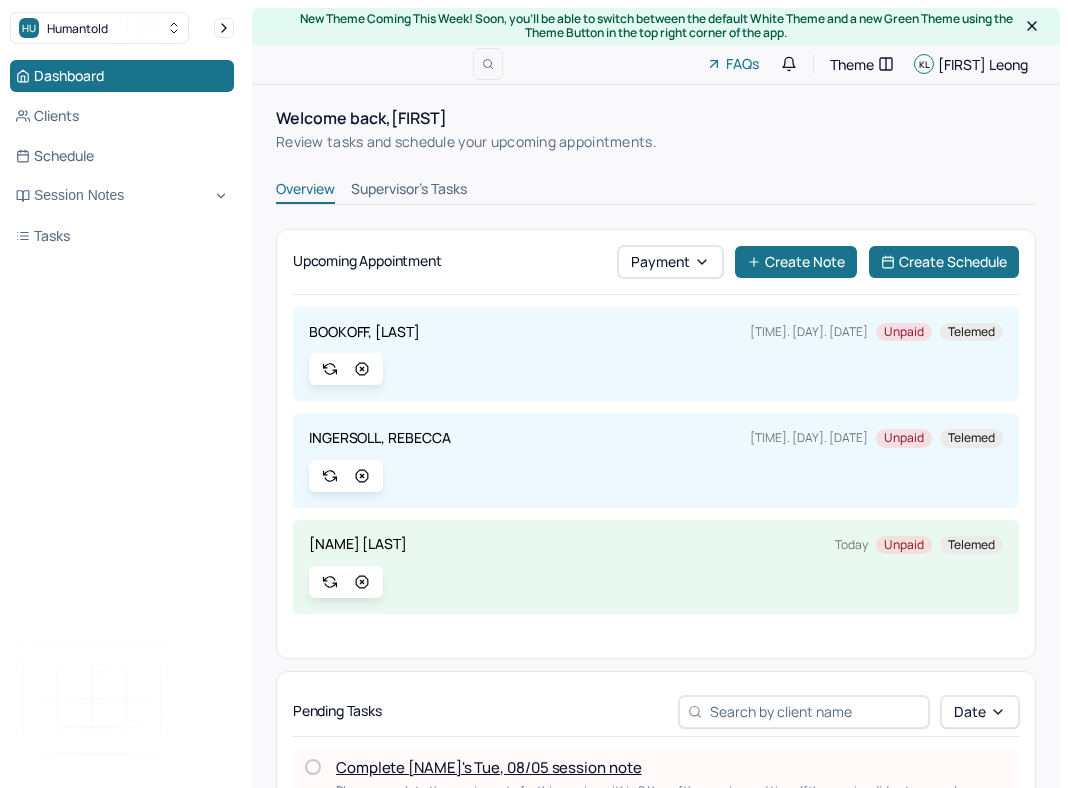 scroll, scrollTop: 0, scrollLeft: 0, axis: both 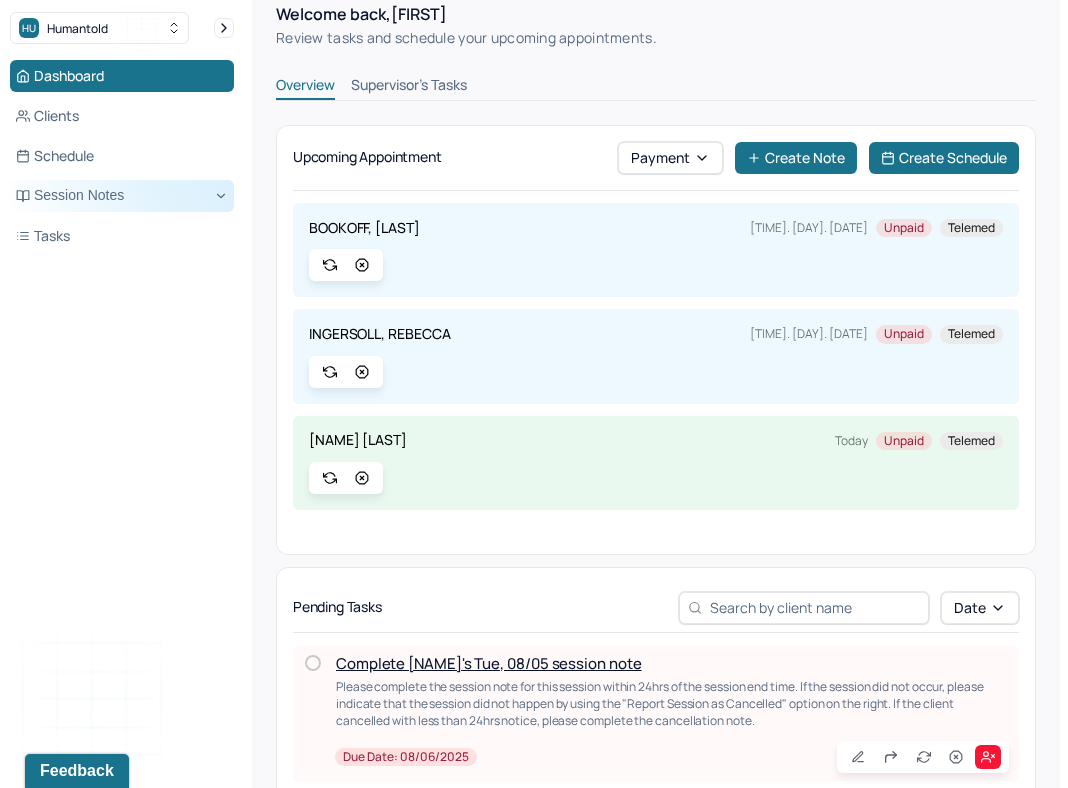 click on "Session Notes" at bounding box center (122, 196) 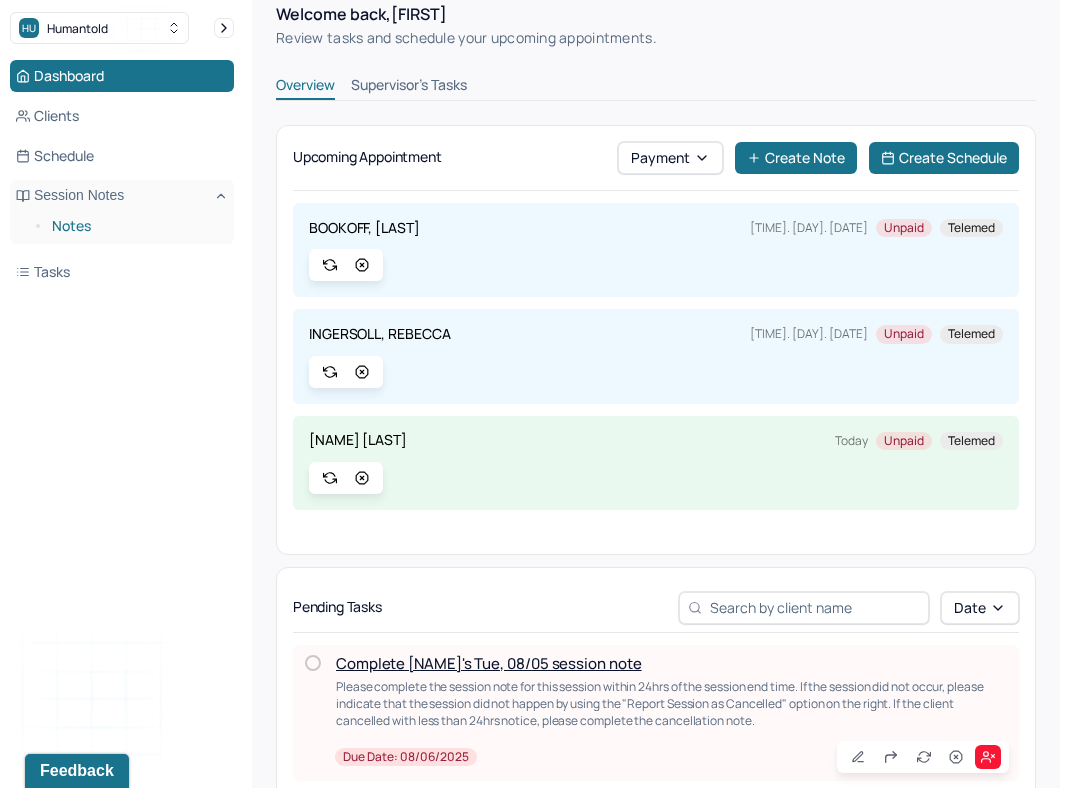 click on "Notes" at bounding box center [135, 226] 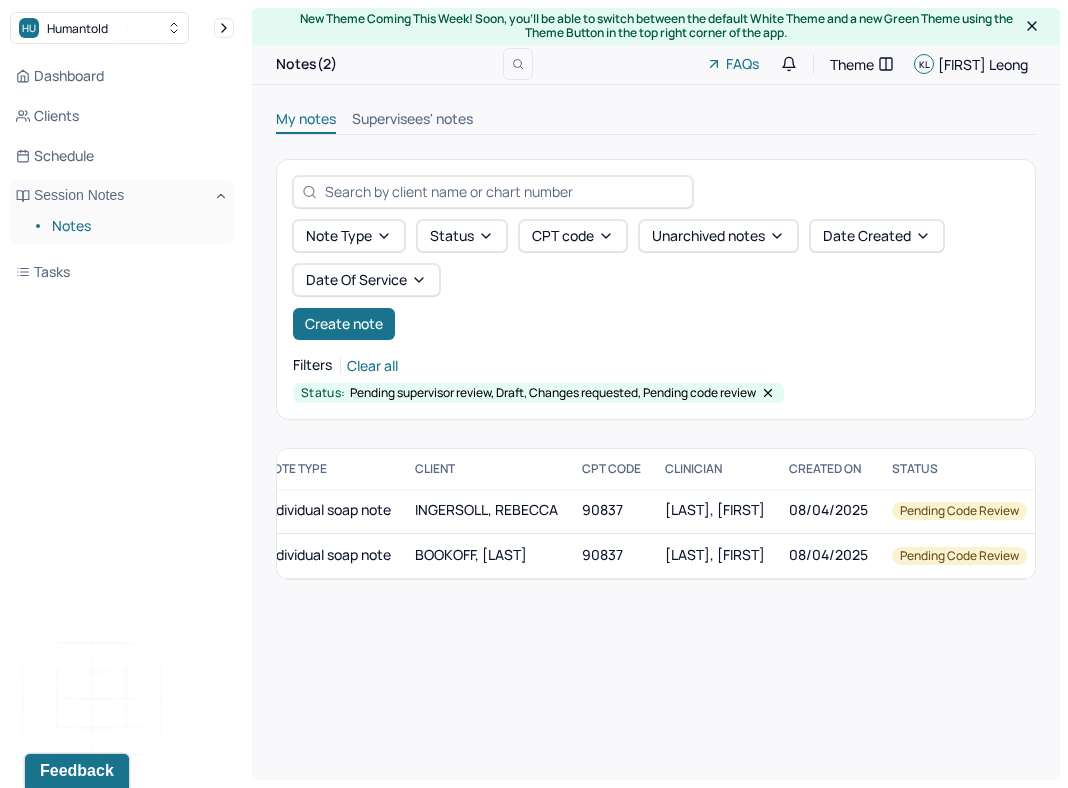 scroll, scrollTop: 0, scrollLeft: 0, axis: both 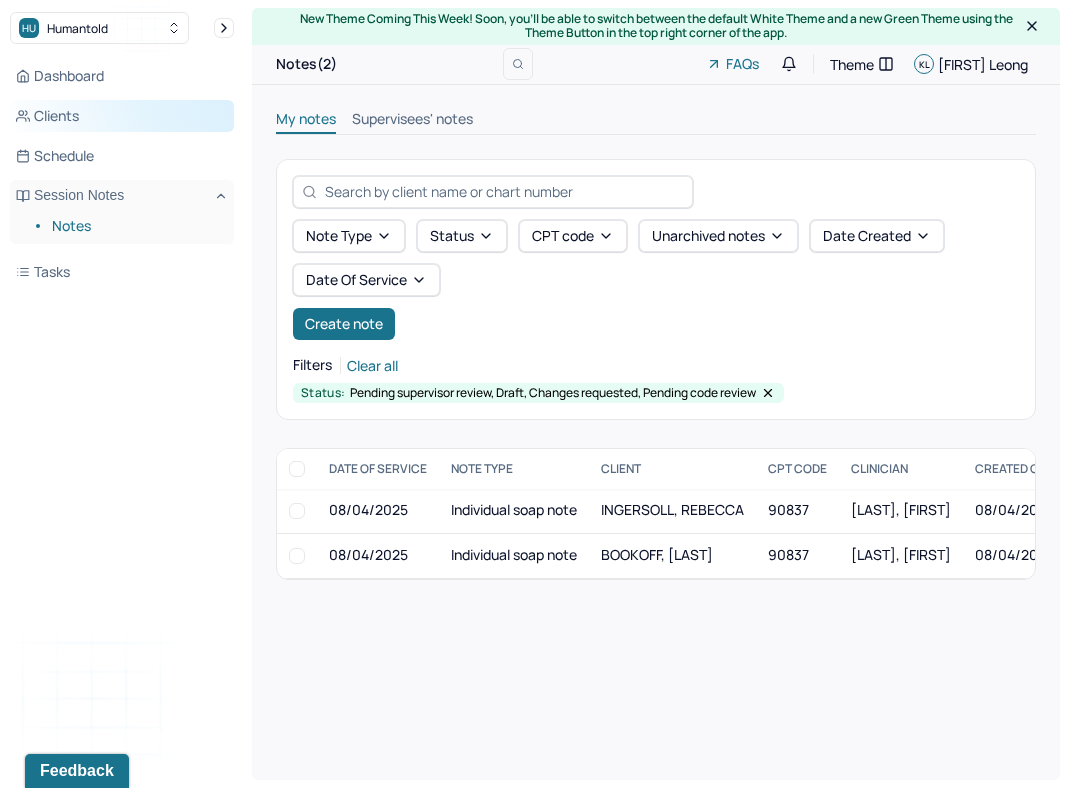 click on "Clients" at bounding box center [122, 116] 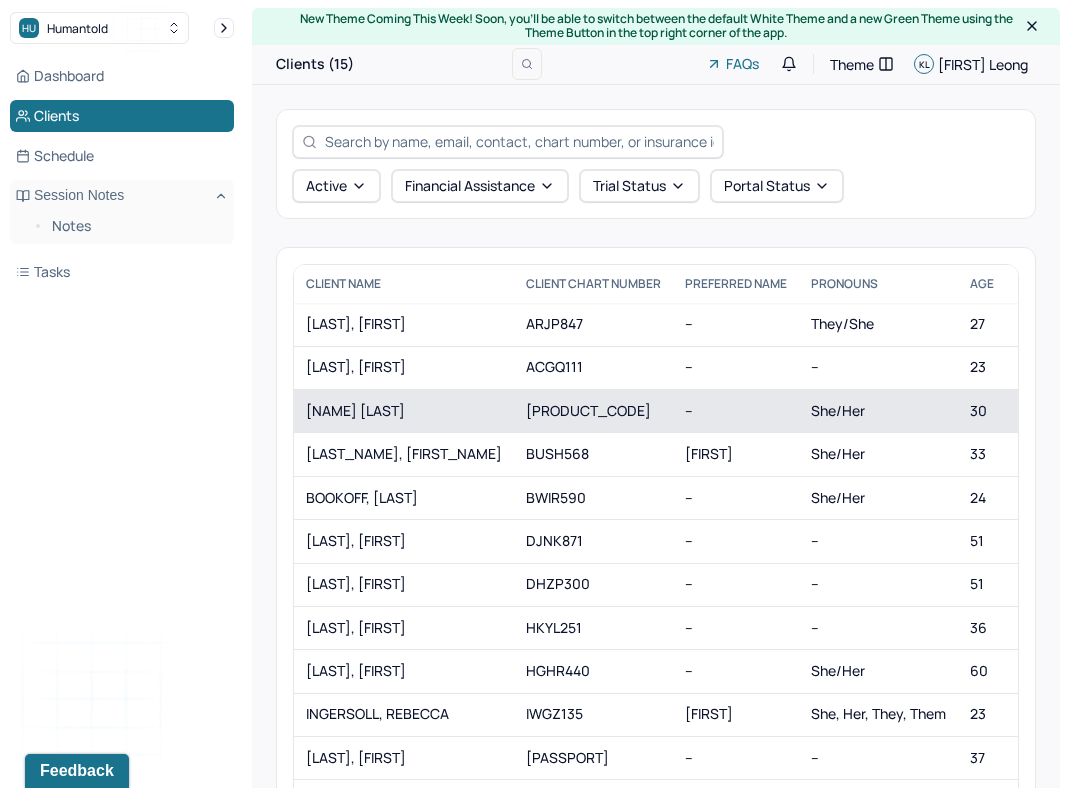 click on "[NAME] [LAST]" at bounding box center (404, 411) 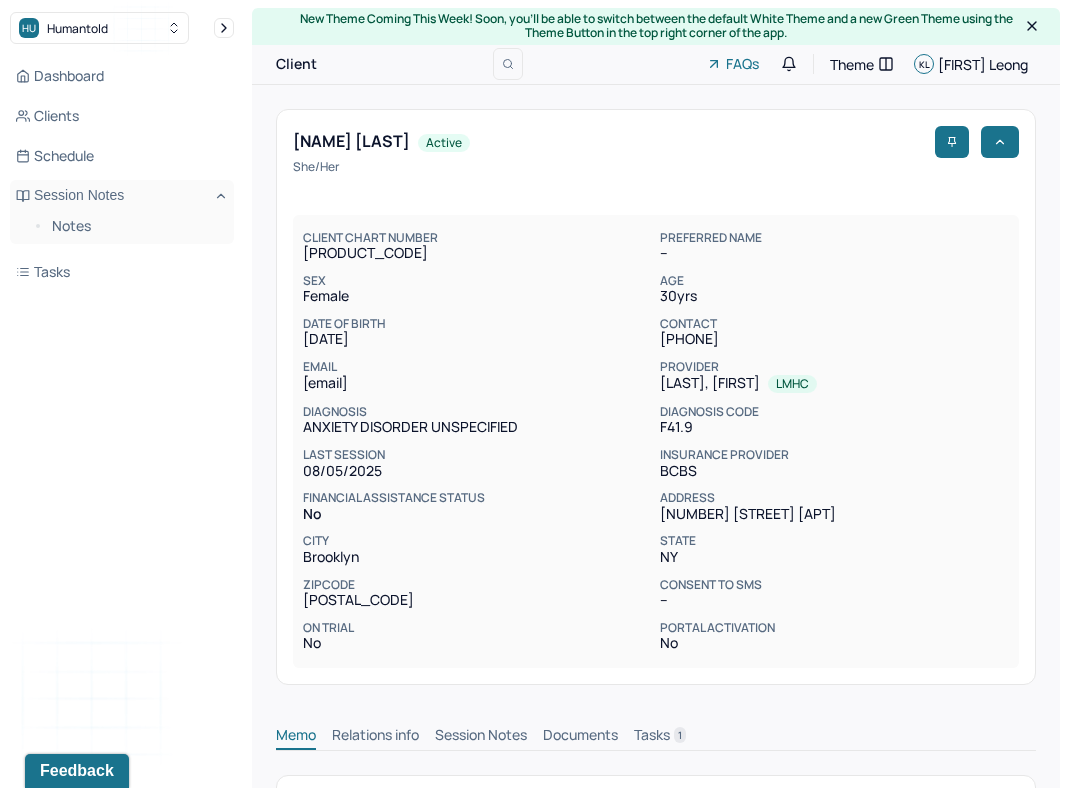 scroll, scrollTop: 1, scrollLeft: 0, axis: vertical 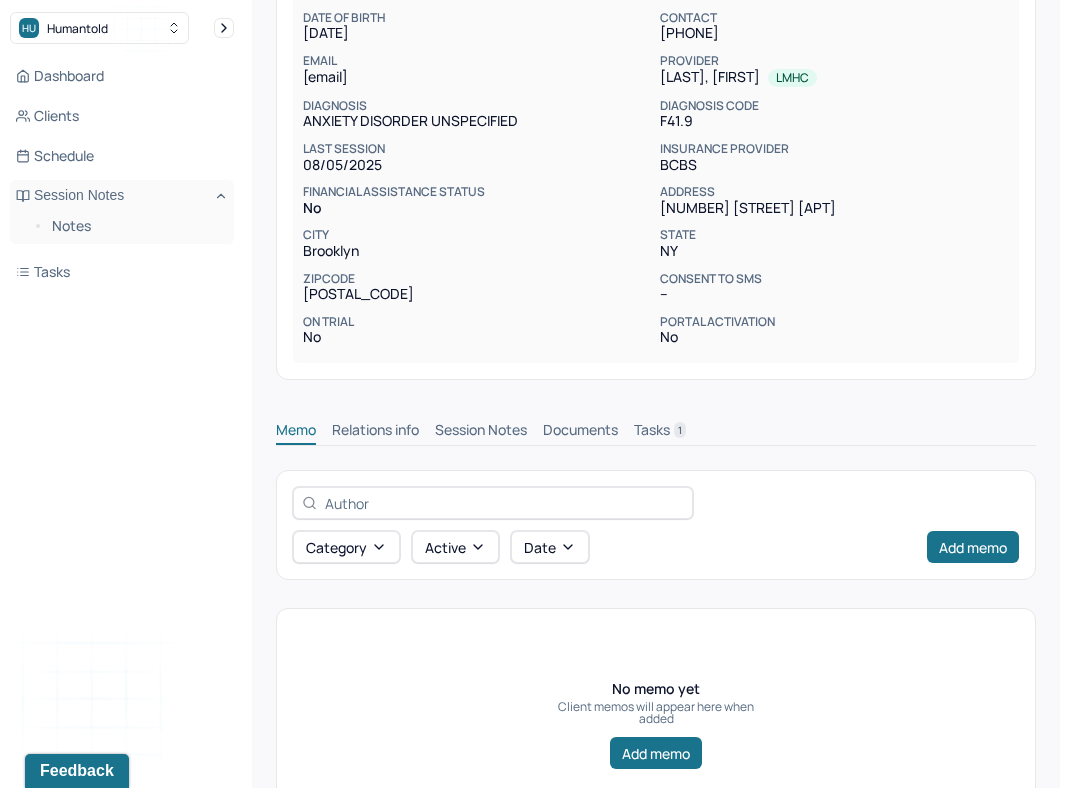 click on "Session Notes" at bounding box center [481, 432] 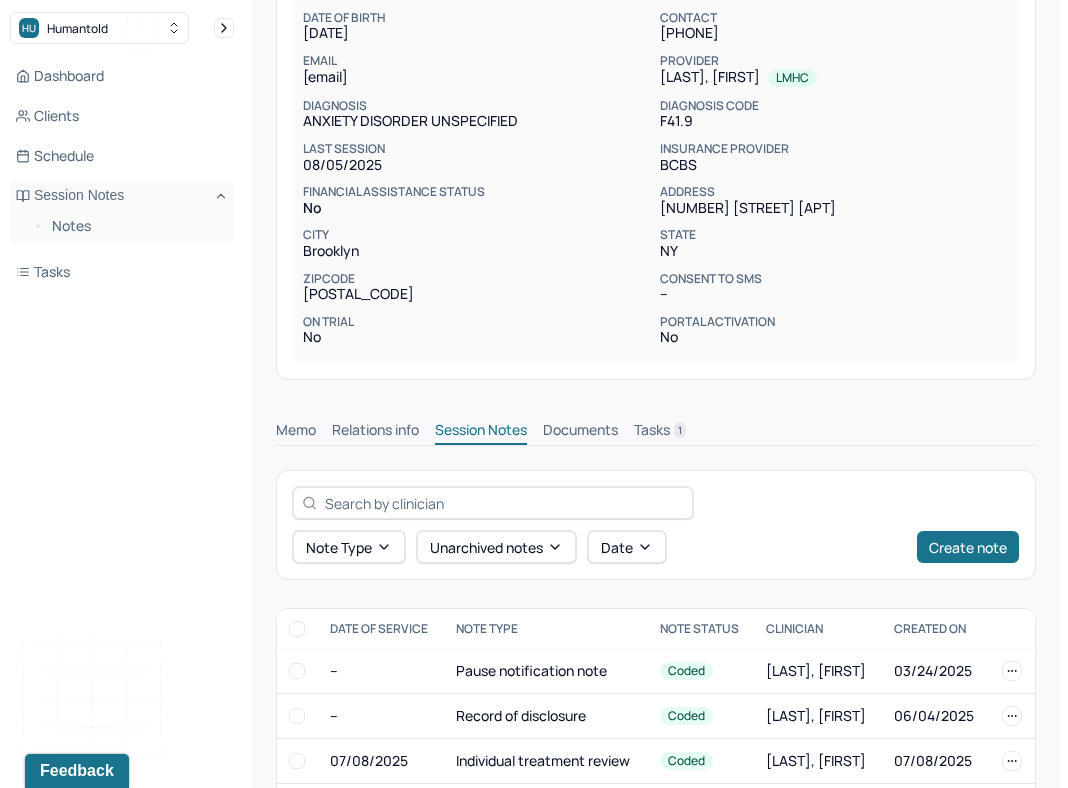 click on "Tasks 1" at bounding box center (660, 432) 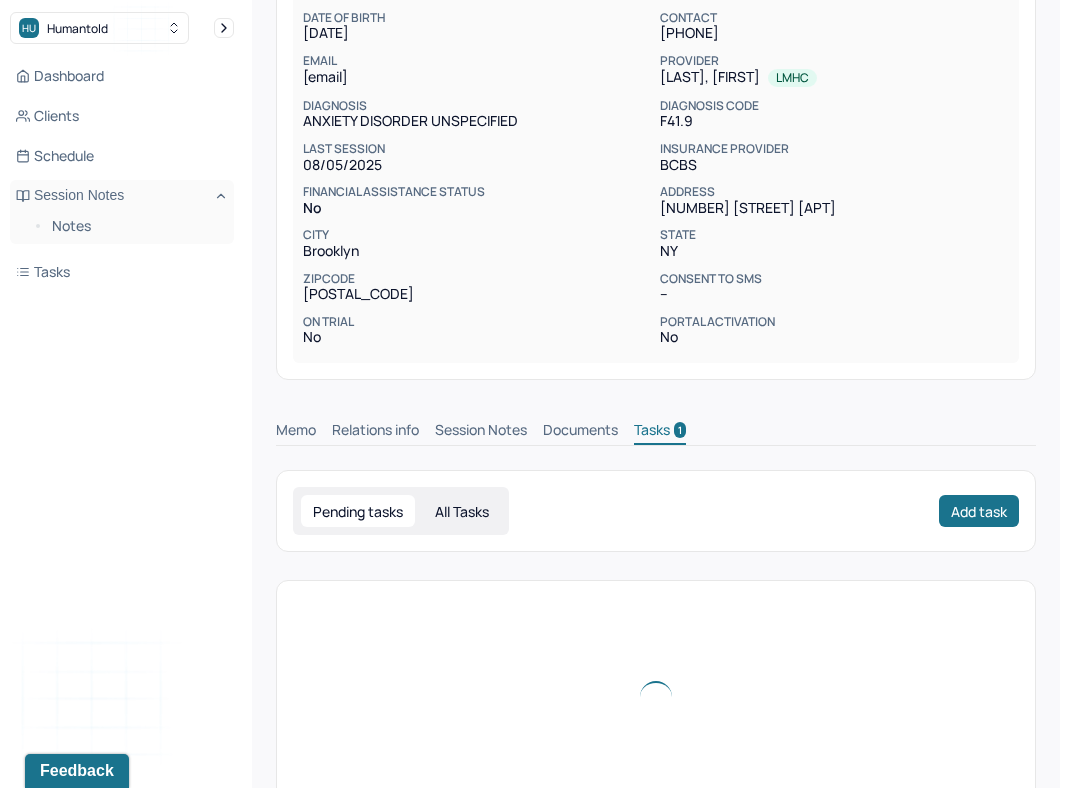 scroll, scrollTop: 294, scrollLeft: 0, axis: vertical 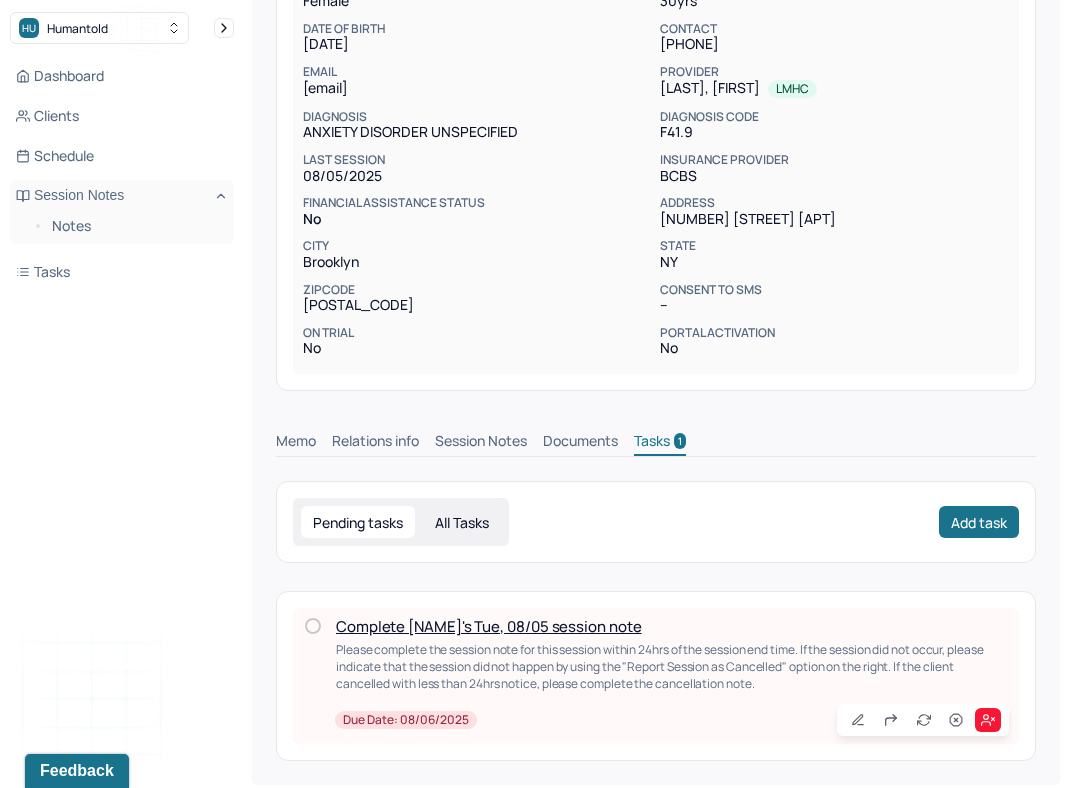 click on "Session Notes" at bounding box center (481, 443) 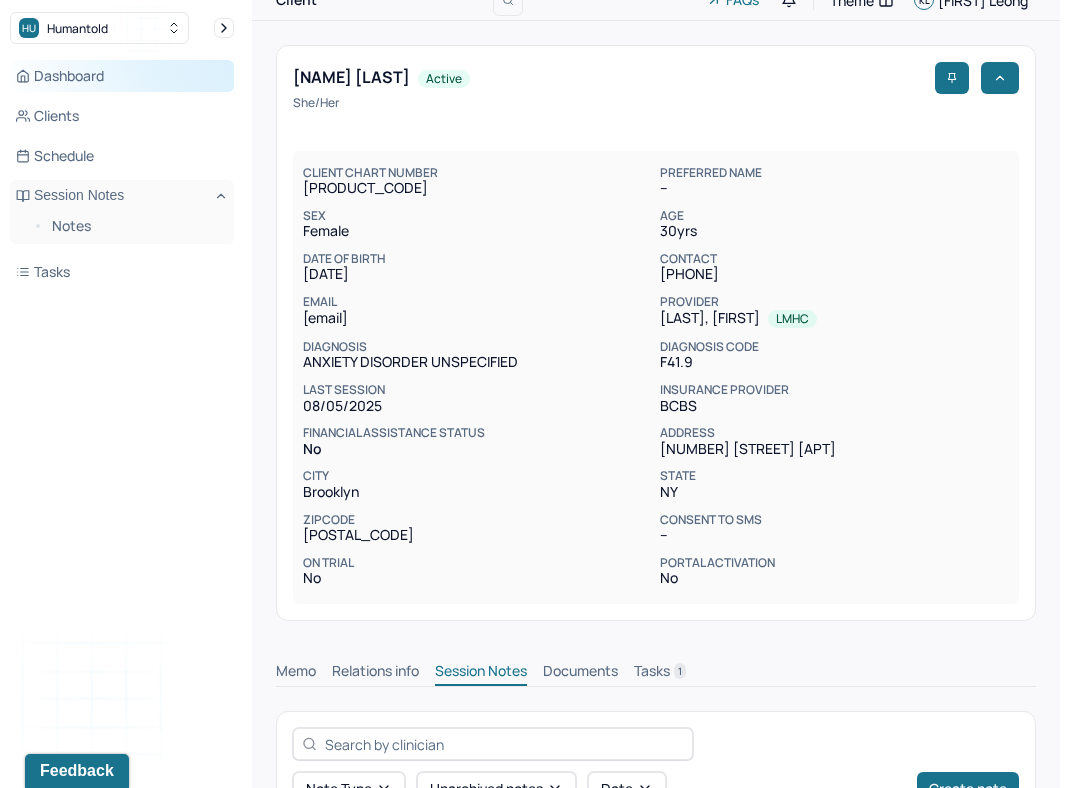 scroll, scrollTop: 0, scrollLeft: 0, axis: both 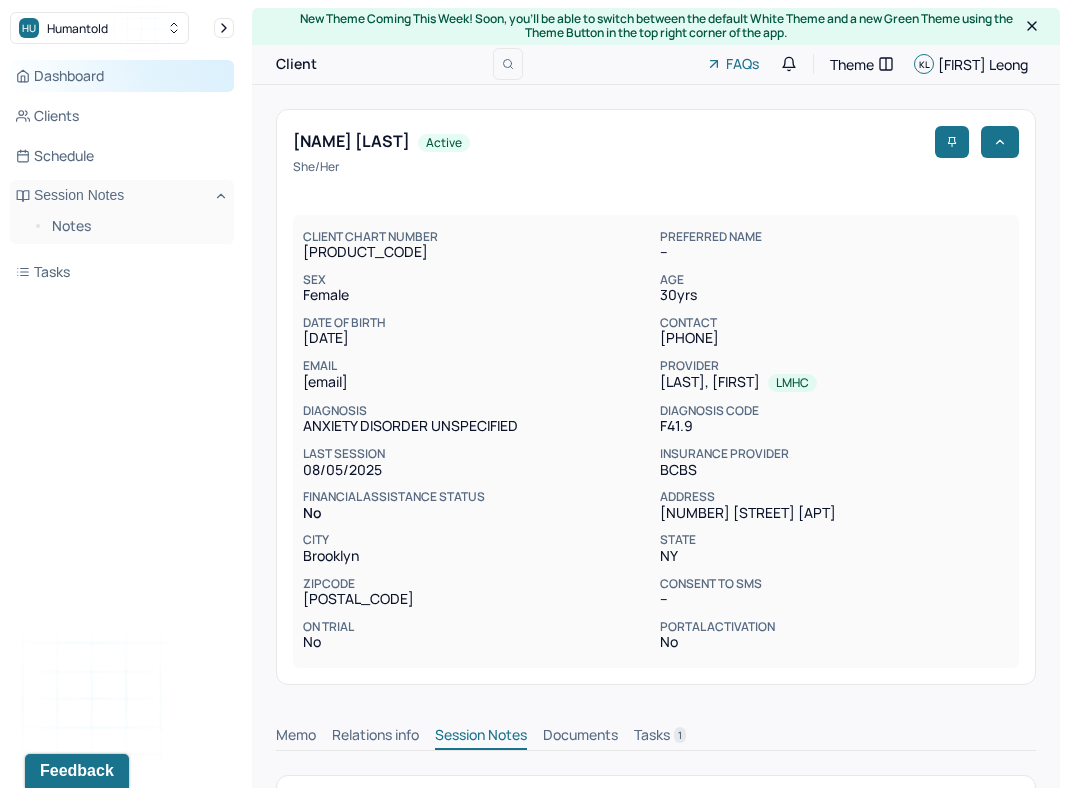 click on "Dashboard" at bounding box center (122, 76) 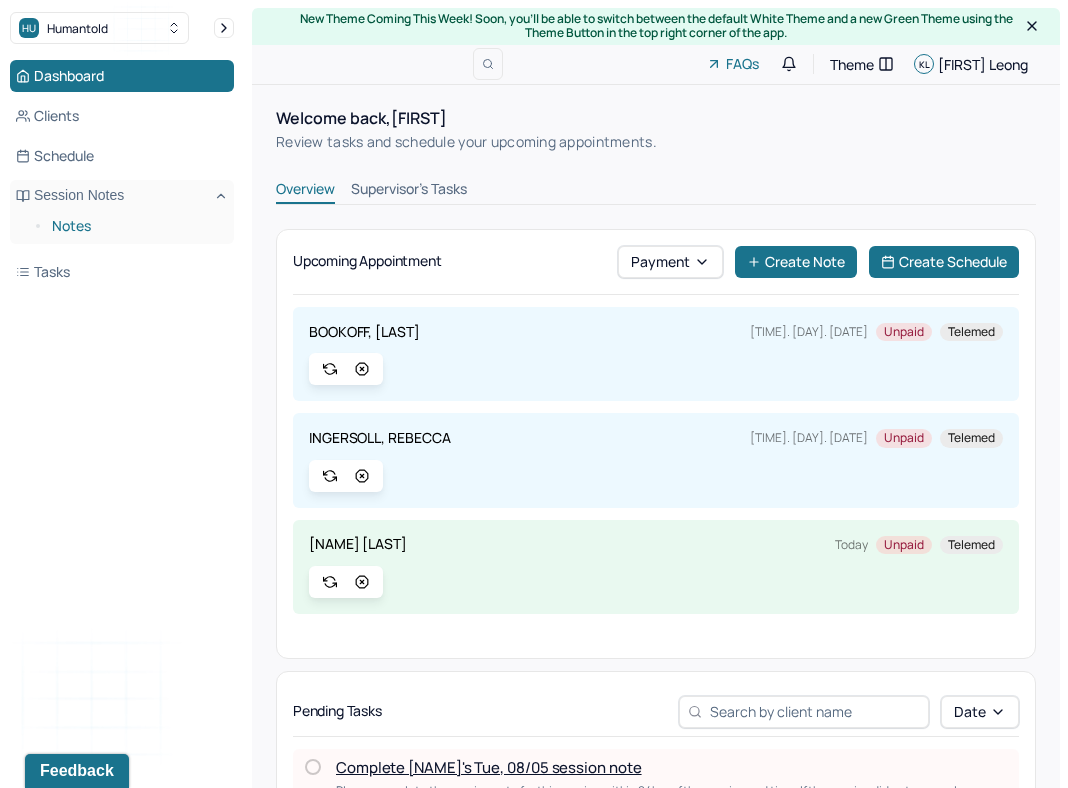 click on "Notes" at bounding box center [135, 226] 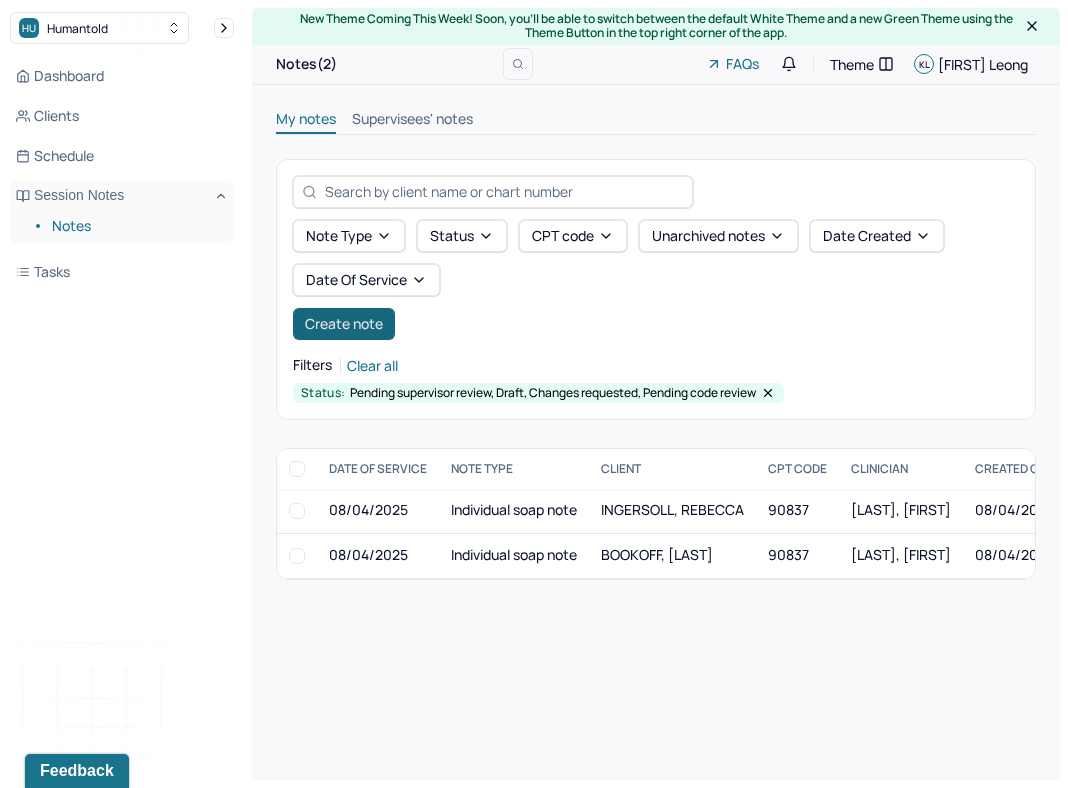 click on "Create note" at bounding box center [344, 324] 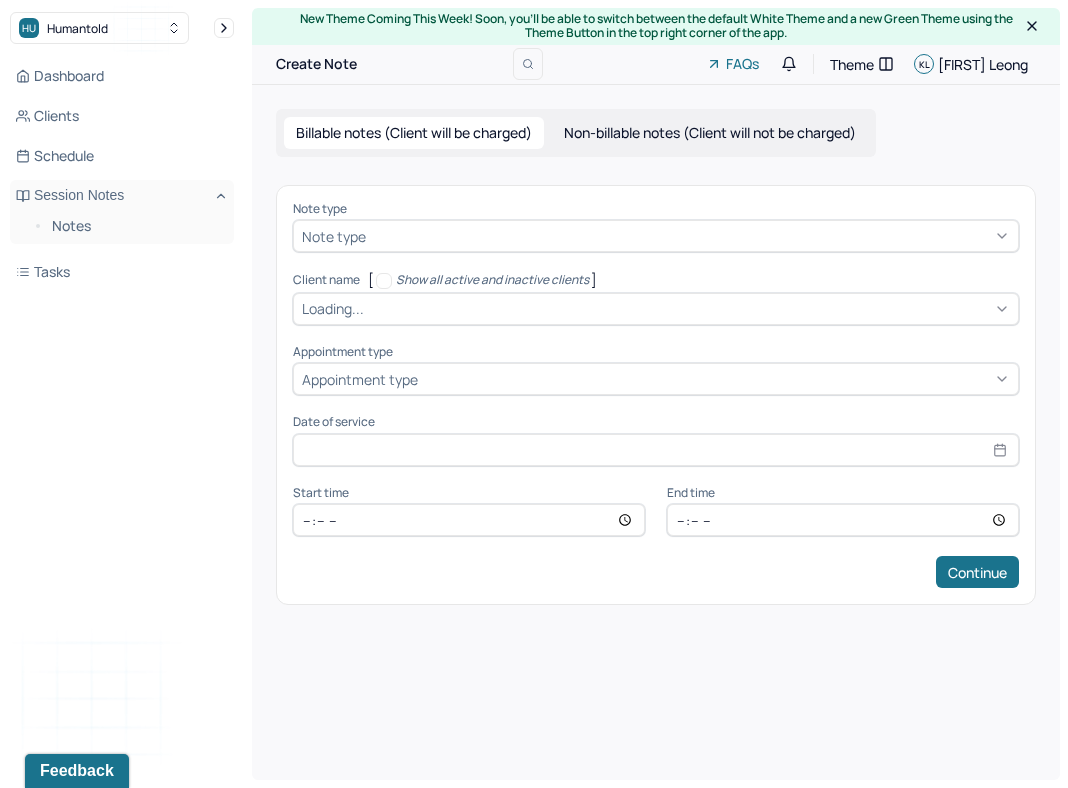 click at bounding box center [690, 236] 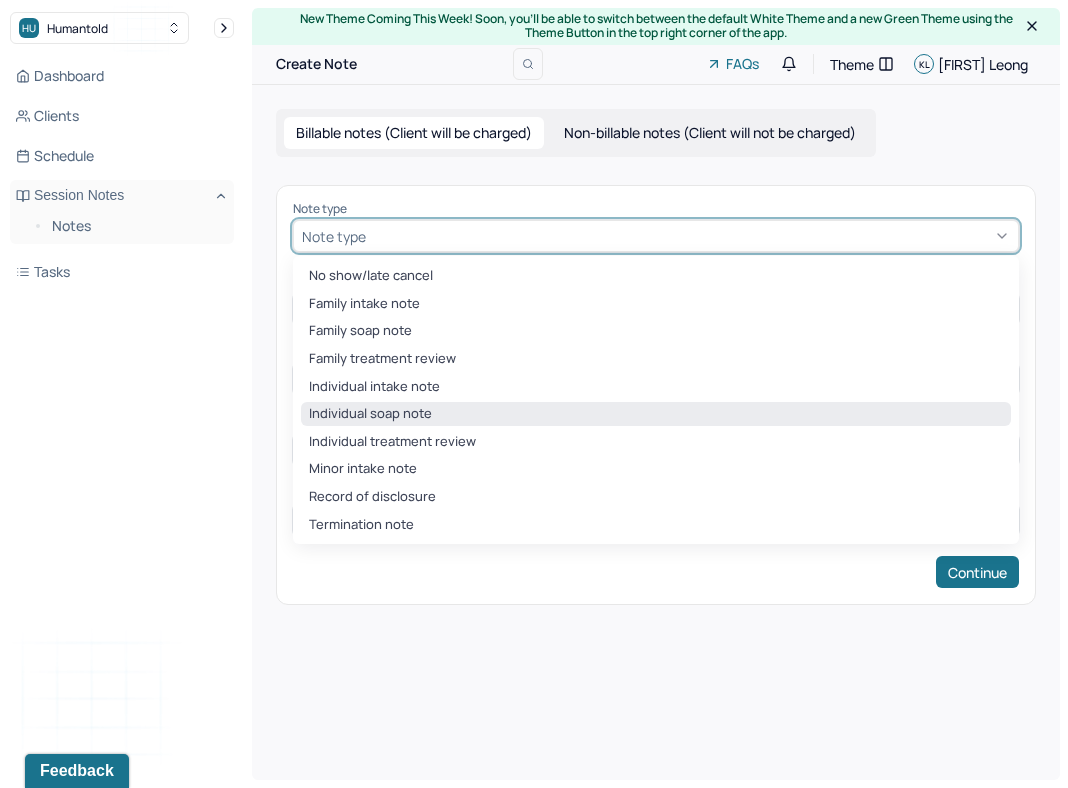 click on "Individual soap note" at bounding box center (656, 414) 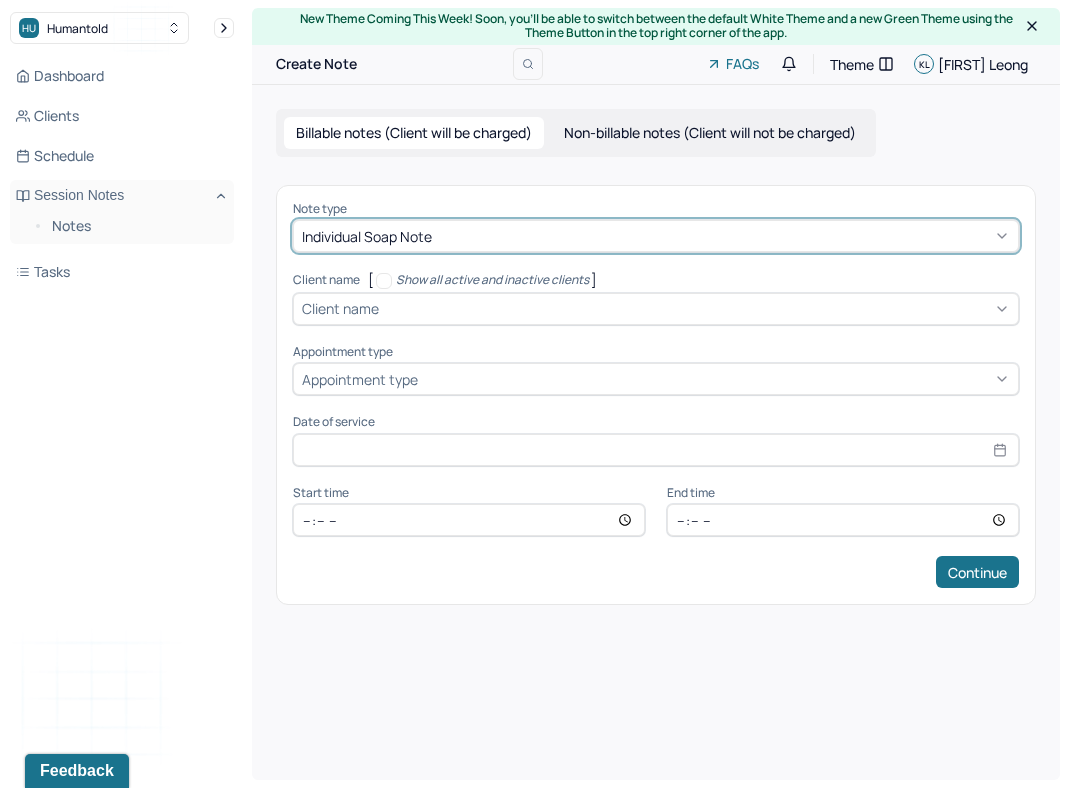 click at bounding box center [696, 308] 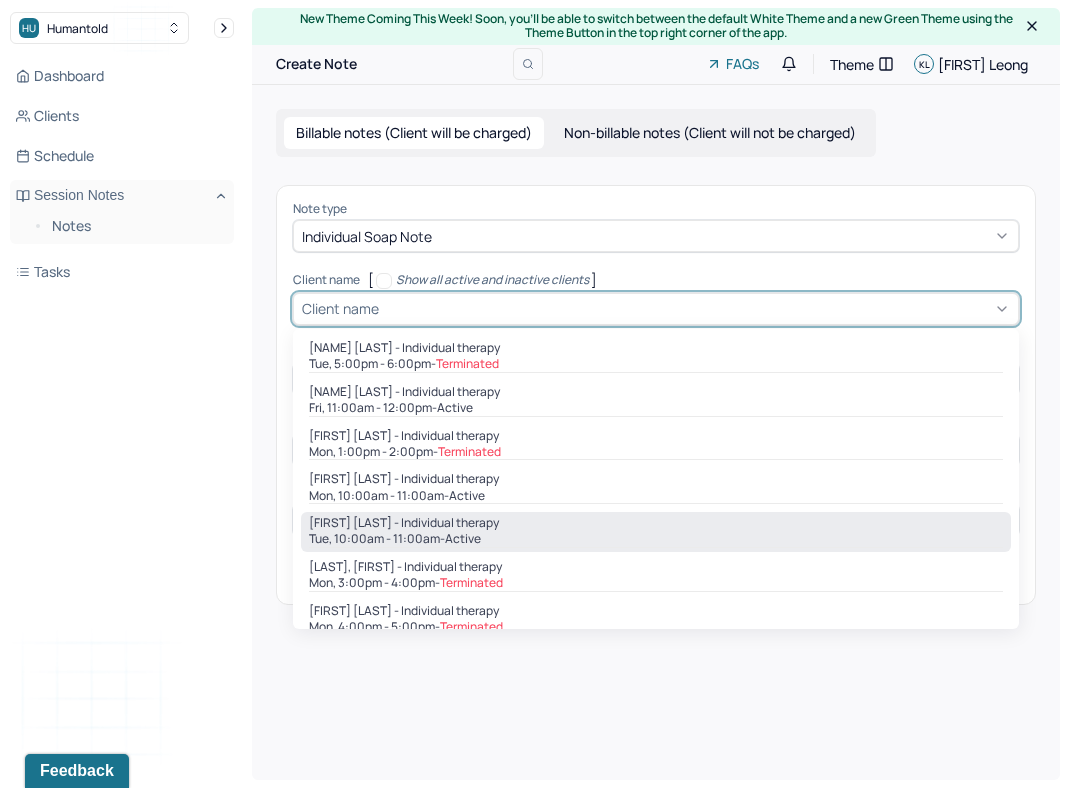 click on "[DAY], [TIME] -  active" at bounding box center [656, 539] 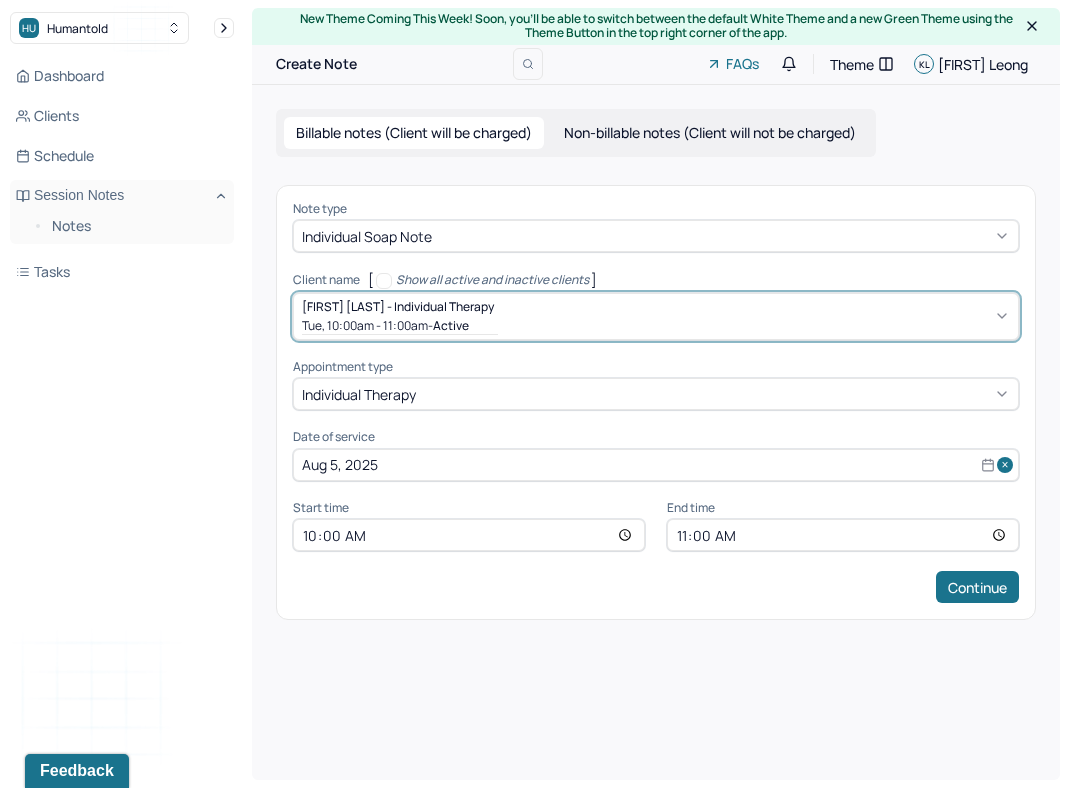 click on "Aug 5, 2025" at bounding box center [656, 465] 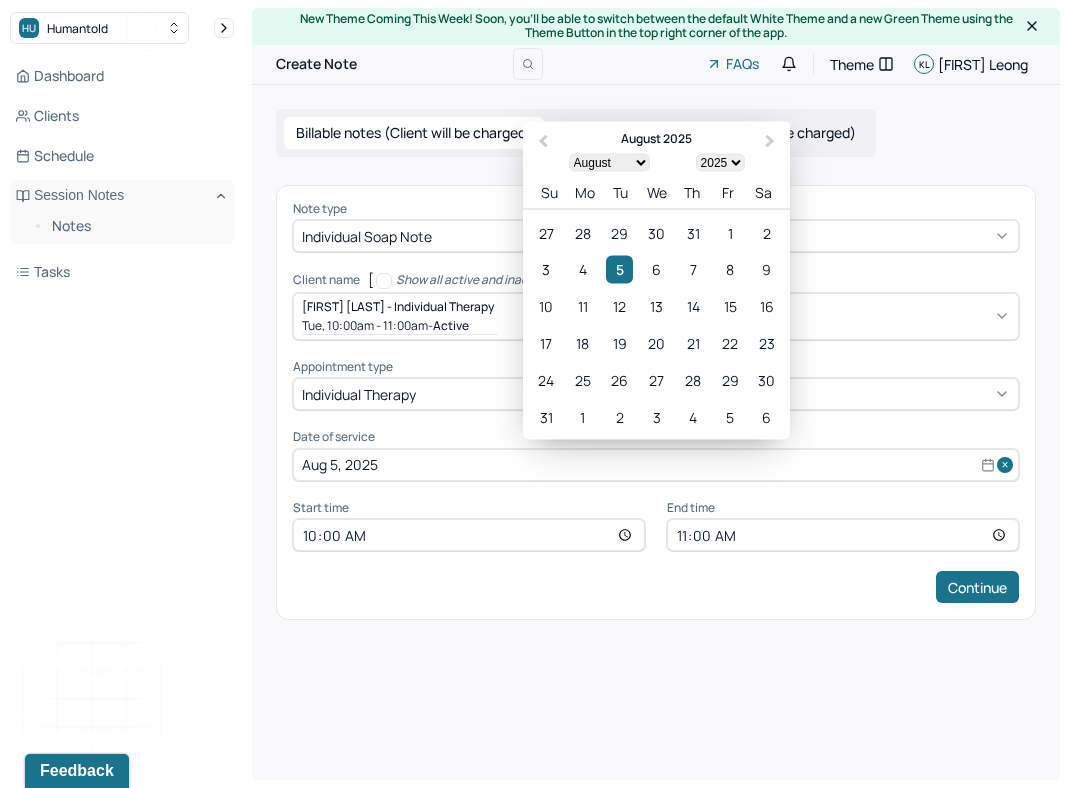 click on "Note type Individual soap note Client name [FIRST] [LAST] - Individual therapy Tue, 10:00am - 11:00am  -  active Supervisee name [FIRST] [LAST] Appointment type individual therapy Date of service Aug 5, [YEAR] Previous Month Next Month August [YEAR] January February March April May June July August September October November December 1900 1901 1902 1903 1904 1905 1906 1907 1908 1909 1910 1911 1912 1913 1914 1915 1916 1917 1918 1919 1920 1921 1922 1923 1924 1925 1926 1927 1928 1929 1930 1931 1932 1933 1934 1935 1936 1937 1938 1939 1940 1941 1942 1943 1944 1945 1946 1947 1948 1949 1950 1951 1952 1953 1954 1955 1956 1957 1958 1959 1960 1961 1962 1963 1964 1965 1966 1967 1968 1969 1970 1971 1972 1973 1974 1975 1976 1977 1978 1979 1980 1981 1982 1983 1984 1985 1986 1987 1988 1989 1990 1991 1992 1993 1994 1995 1996 1997 1998 1999 2000 2001 2002 2003 2004 2005 2006 2007 2008 2009 2010 2011 2012 2013 2014 2015 2016 2017 2018 2019 2020 2021 2022 2023 2024 2025 2026 2027 2028 2029 2030 Su" at bounding box center [656, 402] 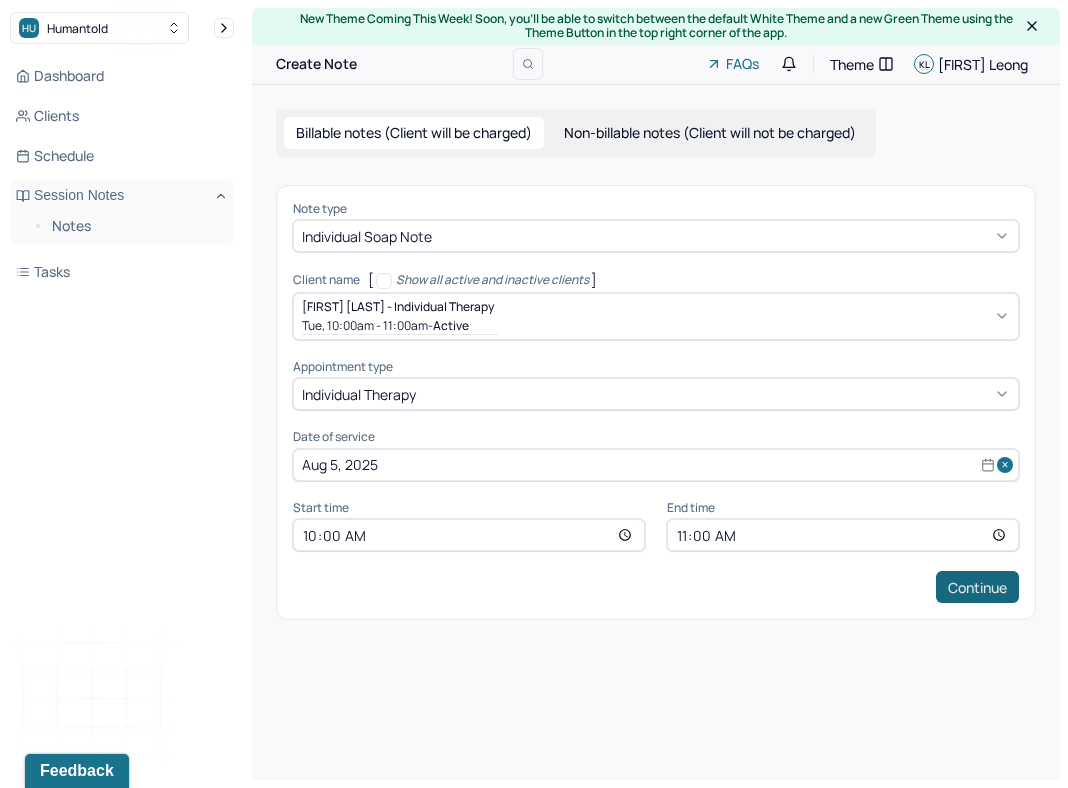 click on "Continue" at bounding box center (977, 587) 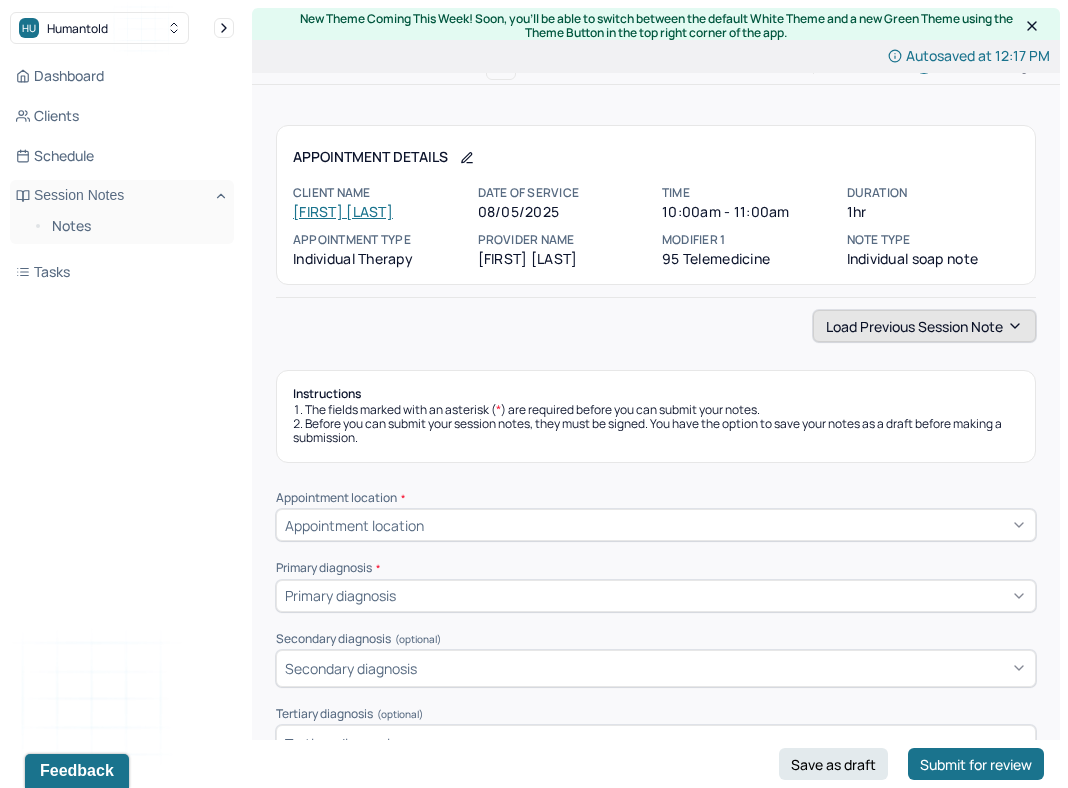 click on "Load previous session note" at bounding box center (924, 326) 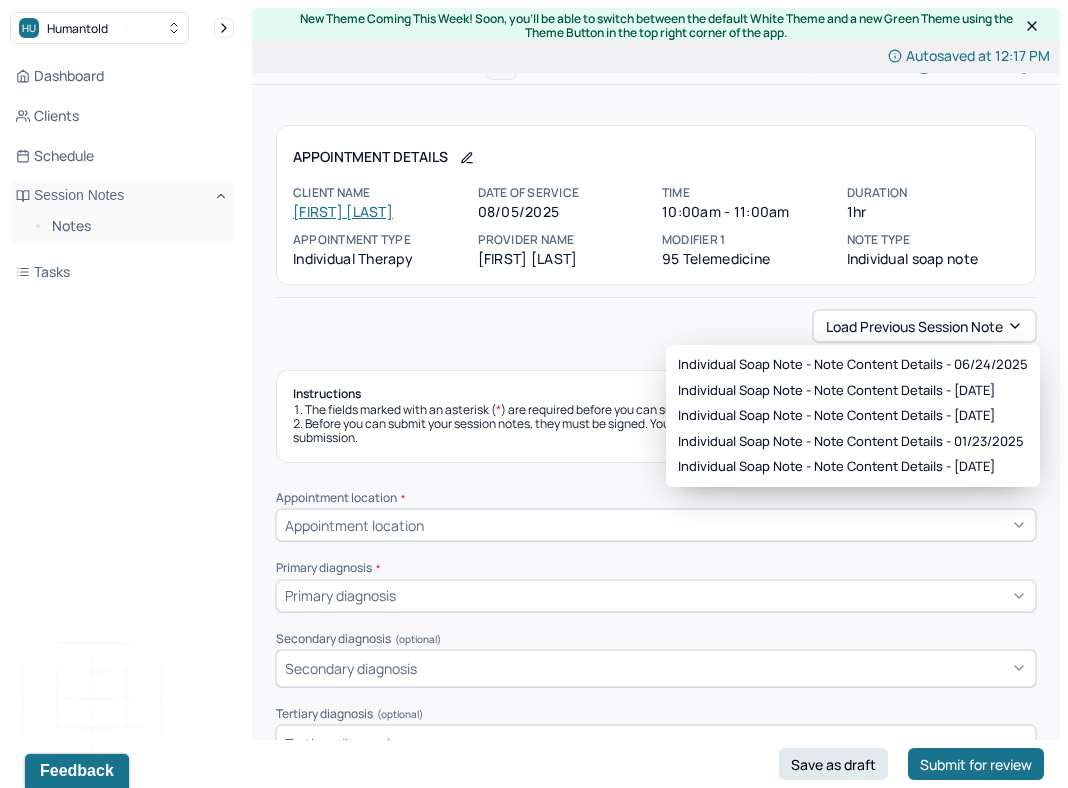 click on "Load previous session note" at bounding box center [656, 326] 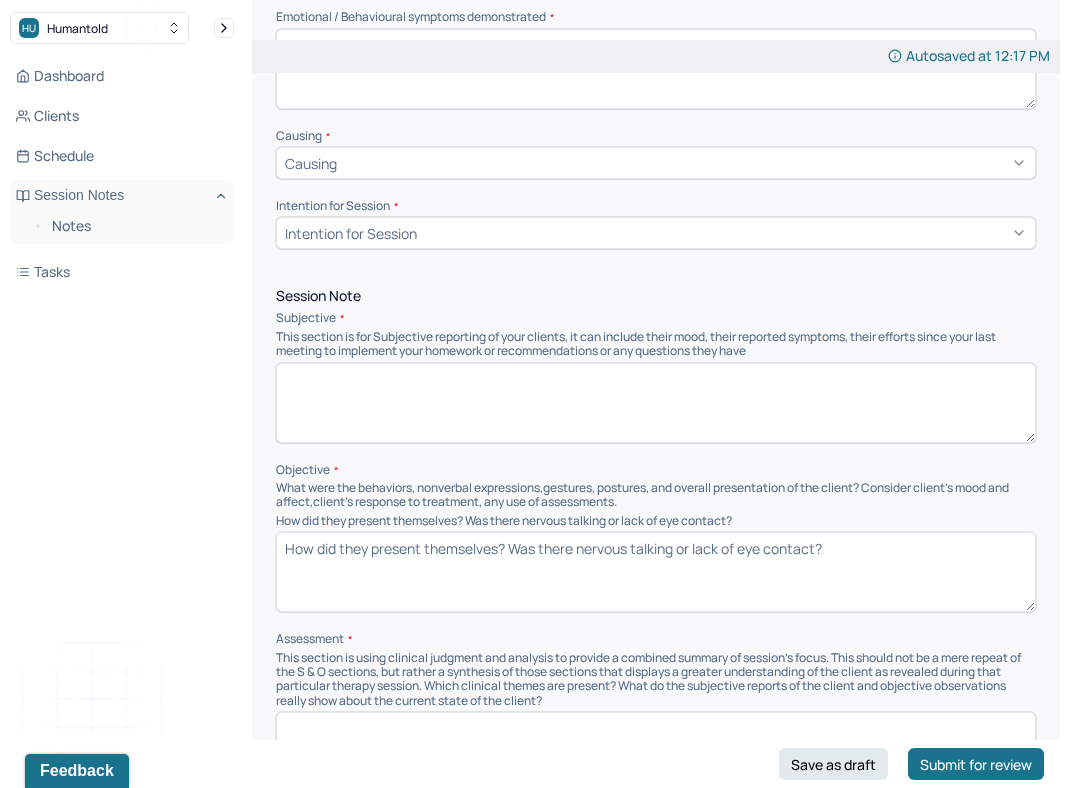 scroll, scrollTop: 0, scrollLeft: 0, axis: both 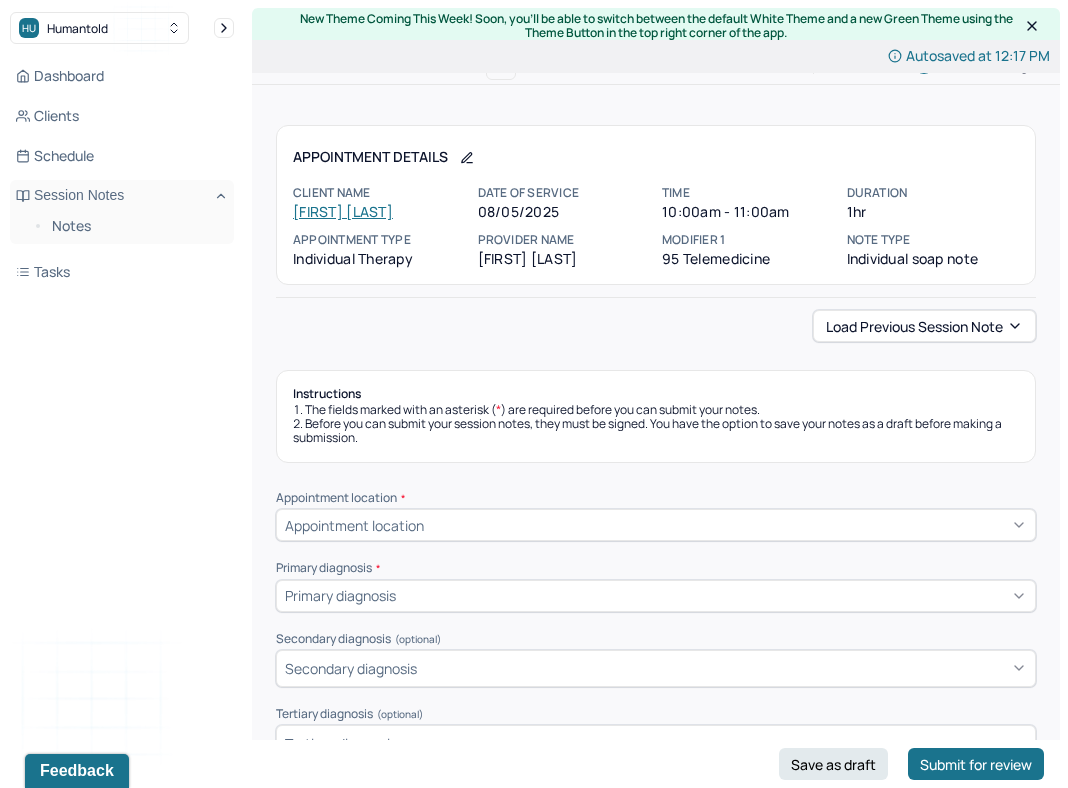 click on "Load previous session note Instructions The fields marked with an asterisk ( * ) are required before you can submit your notes. Before you can submit your session notes, they must be signed. You have the option to save your notes as a draft before making a submission. Appointment location * Appointment location Primary diagnosis * Primary diagnosis Secondary diagnosis (optional) Secondary diagnosis Tertiary diagnosis (optional) Tertiary diagnosis Emotional / Behavioural symptoms demonstrated * Causing * Causing Intention for Session * Intention for Session Session Note Subjective This section is for Subjective reporting of your clients, it can include their mood, their reported symptoms, their efforts since your last meeting to implement your homework or recommendations or any questions they have Objective What were the behaviors, nonverbal expressions,gestures, postures, and overall presentation of the client? Consider client's mood and affect,client's response to treatment, any use of assessments. EDMR Plan" at bounding box center [656, 1944] 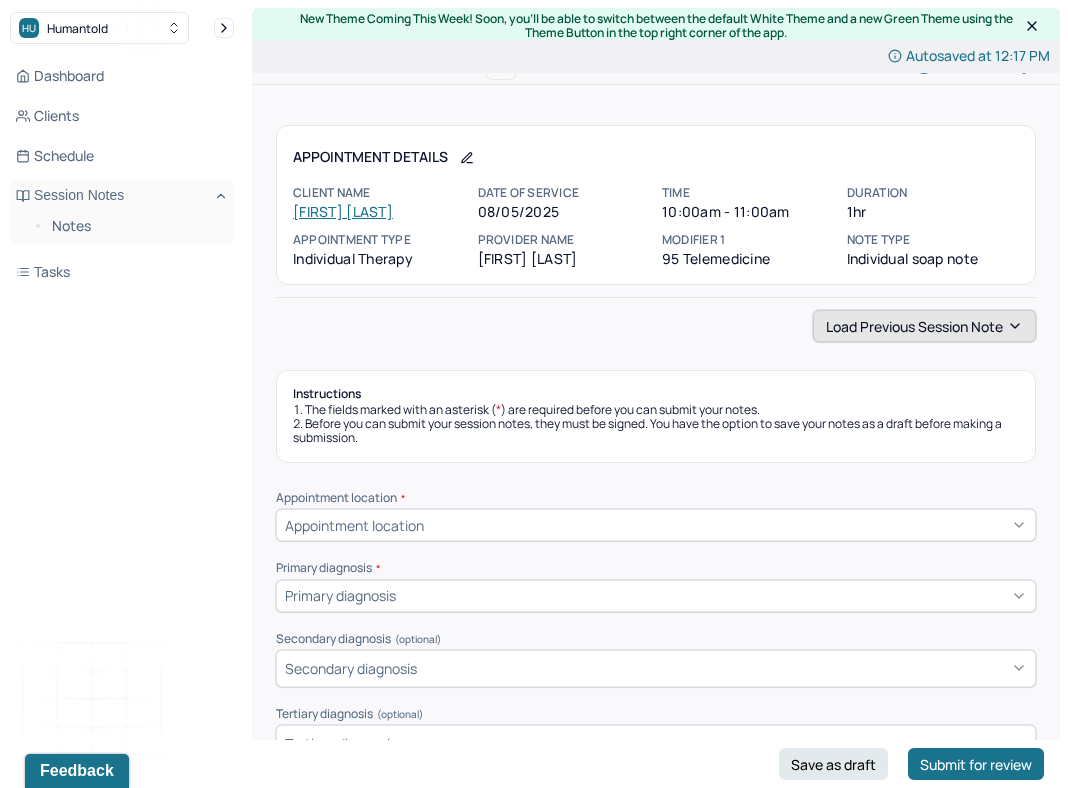 click on "Load previous session note" at bounding box center (924, 326) 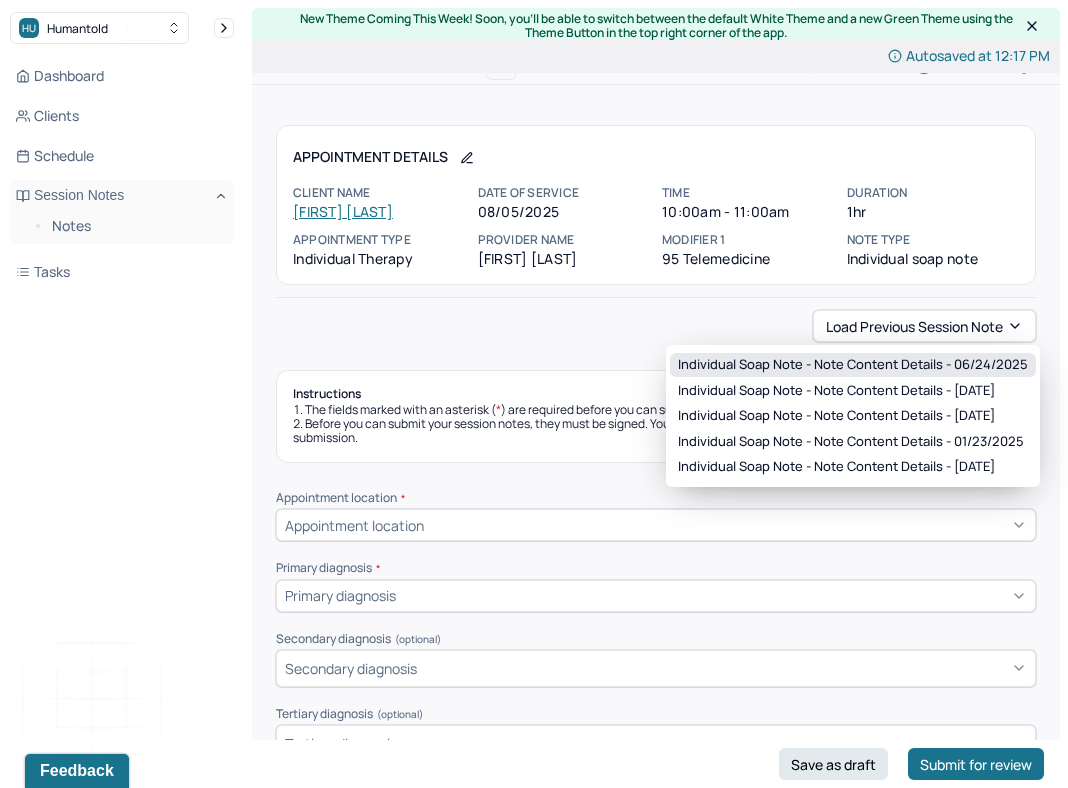 click on "Individual soap note   - Note content Details -   06/24/2025" at bounding box center (853, 365) 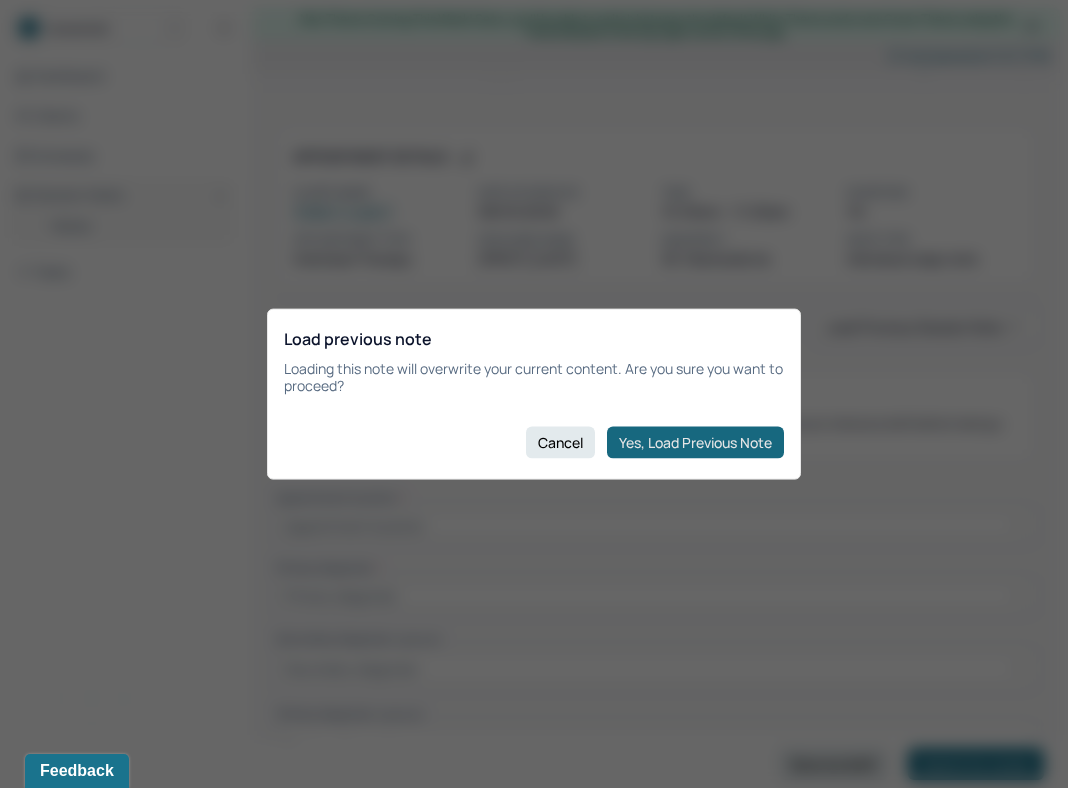 click on "Yes, Load Previous Note" at bounding box center (695, 442) 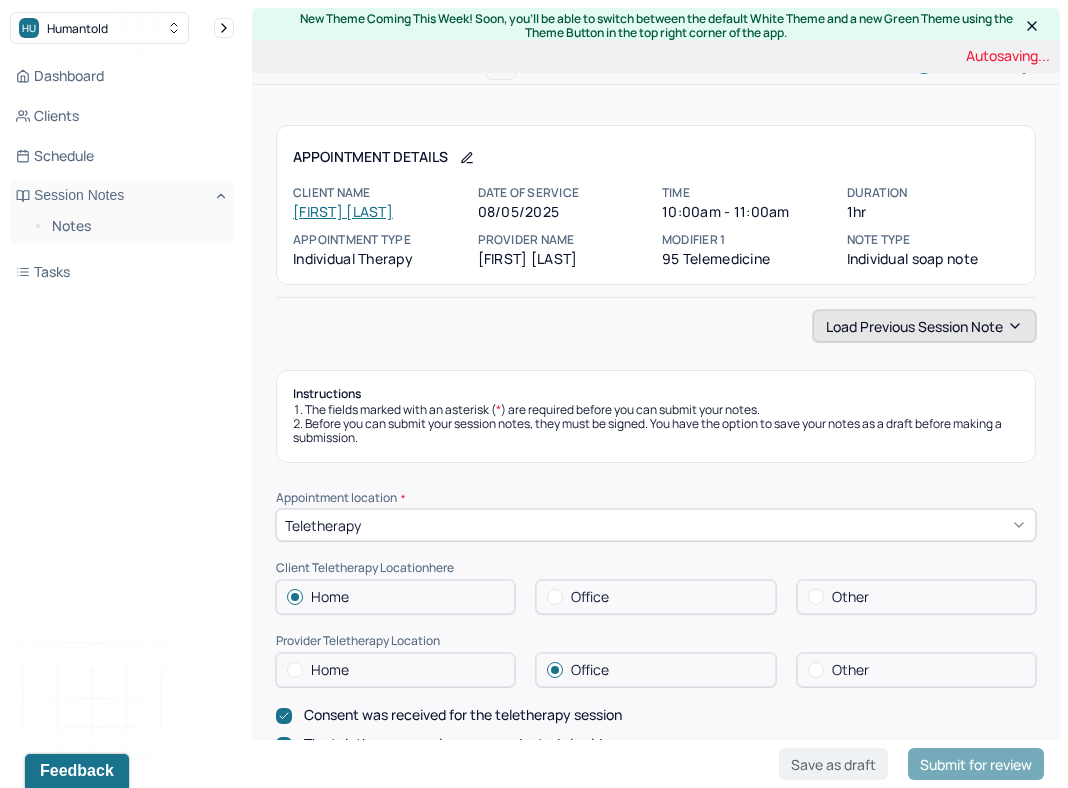 click on "Load previous session note" at bounding box center [924, 326] 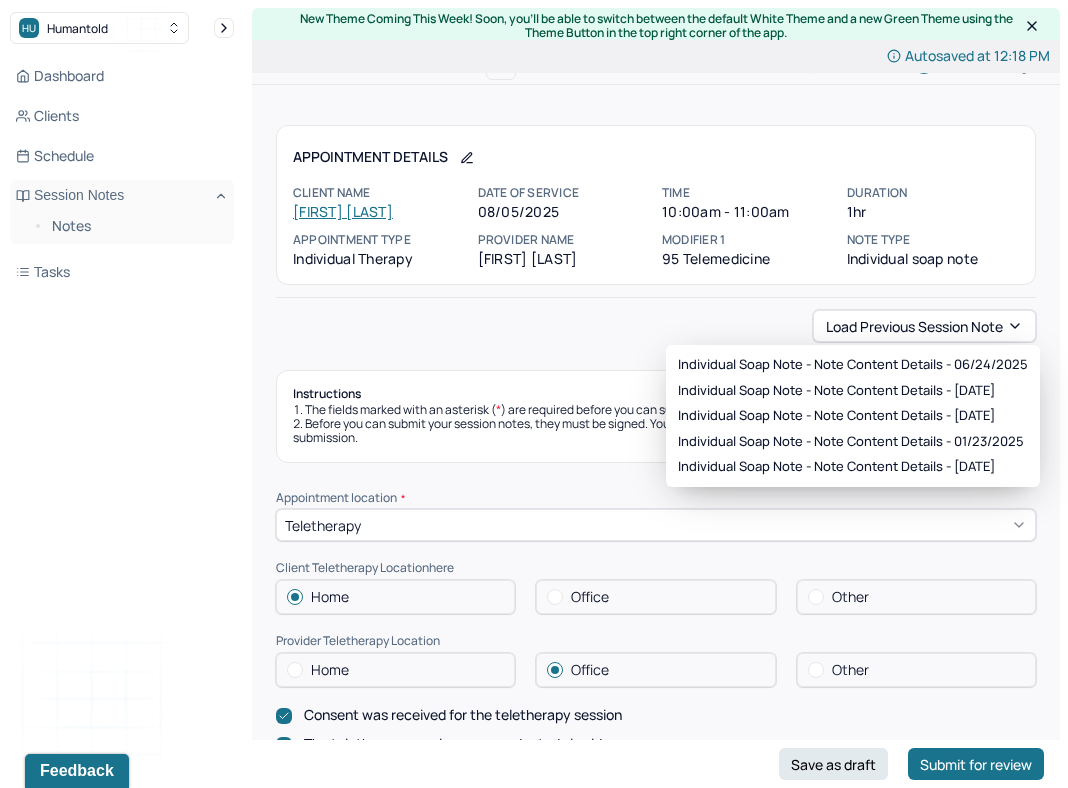 click on "Load previous session note" at bounding box center (656, 326) 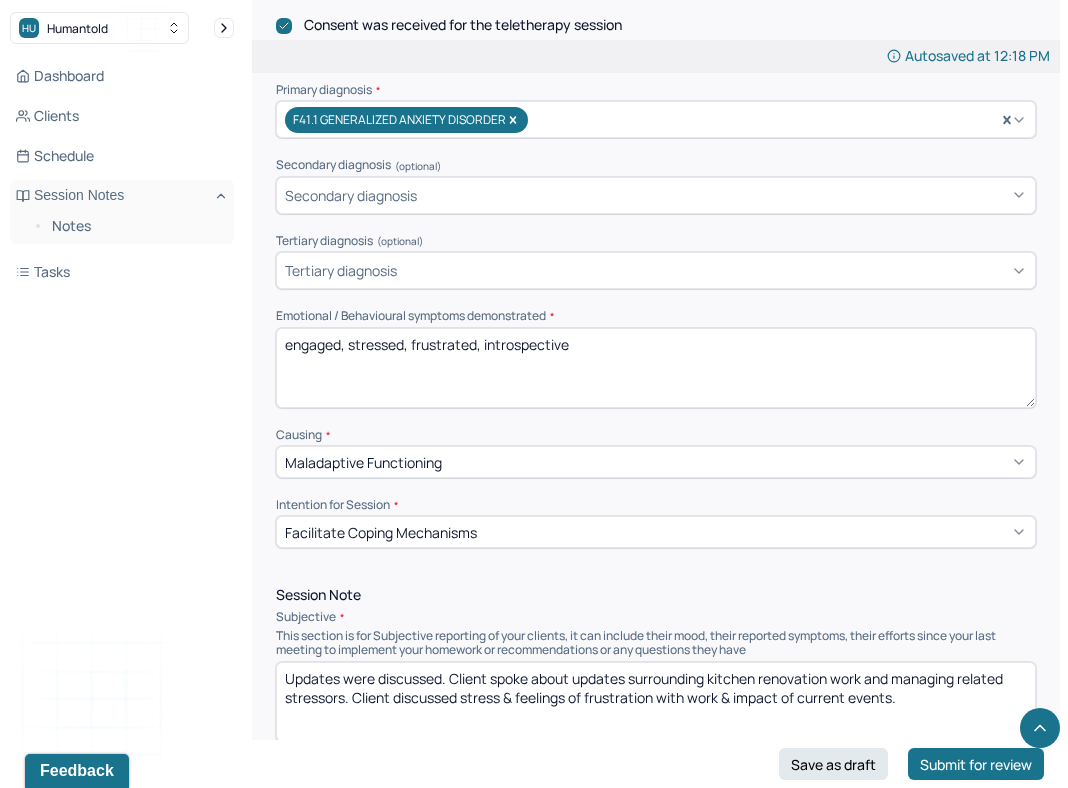 scroll, scrollTop: 704, scrollLeft: 0, axis: vertical 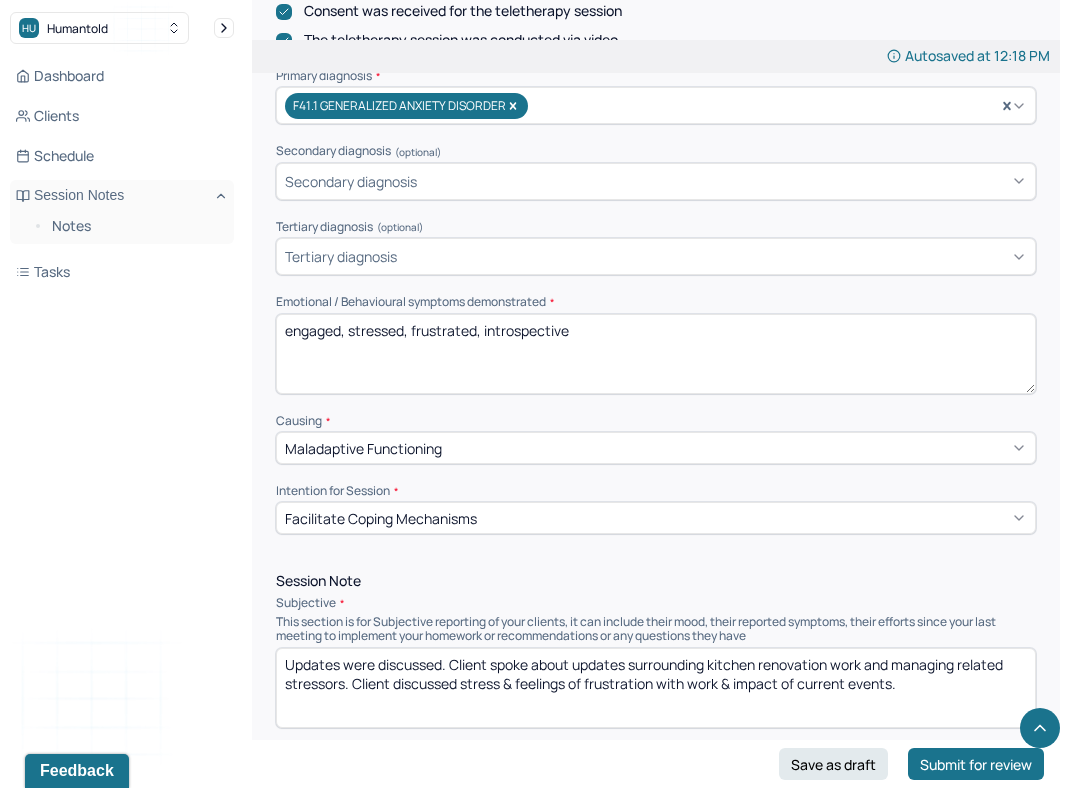 click on "engaged, stressed, frustrated, introspective" at bounding box center [656, 354] 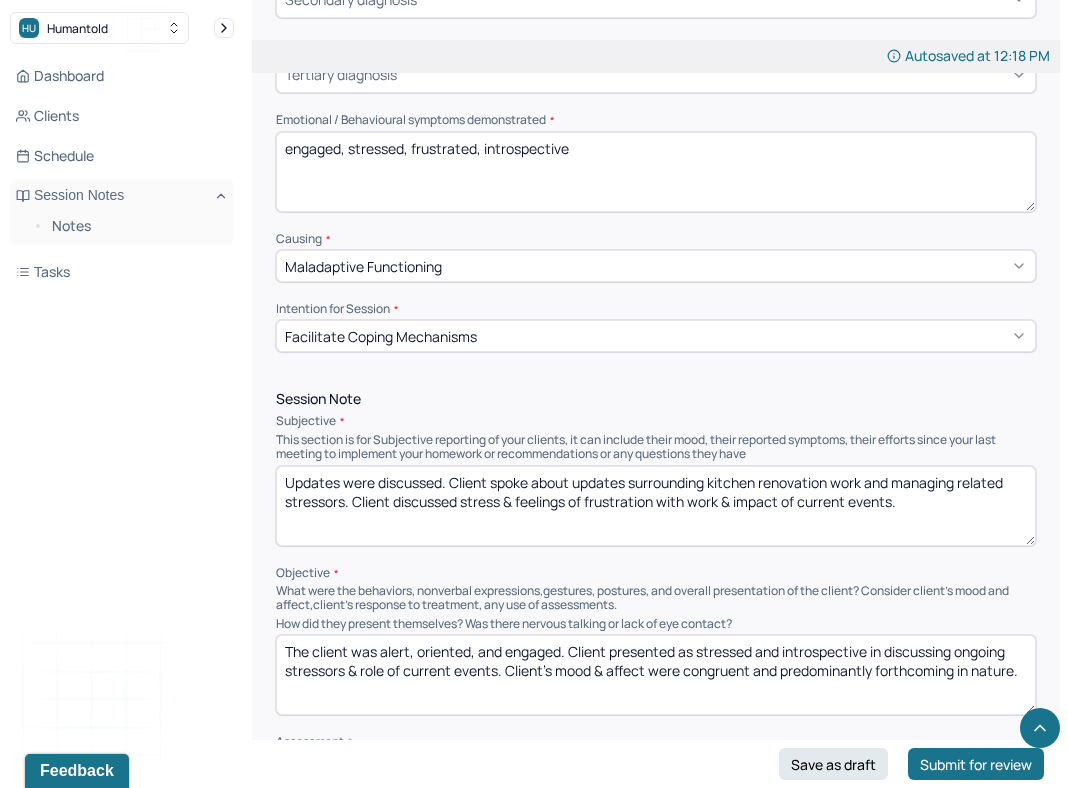 scroll, scrollTop: 925, scrollLeft: 0, axis: vertical 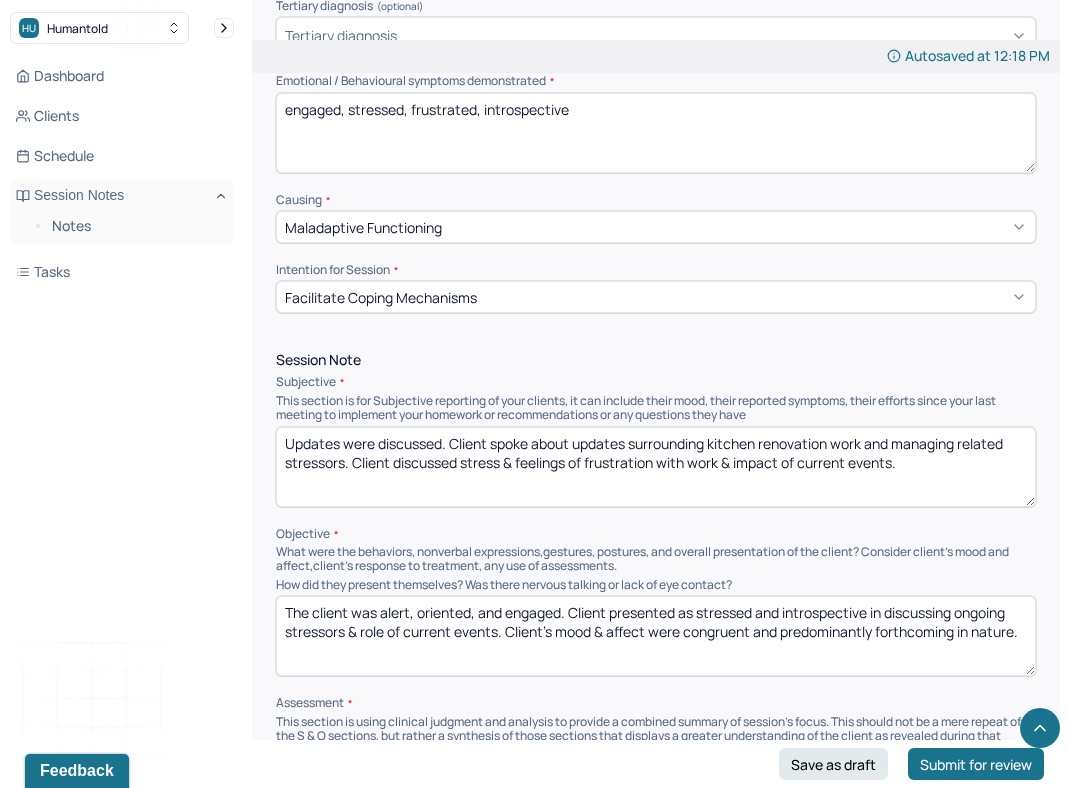 click on "Updates were discussed. Client spoke about updates surrounding kitchen renovation work and managing related stressors. Client discussed stress & feelings of frustration with work & impact of current events." at bounding box center (656, 467) 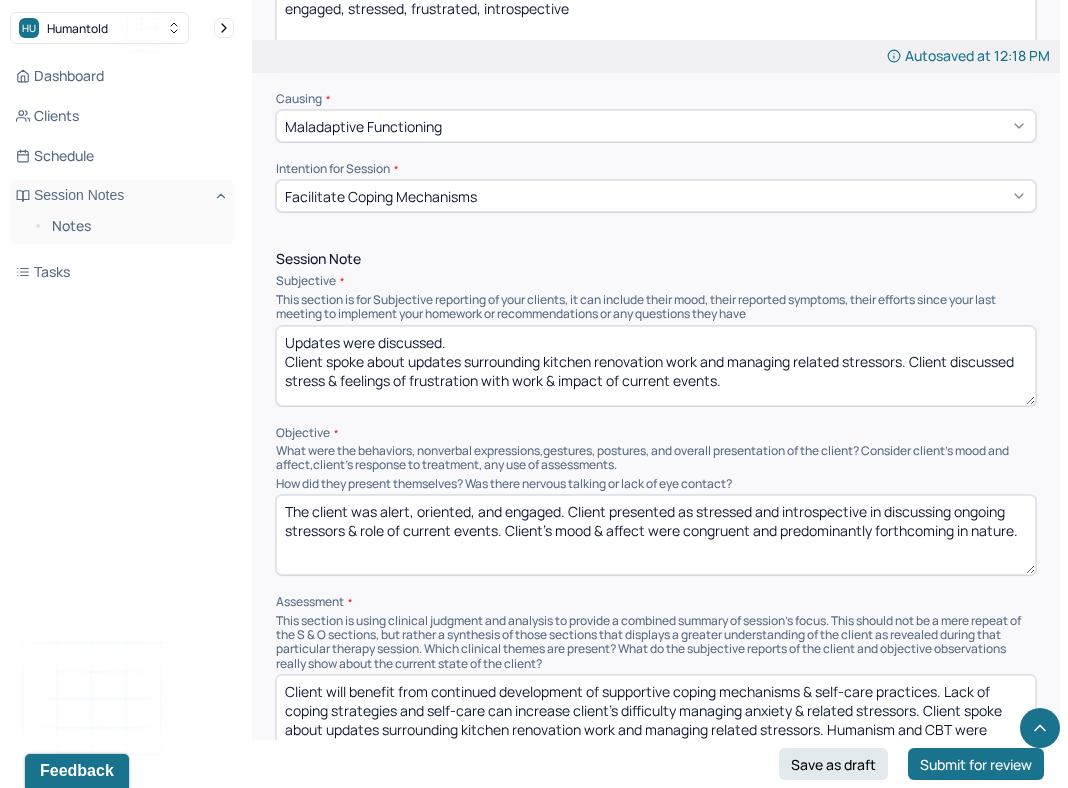 scroll, scrollTop: 1045, scrollLeft: 0, axis: vertical 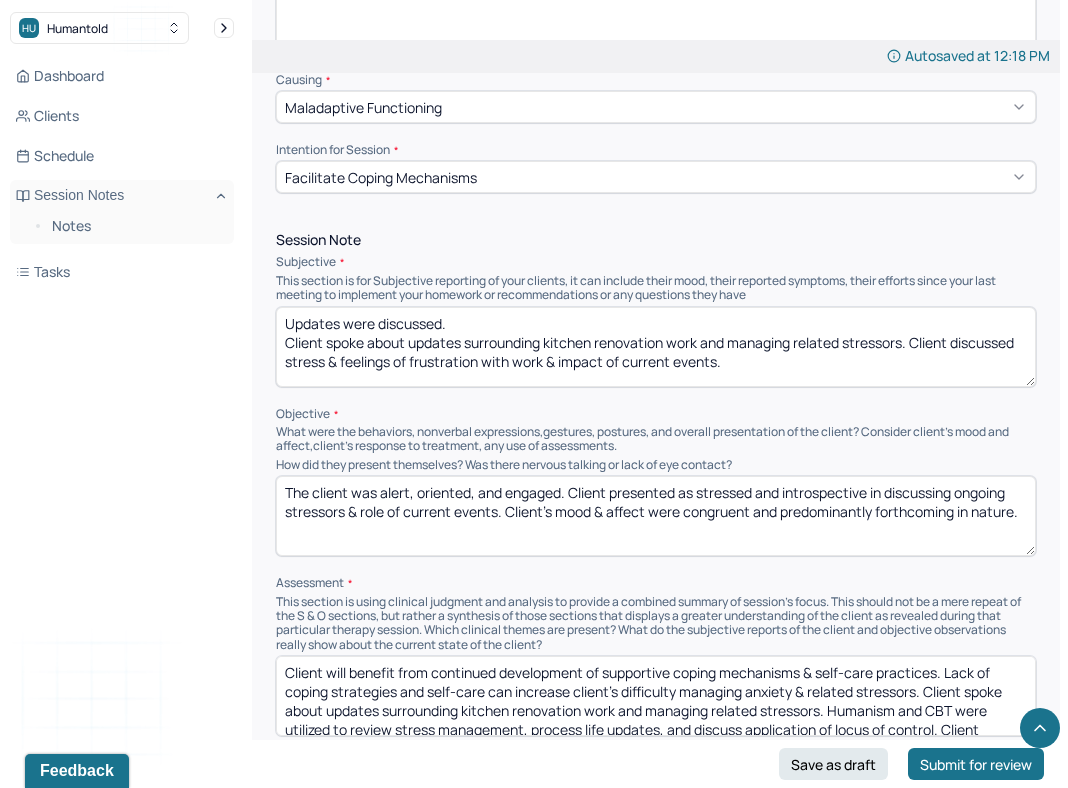 type on "Updates were discussed.
Client spoke about updates surrounding kitchen renovation work and managing related stressors. Client discussed stress & feelings of frustration with work & impact of current events." 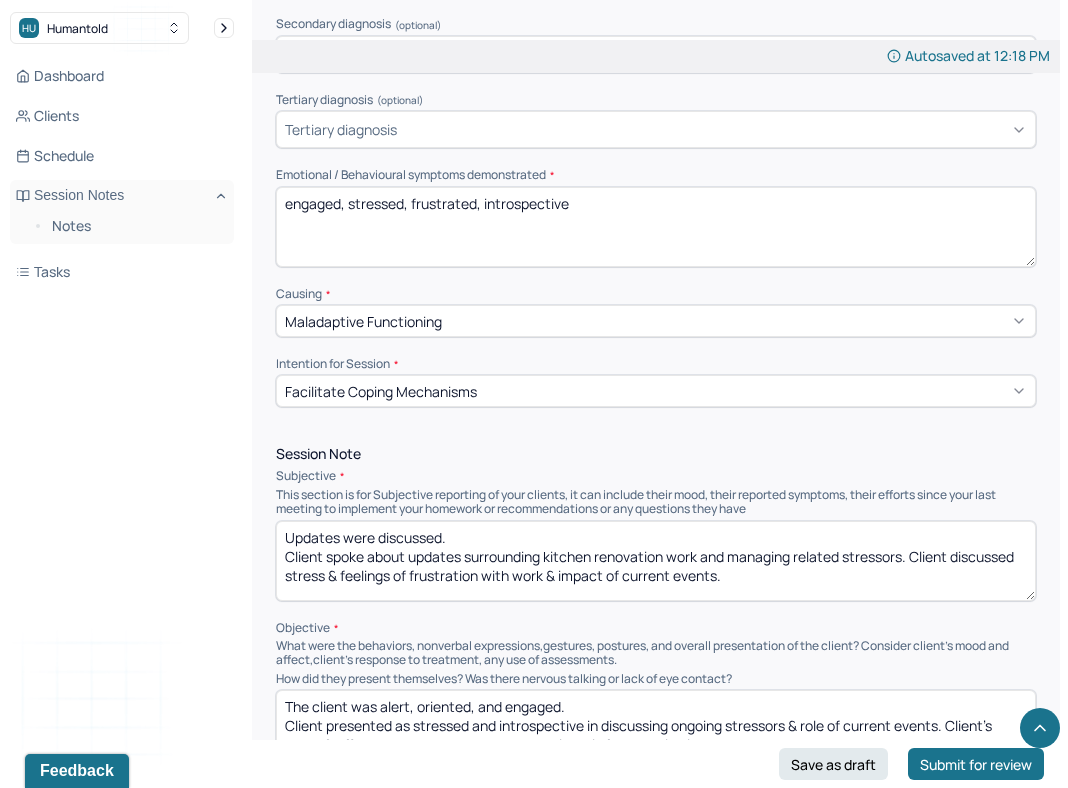 scroll, scrollTop: 808, scrollLeft: 0, axis: vertical 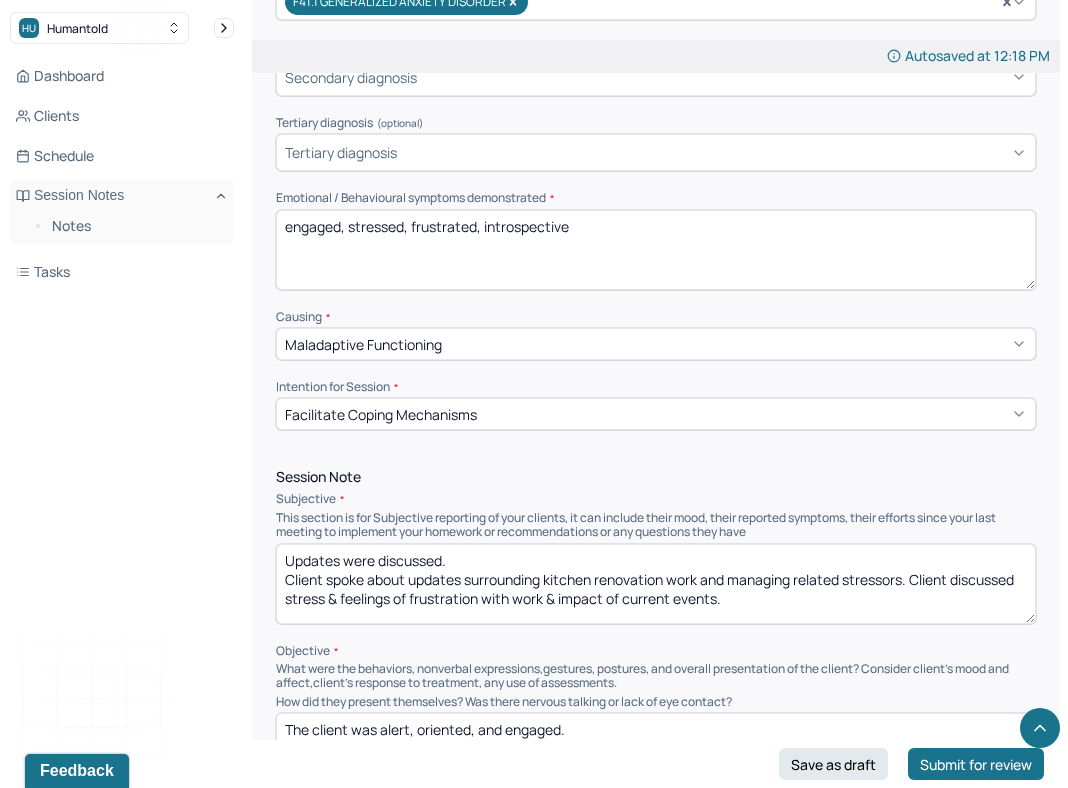 type on "The client was alert, oriented, and engaged.
Client presented as stressed and introspective in discussing ongoing stressors & role of current events. Client's mood & affect were congruent and predominantly forthcoming in nature." 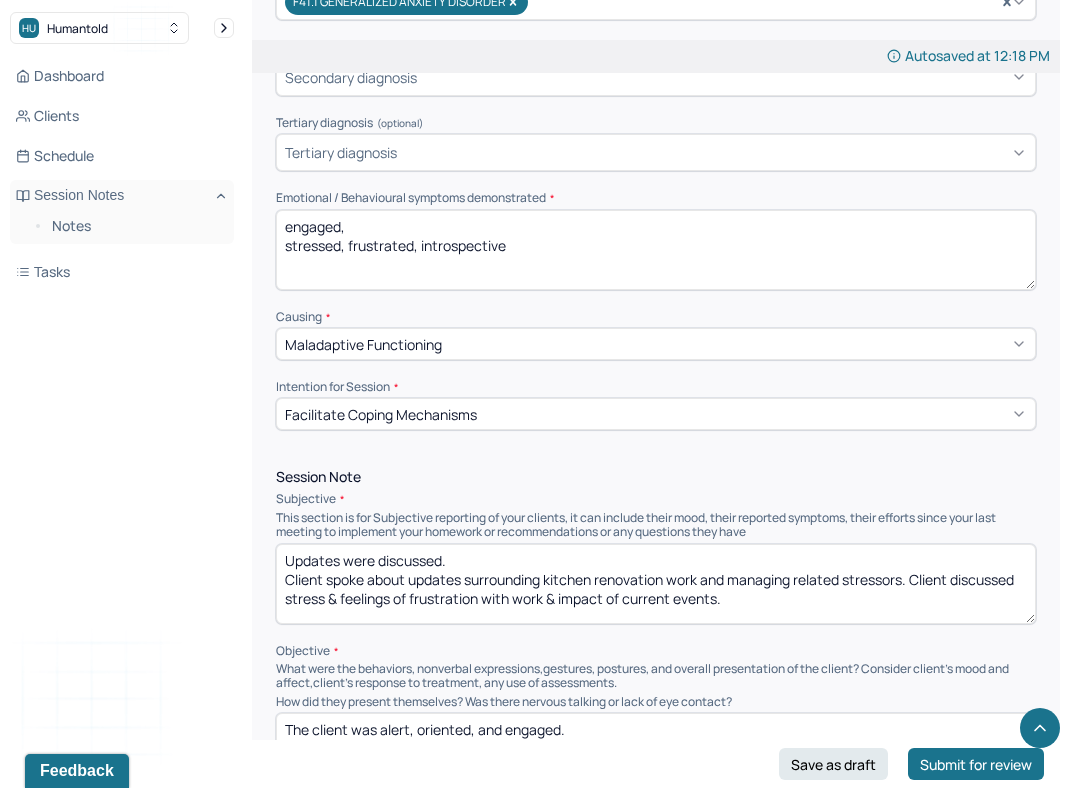 click on "engaged, stressed, frustrated, introspective" at bounding box center (656, 250) 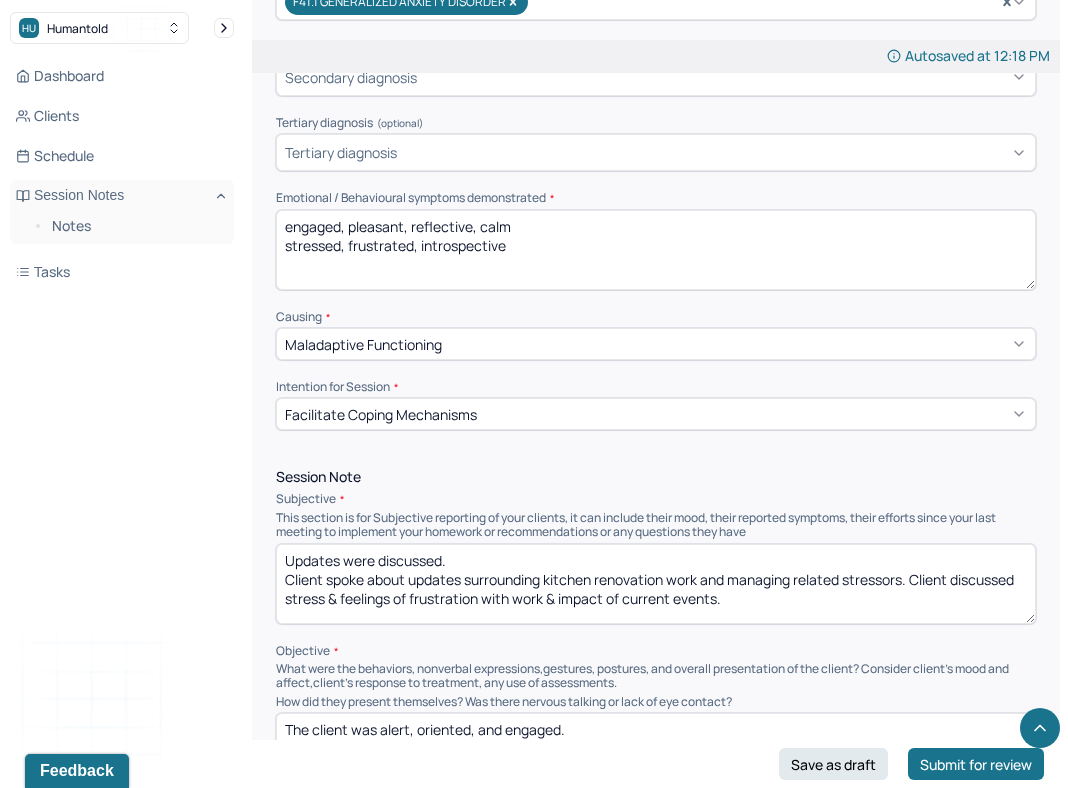 click on "engaged,
stressed, frustrated, introspective" at bounding box center (656, 250) 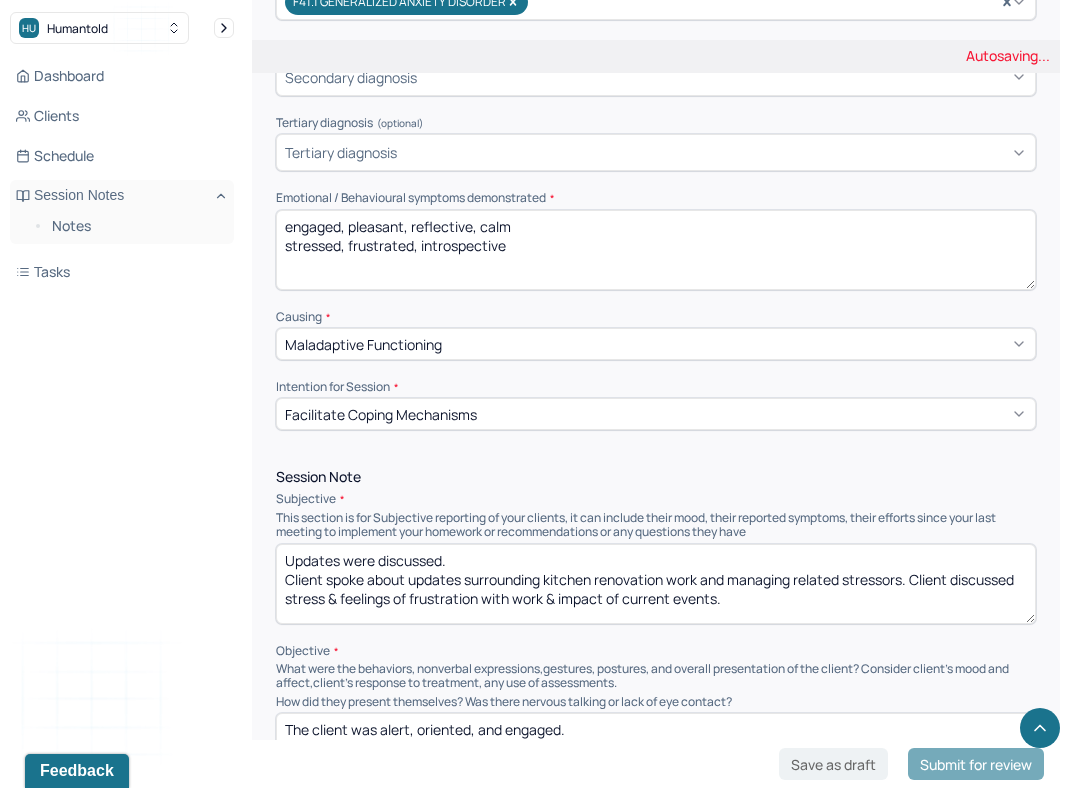 click on "engaged,
stressed, frustrated, introspective" at bounding box center (656, 250) 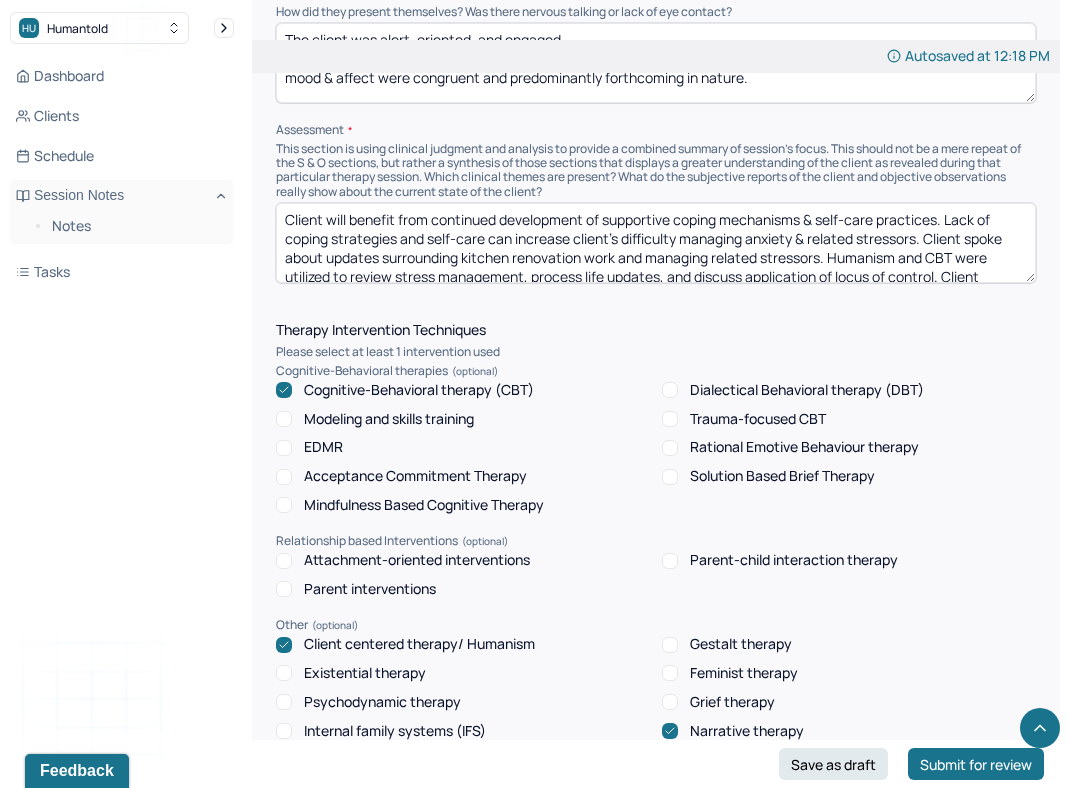 scroll, scrollTop: 1497, scrollLeft: 0, axis: vertical 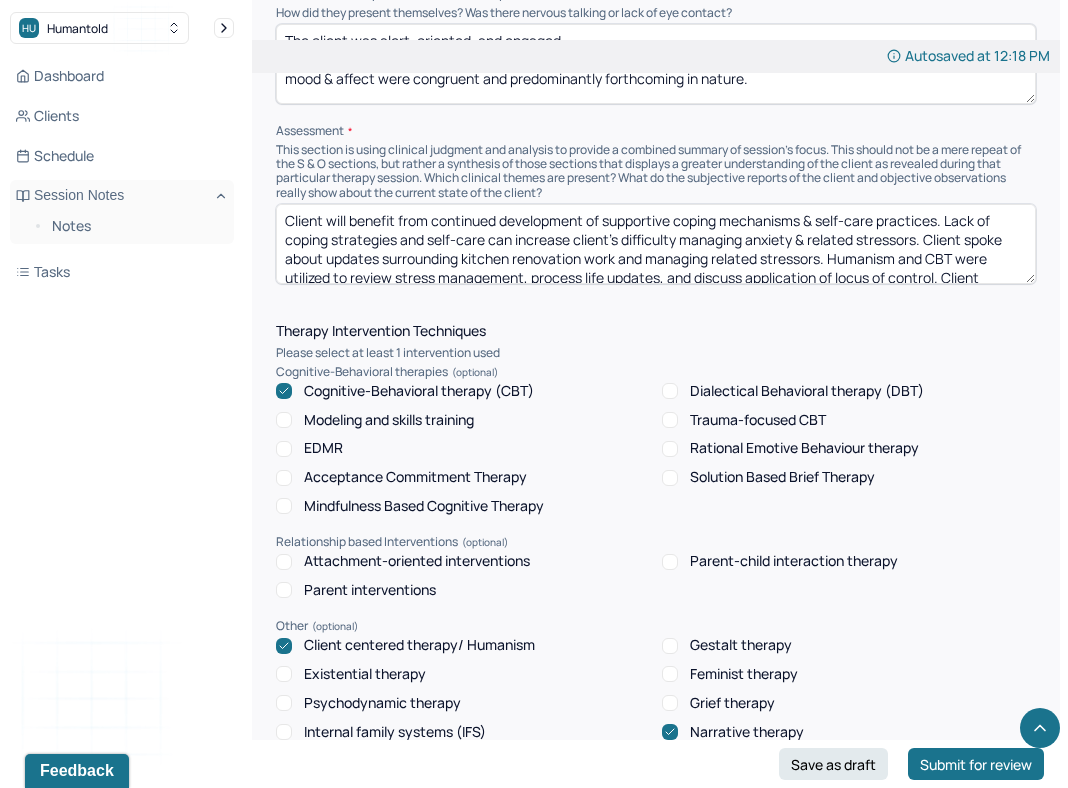 type on "engaged, pleasant, reflective, calm" 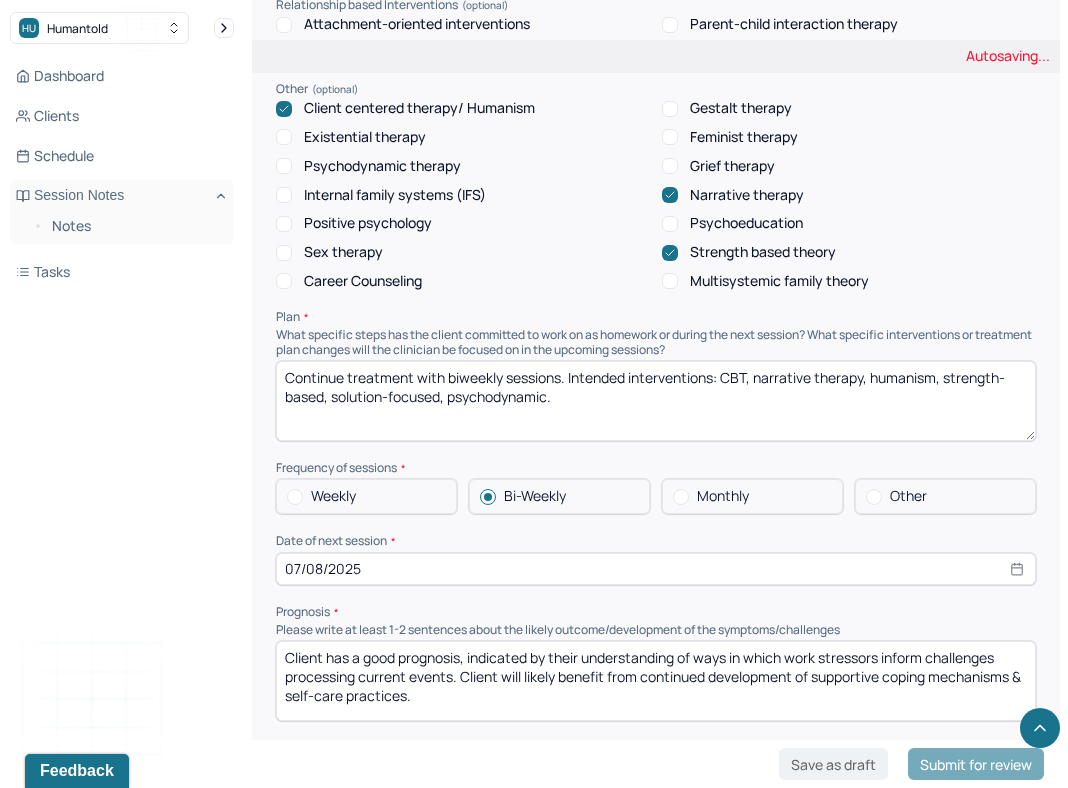 scroll, scrollTop: 2036, scrollLeft: 0, axis: vertical 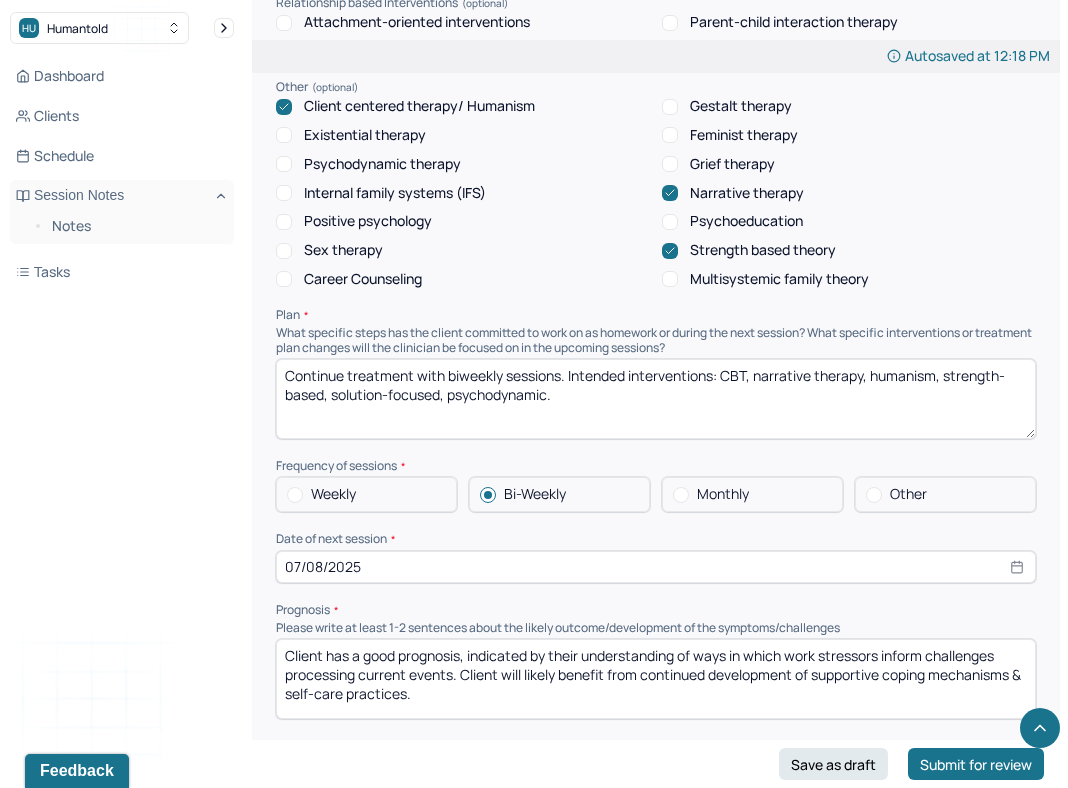 type 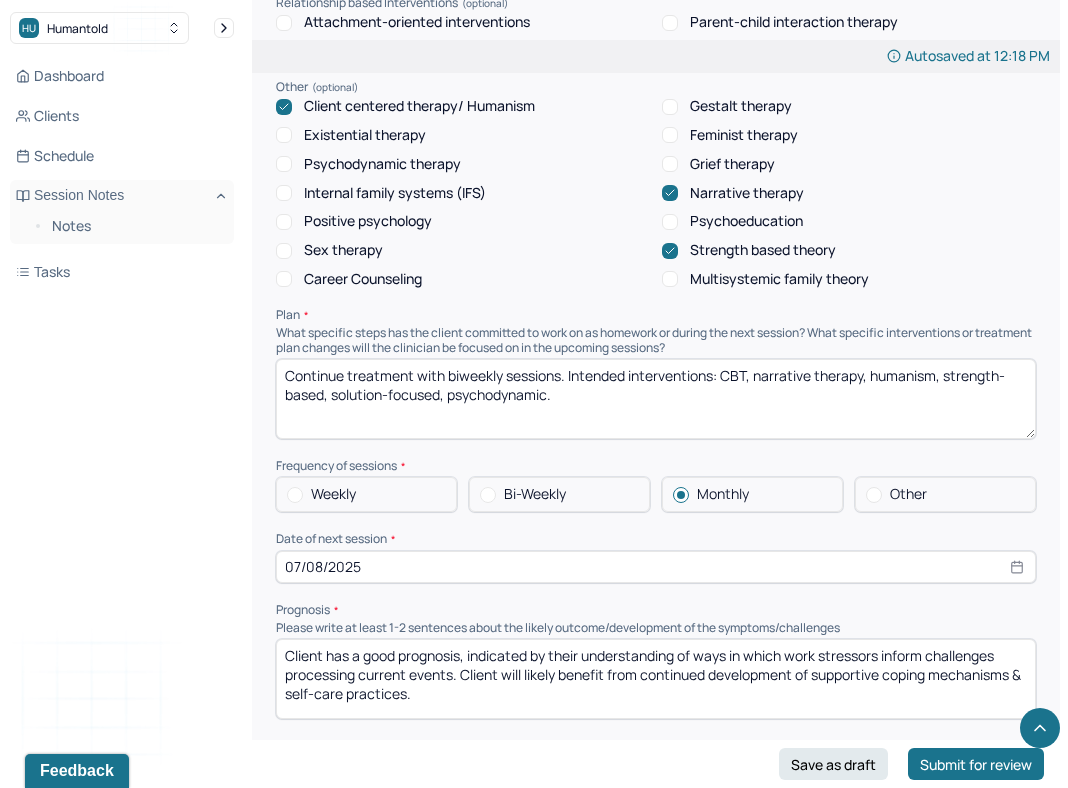 click on "07/08/2025" at bounding box center (656, 567) 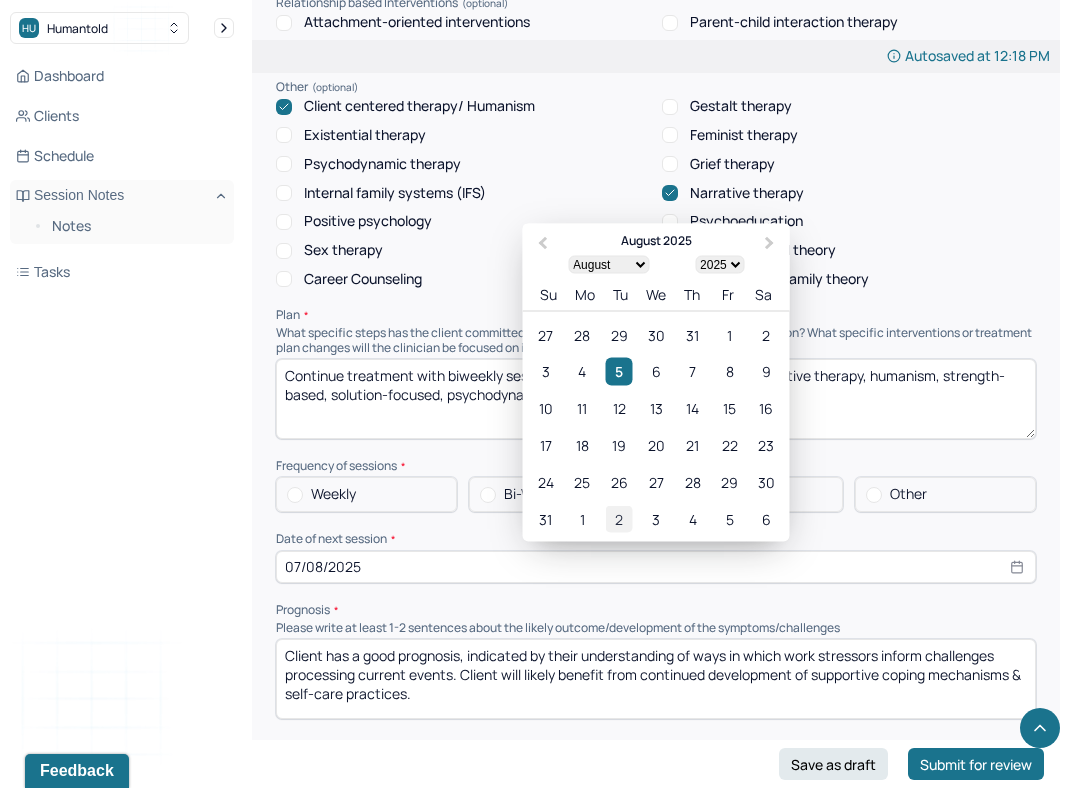 click on "2" at bounding box center (619, 518) 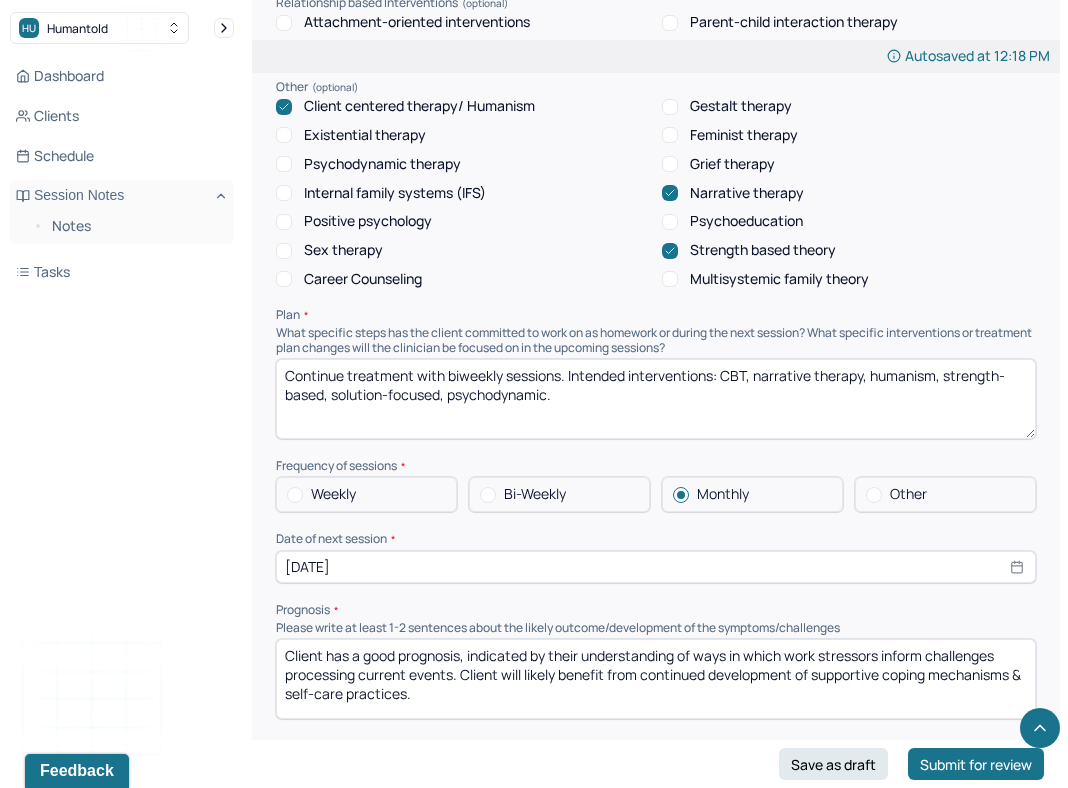 click on "Therapy Intervention Techniques Please select at least 1 intervention used Cognitive-Behavioral therapies Cognitive-Behavioral therapy (CBT) Dialectical Behavioral therapy (DBT) Modeling and skills training Trauma-focused CBT EDMR Rational Emotive Behaviour therapy Acceptance Commitment Therapy Solution Based Brief Therapy Mindfulness Based Cognitive Therapy Relationship based Interventions Attachment-oriented interventions Parent-child interaction therapy Parent interventions Other Client centered therapy/ Humanism Gestalt therapy Existential therapy Feminist therapy Psychodynamic therapy Grief therapy Internal family systems (IFS) Narrative therapy Positive psychology Psychoeducation Sex therapy Strength based theory Career Counseling Multisystemic family theory Plan What specific steps has the client committed to work on as homework or during the next session? What specific interventions or treatment plan changes will the clinician be focused on in the upcoming sessions? Frequency of sessions Weekly Other" at bounding box center [656, 311] 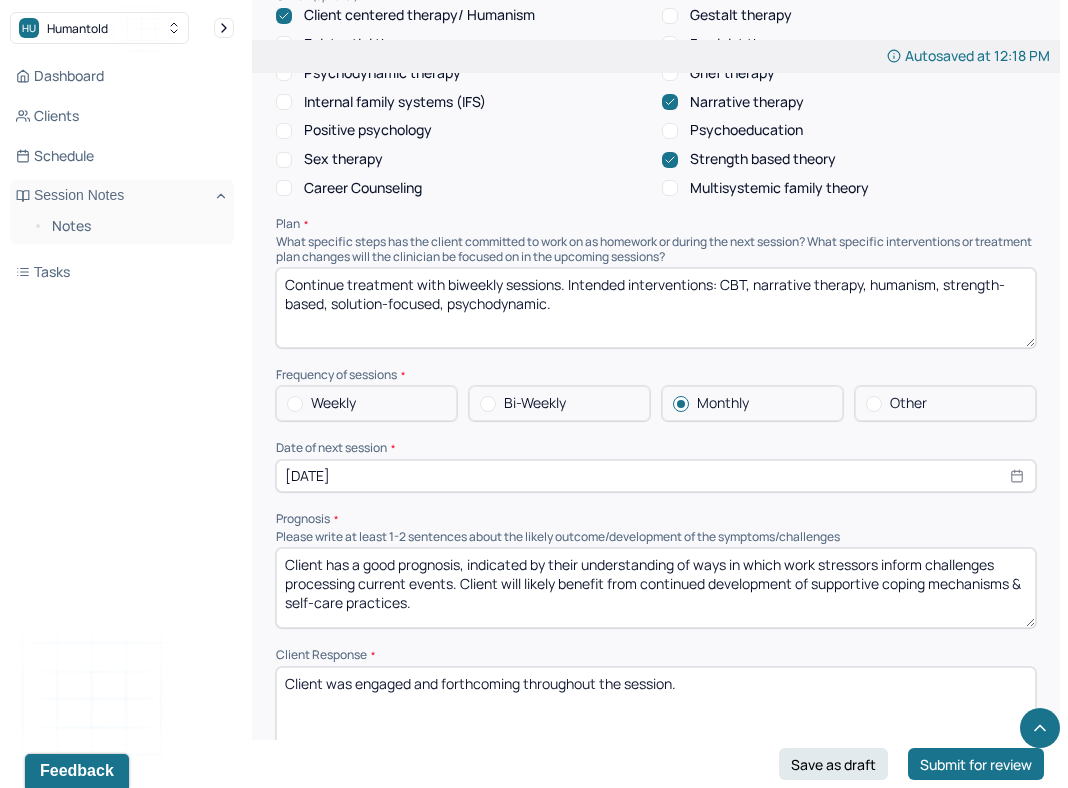 scroll, scrollTop: 2155, scrollLeft: 0, axis: vertical 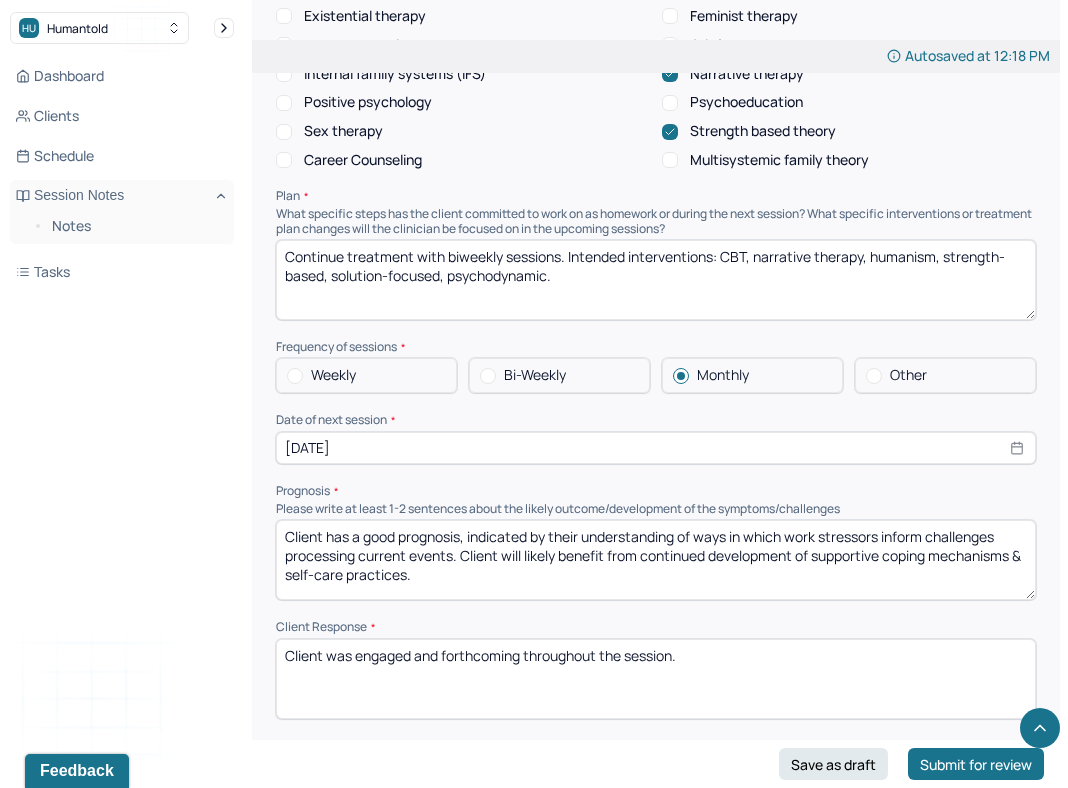 click on "Client has a good prognosis, indicated by their understanding of ways in which work stressors inform challenges processing current events. Client will likely benefit from continued development of supportive coping mechanisms & self-care practices." at bounding box center [656, 560] 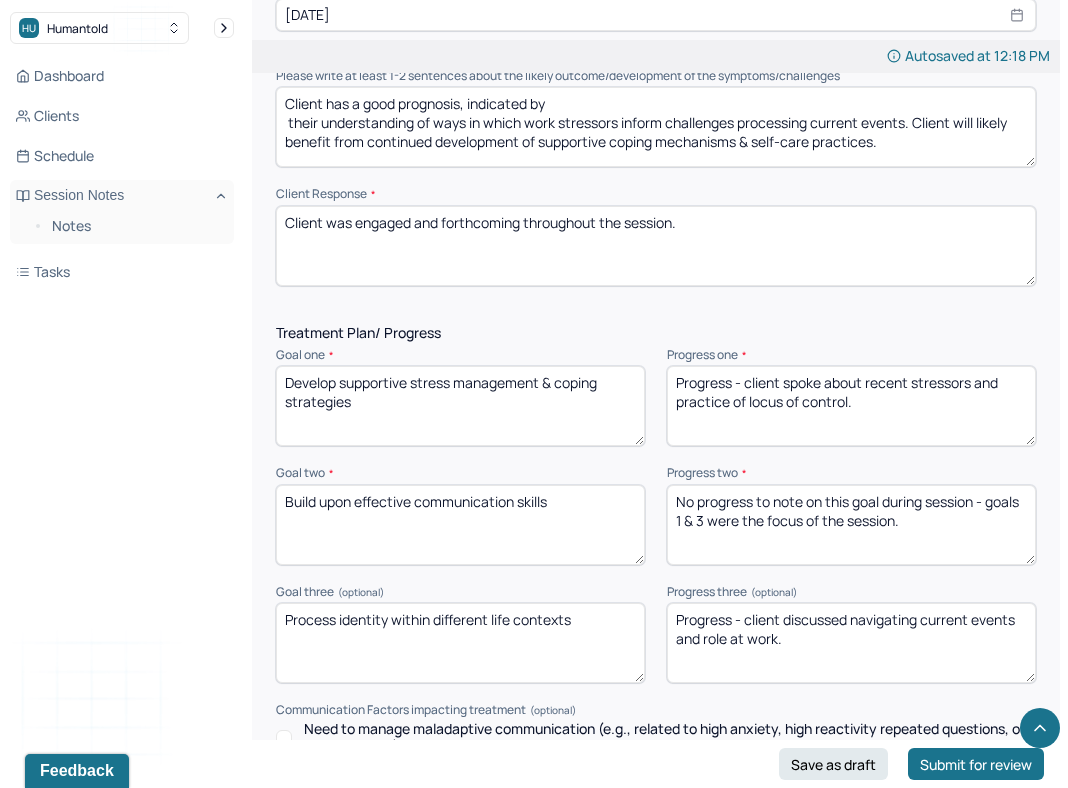 scroll, scrollTop: 2586, scrollLeft: 0, axis: vertical 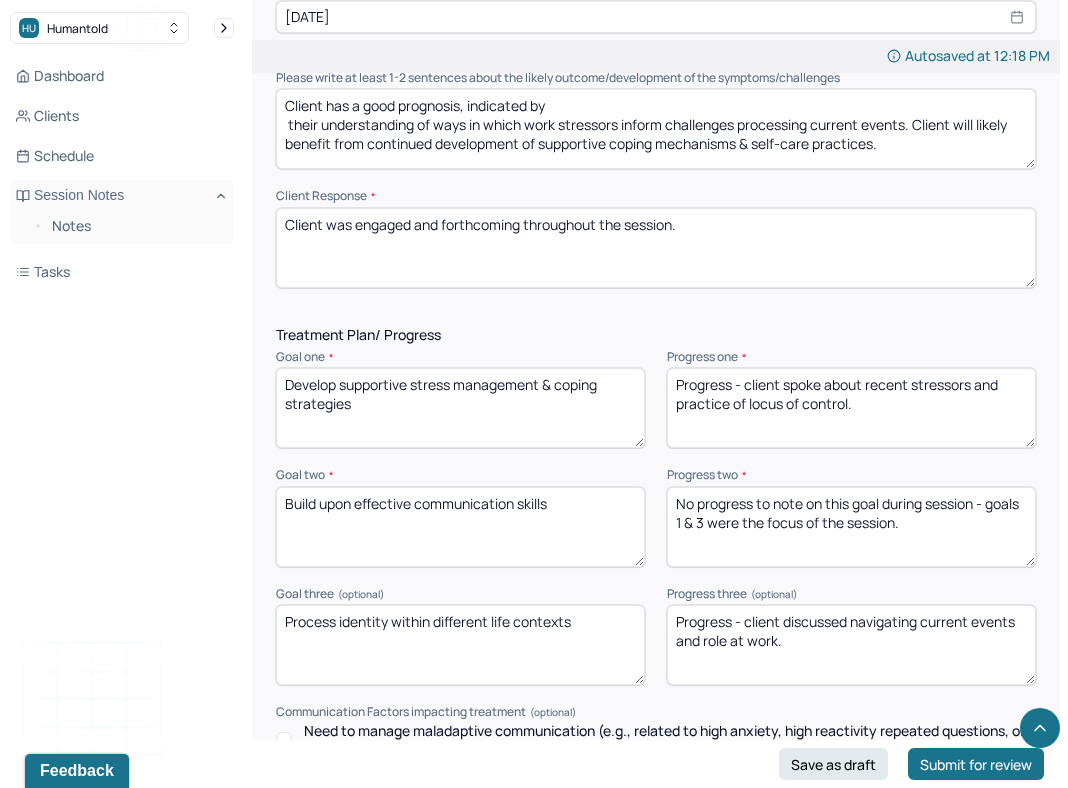 type on "Client has a good prognosis, indicated by
their understanding of ways in which work stressors inform challenges processing current events. Client will likely benefit from continued development of supportive coping mechanisms & self-care practices." 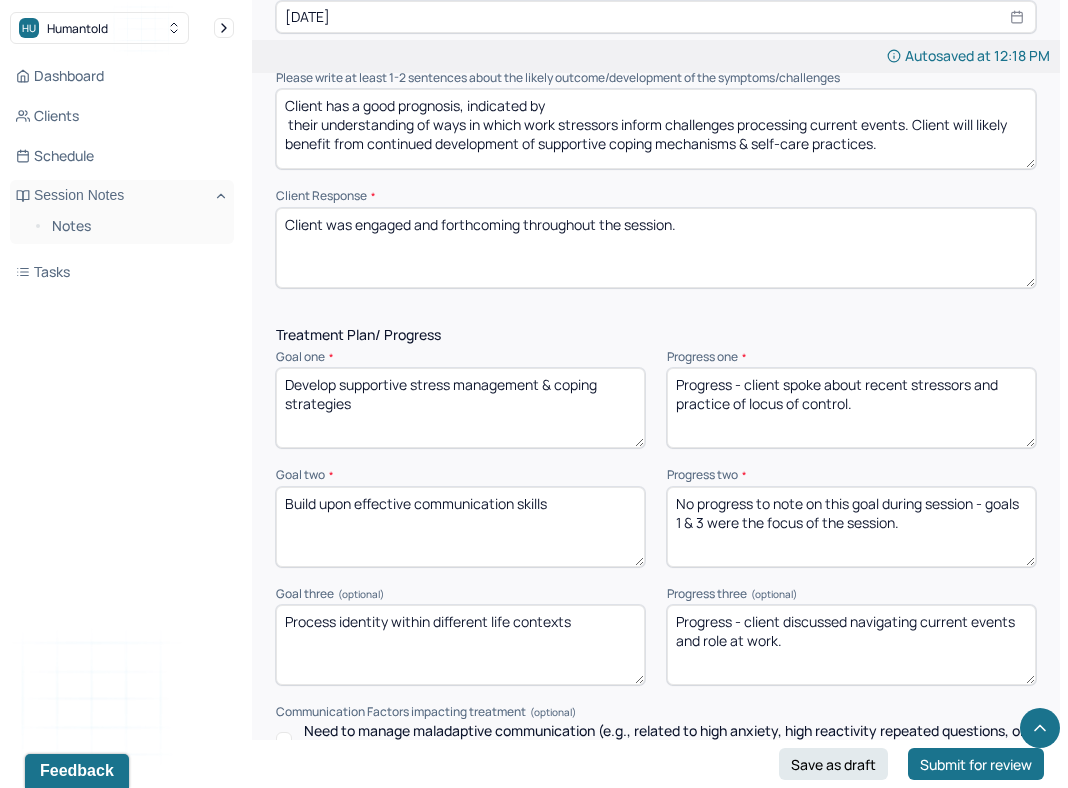 click on "No progress to note on this goal during session - goals 1 & 3 were the focus of the session." at bounding box center (851, 527) 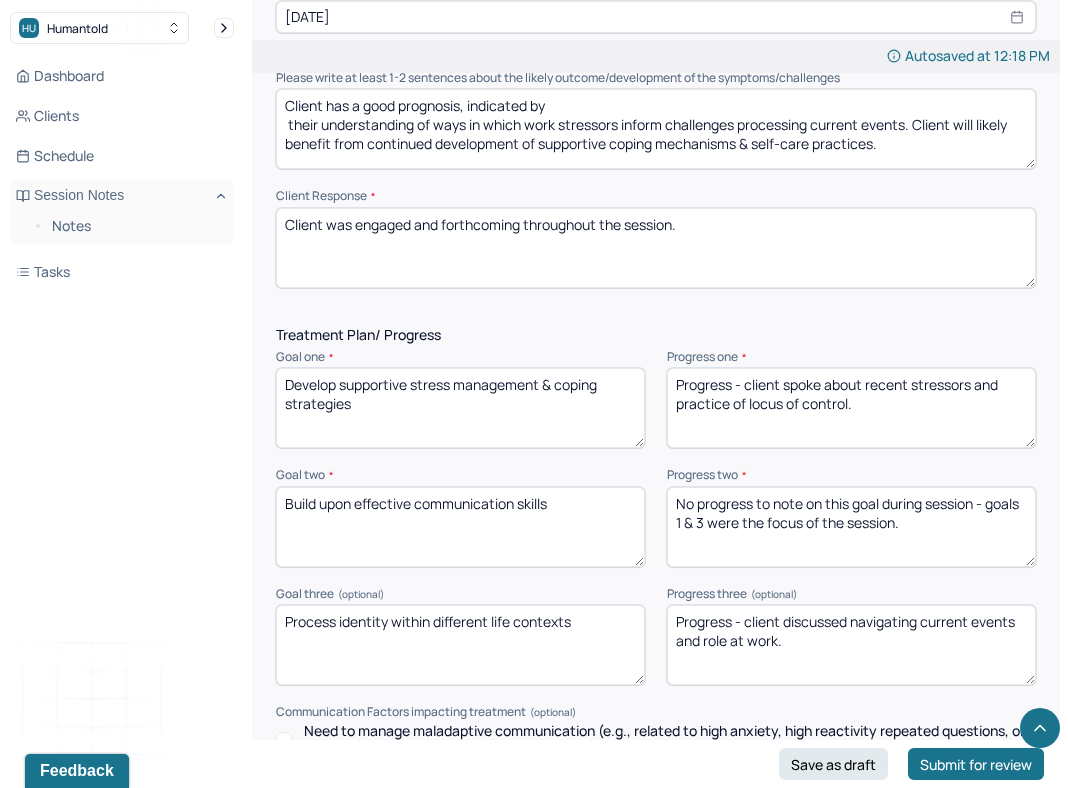 click on "No progress to note on this goal during session - goals 1 & 3 were the focus of the session." at bounding box center [851, 527] 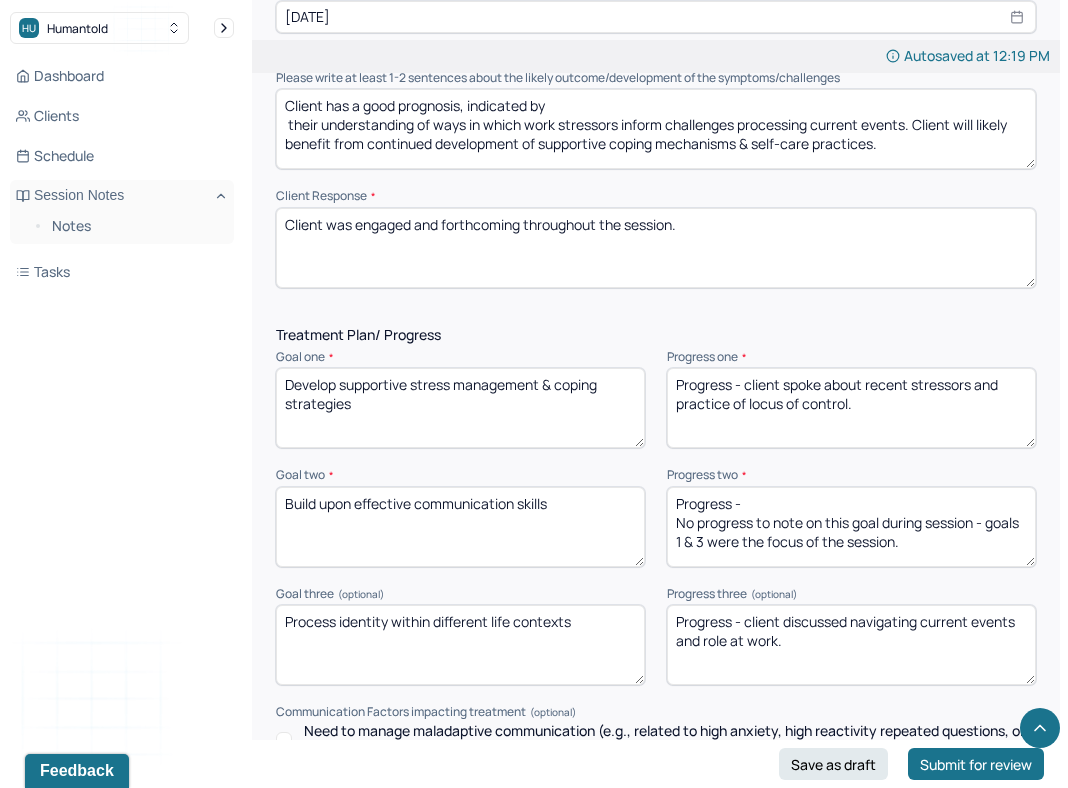 type on "Progress -
No progress to note on this goal during session - goals 1 & 3 were the focus of the session." 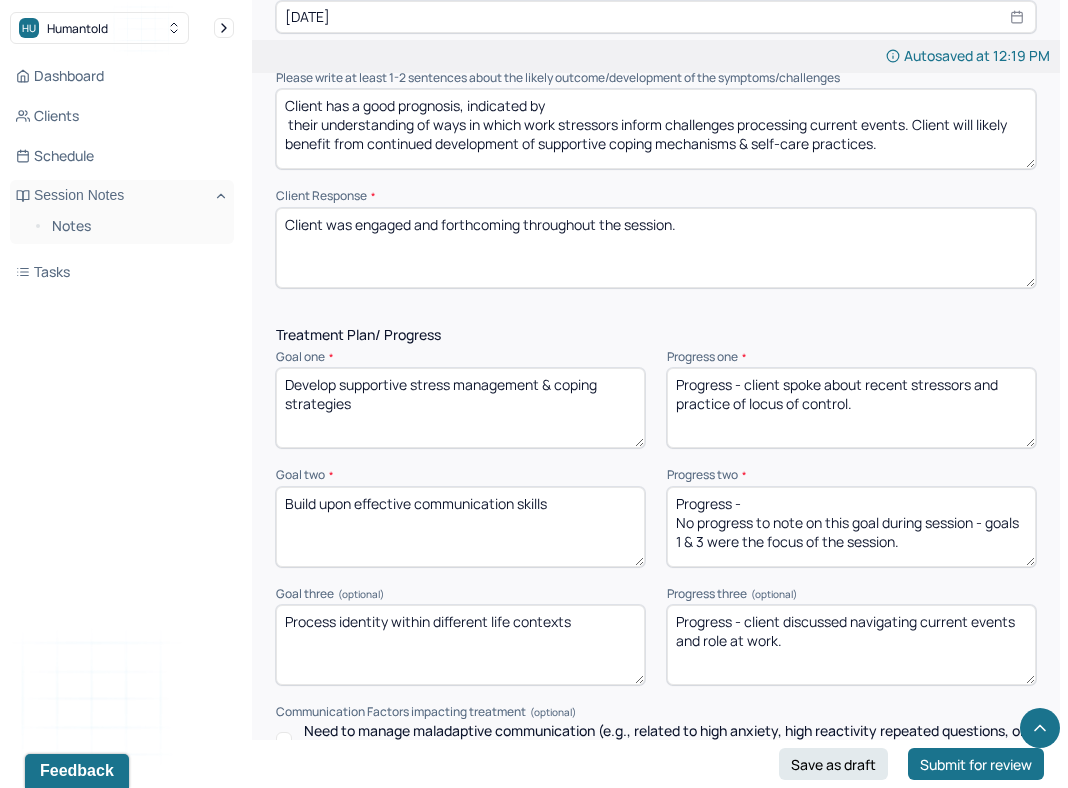 click on "Progress - client spoke about recent stressors and practice of locus of control." at bounding box center [851, 408] 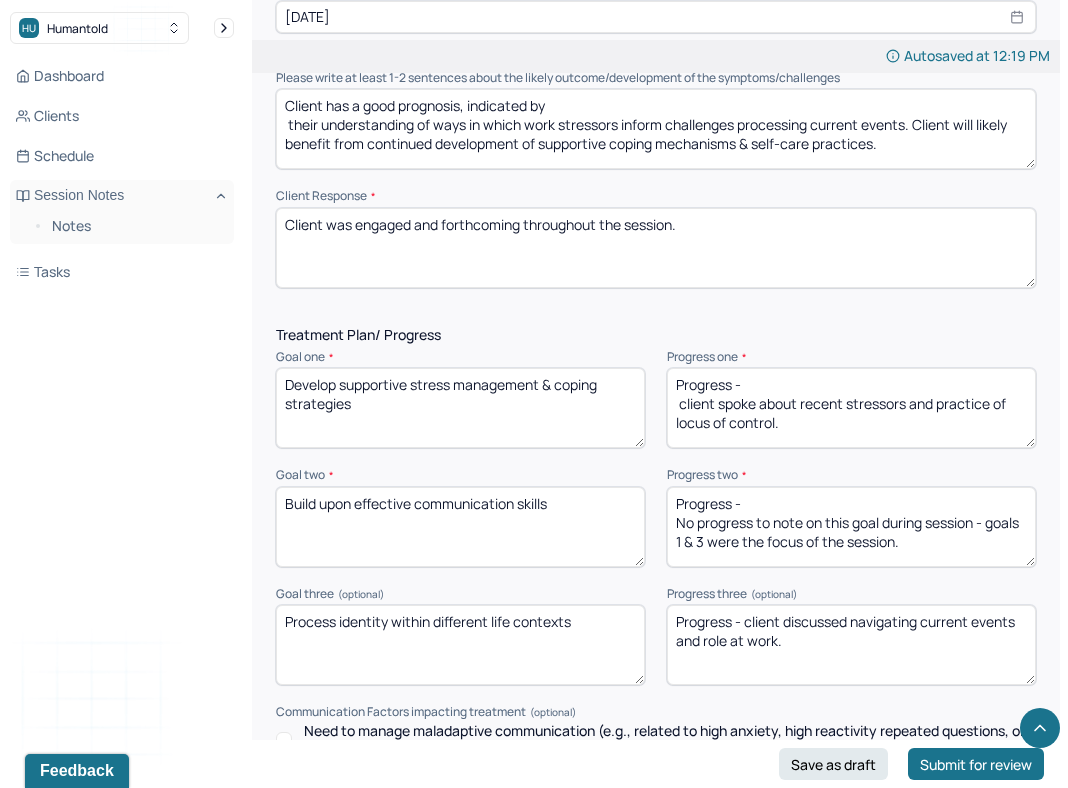type on "Progress -
client spoke about recent stressors and practice of locus of control." 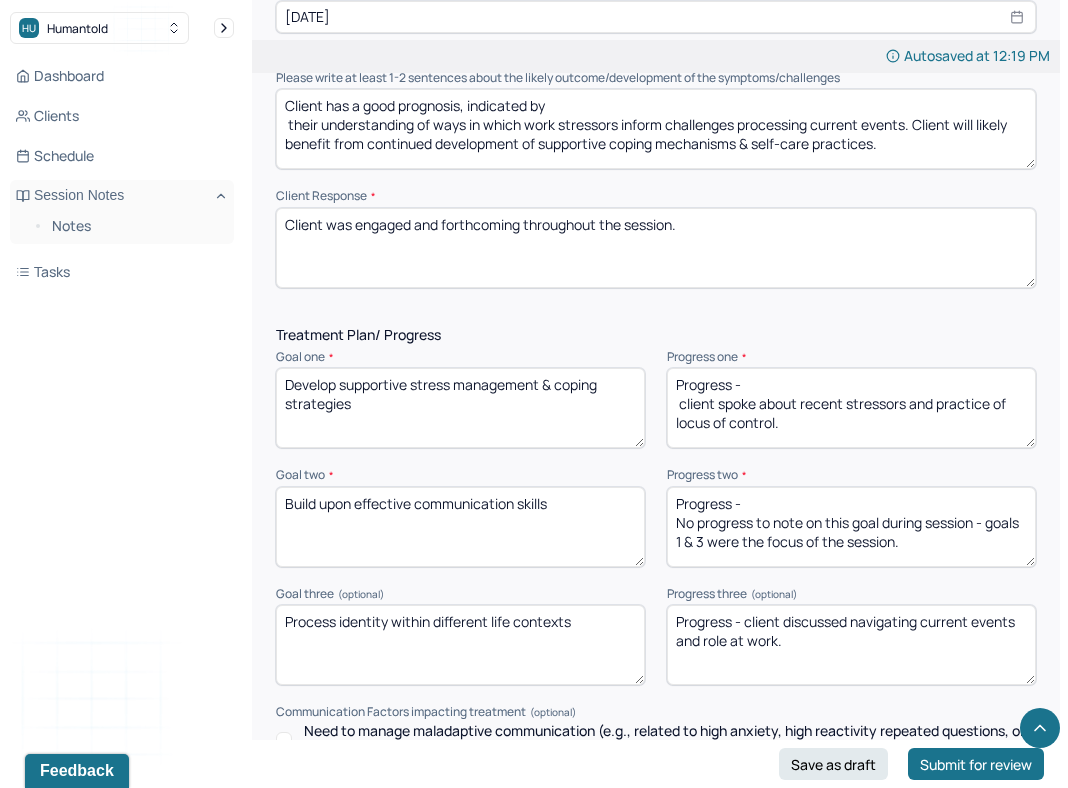 click on "Progress - client discussed navigating current events and role at work." at bounding box center (851, 645) 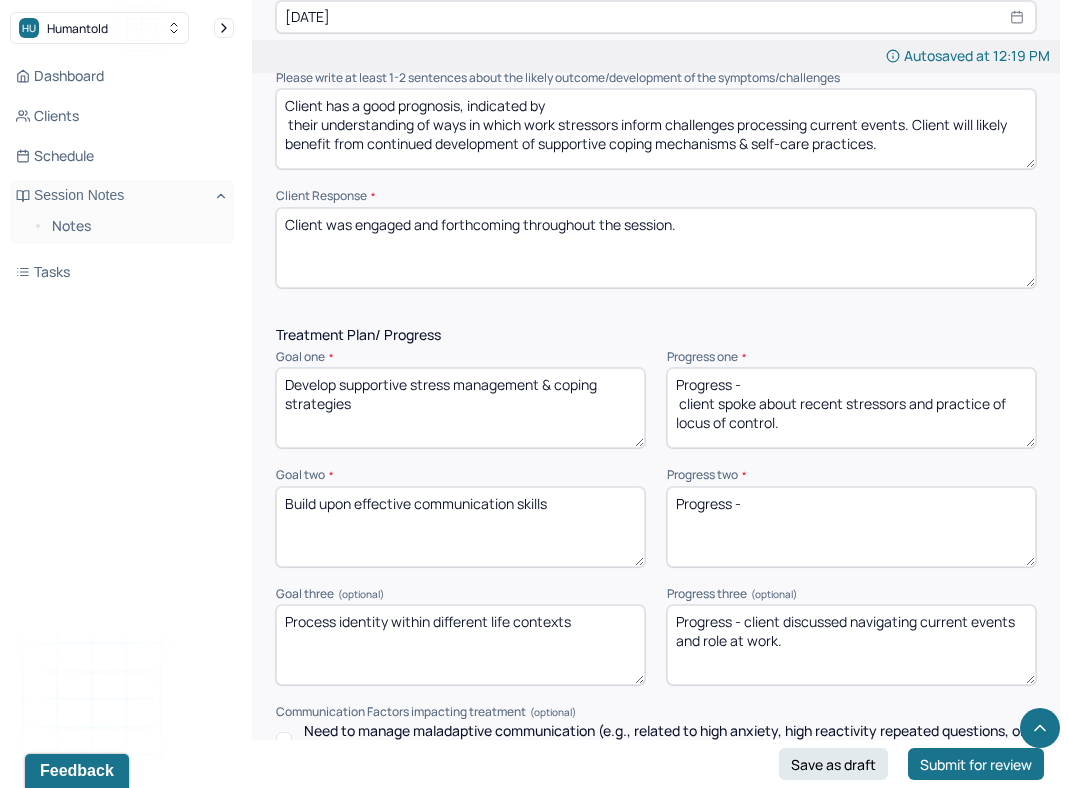 type on "Progress -" 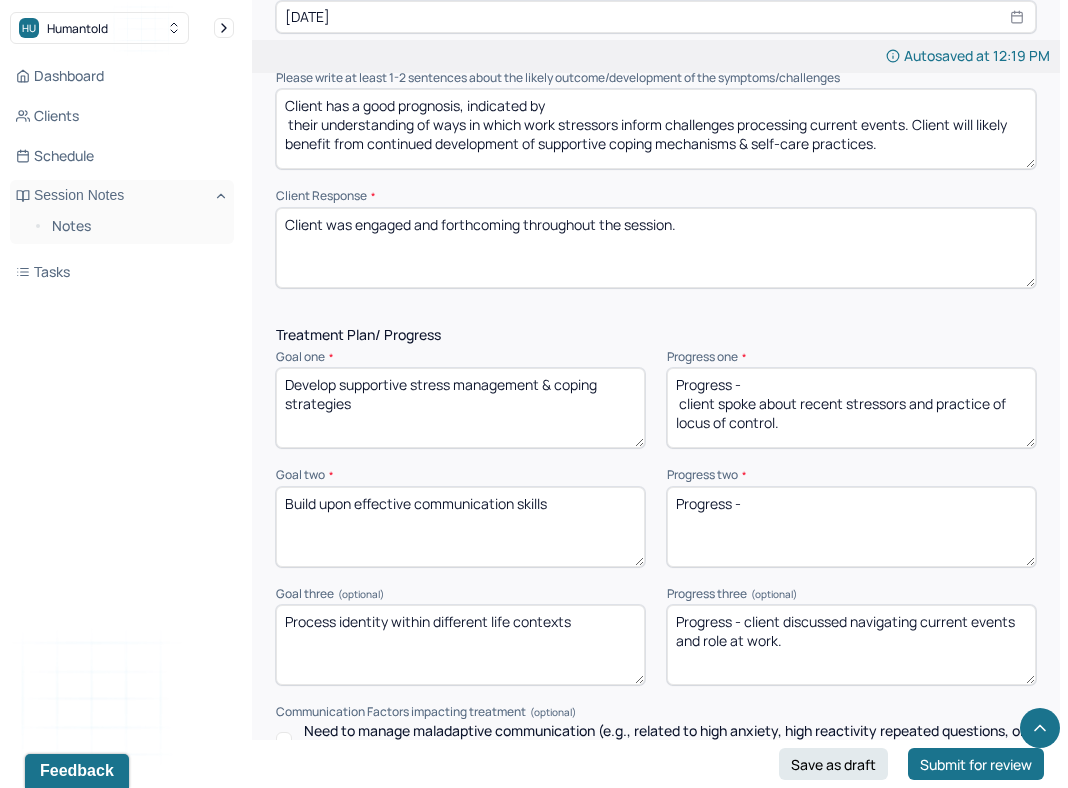 click on "Progress - client discussed navigating current events and role at work." at bounding box center (851, 645) 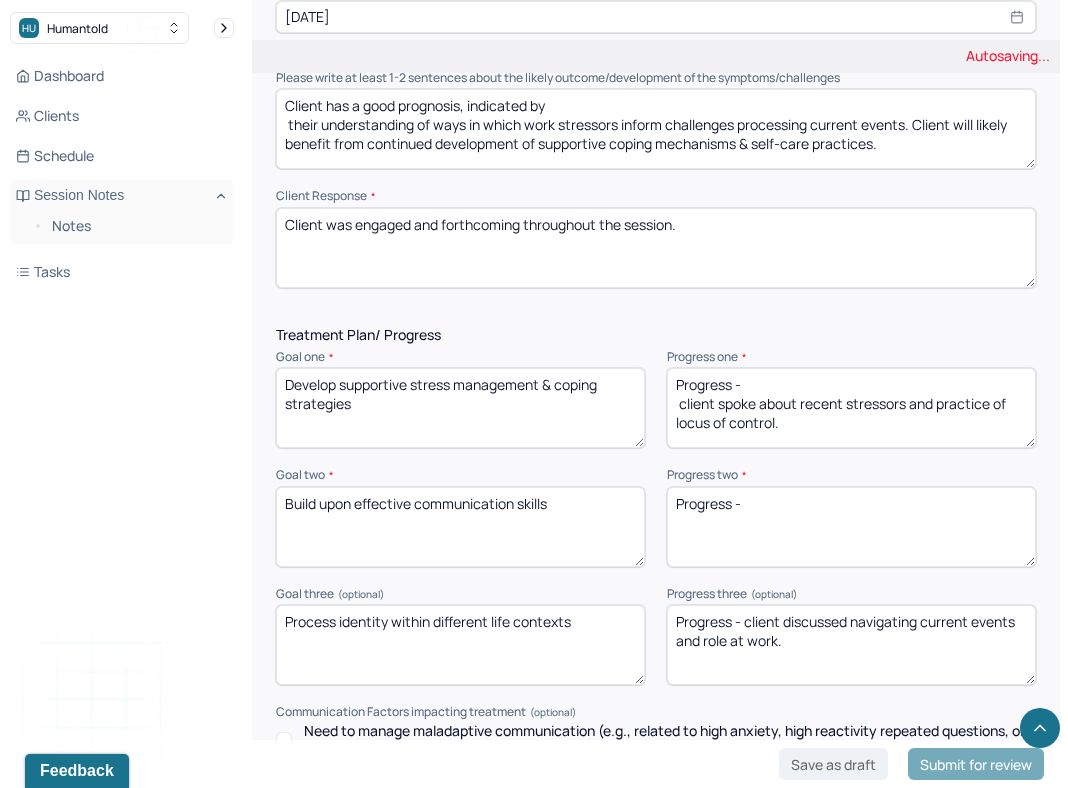 click on "Progress - client discussed navigating current events and role at work." at bounding box center (851, 645) 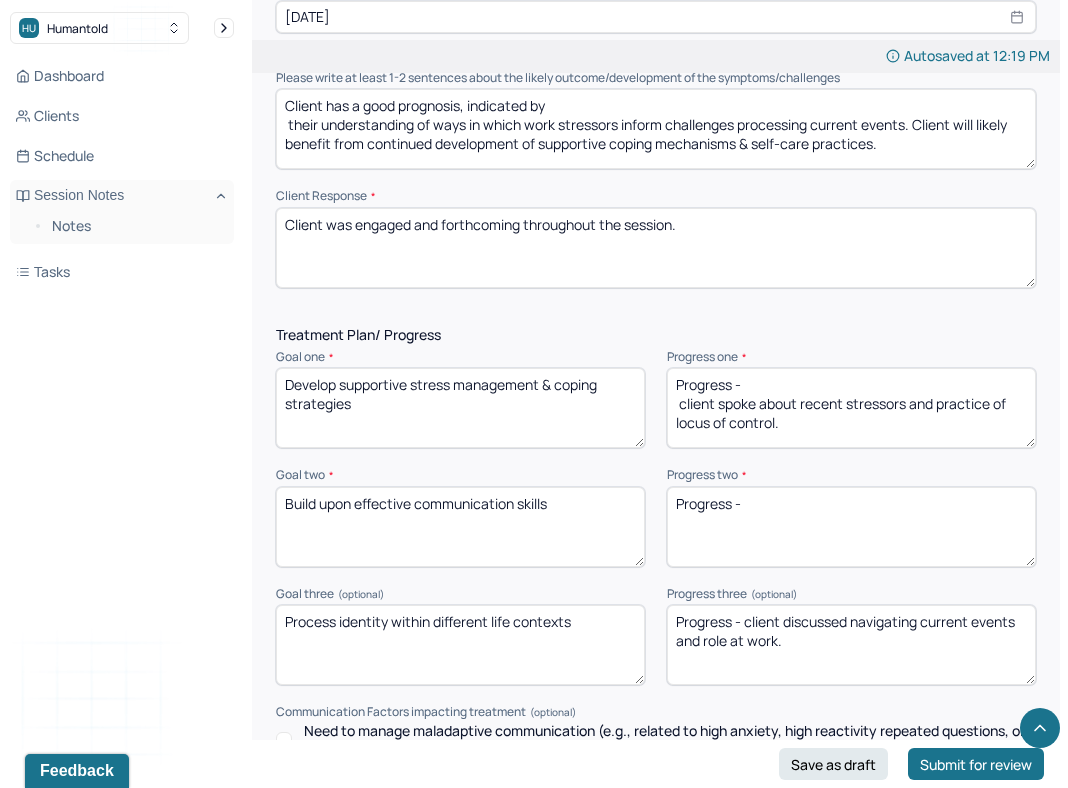 paste on "No progress to note on this goal during session - goals 1 & 3 were the focus of the session" 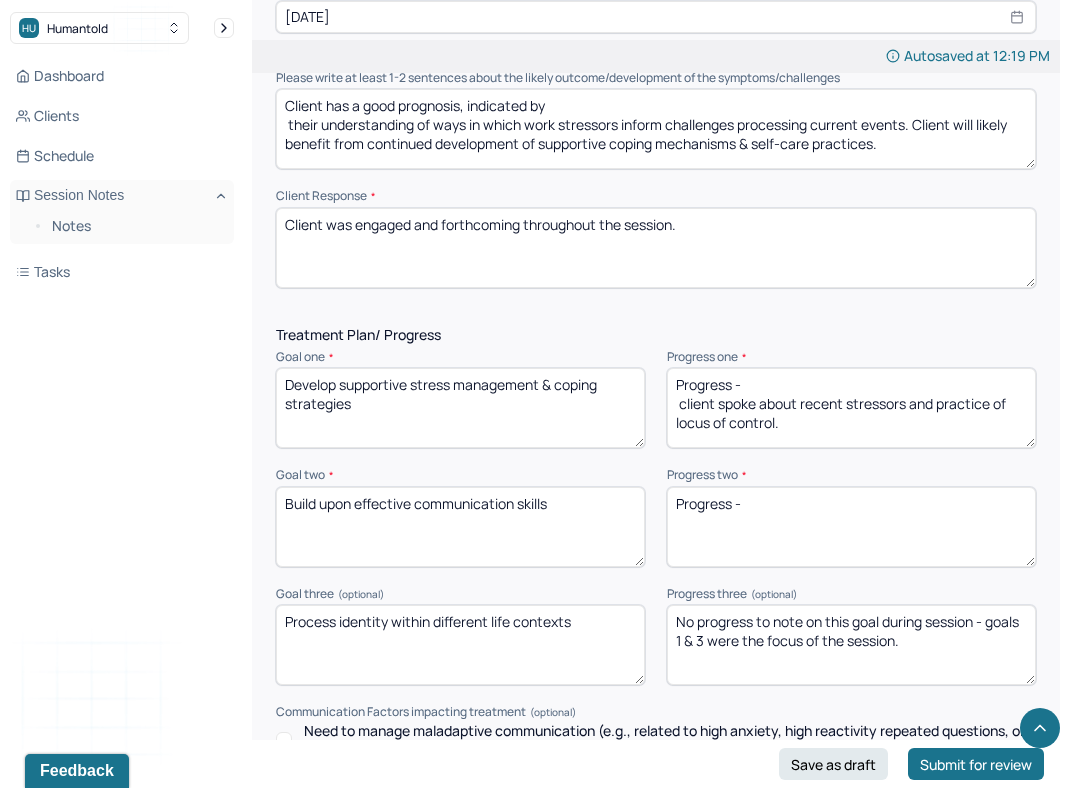 click on "No progress to note on this goal during session - goals 1 & 3 were the focus of the session." at bounding box center [851, 645] 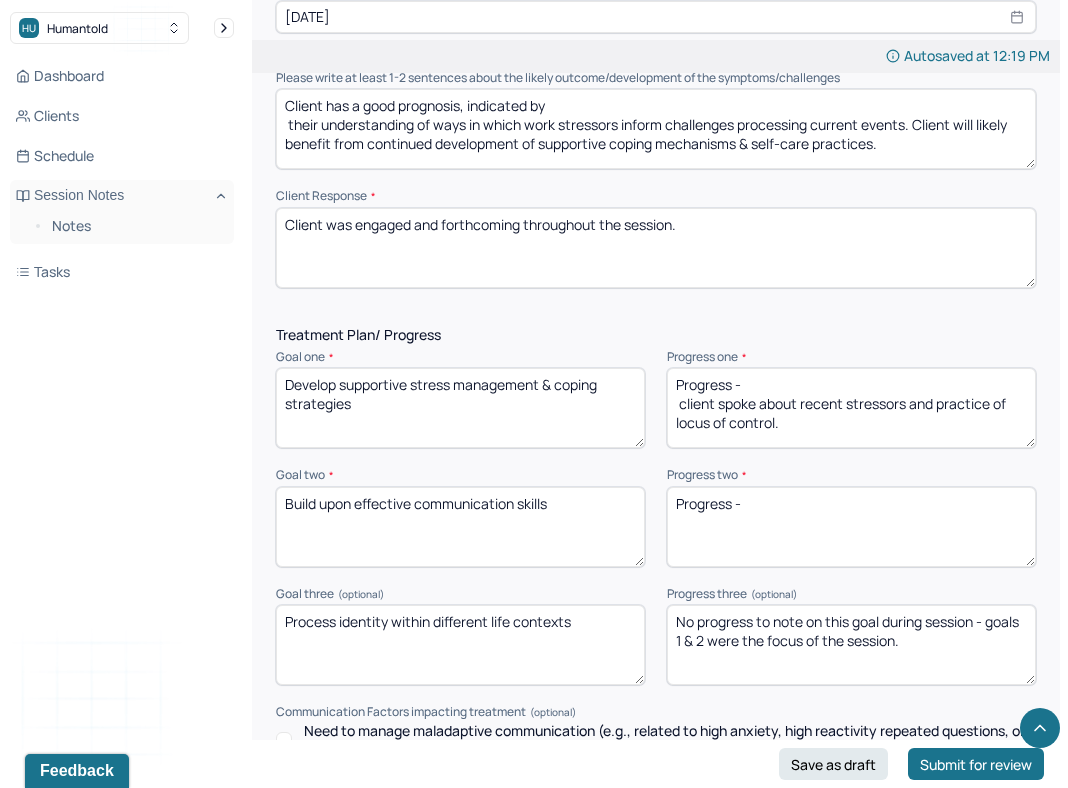type on "No progress to note on this goal during session - goals 1 & 2 were the focus of the session." 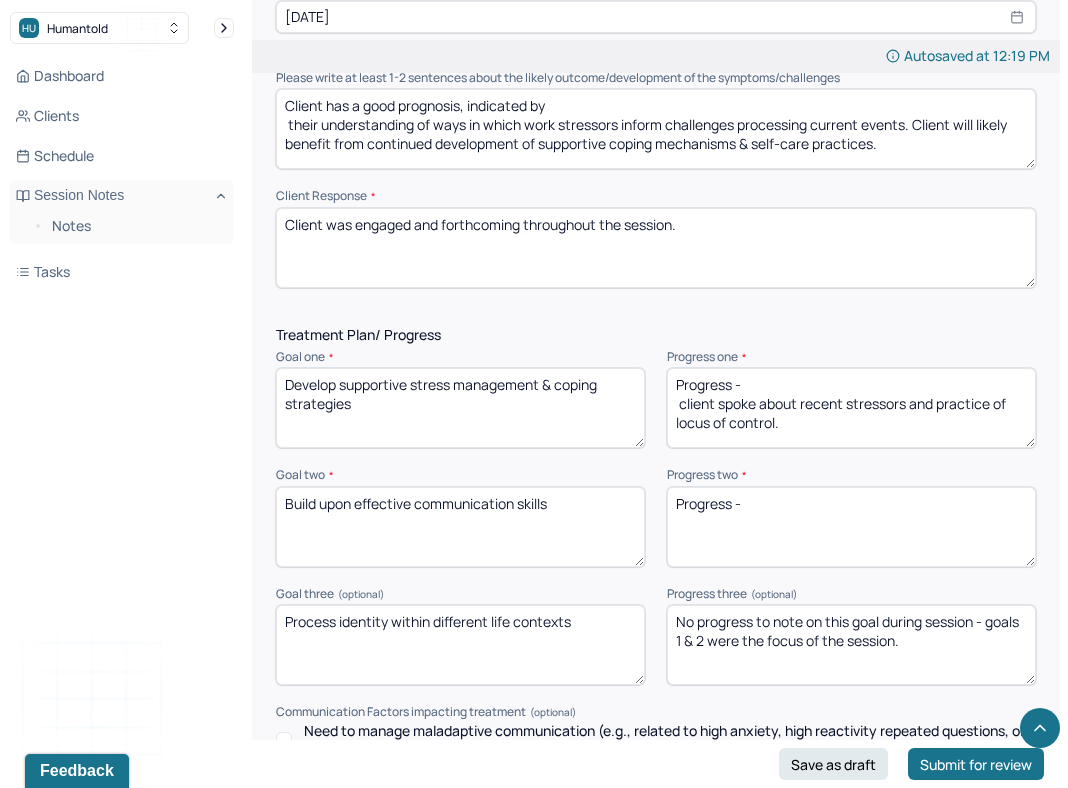 click on "Progress -" at bounding box center [851, 527] 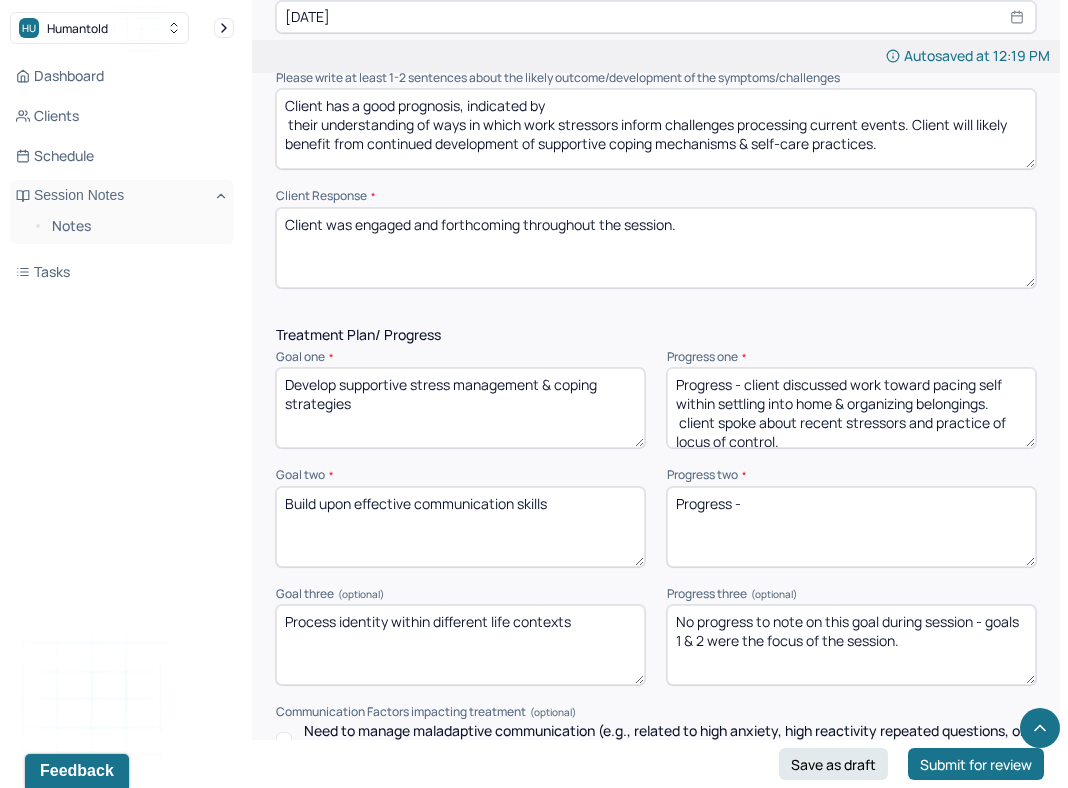 click on "Progress - client discussed work toward pacing self within settling into home & organizing
client spoke about recent stressors and practice of locus of control." at bounding box center [851, 408] 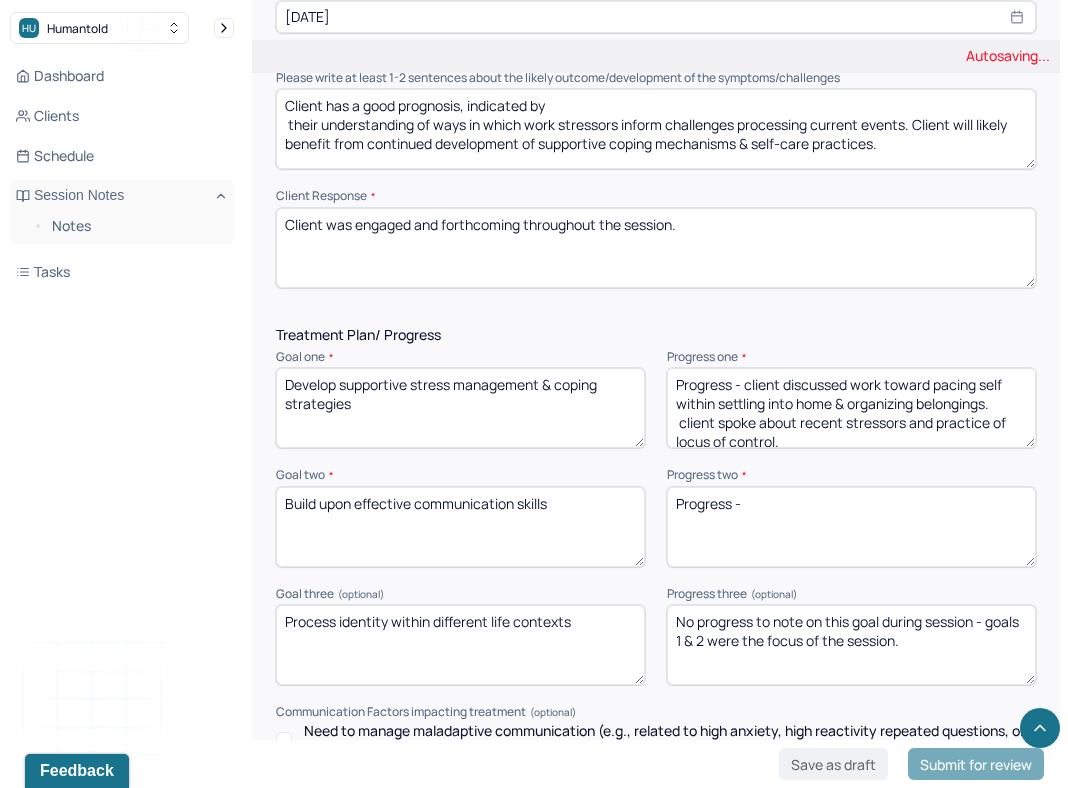 click on "Progress - client discussed work toward pacing self within settling into home & organizing
client spoke about recent stressors and practice of locus of control." at bounding box center (851, 408) 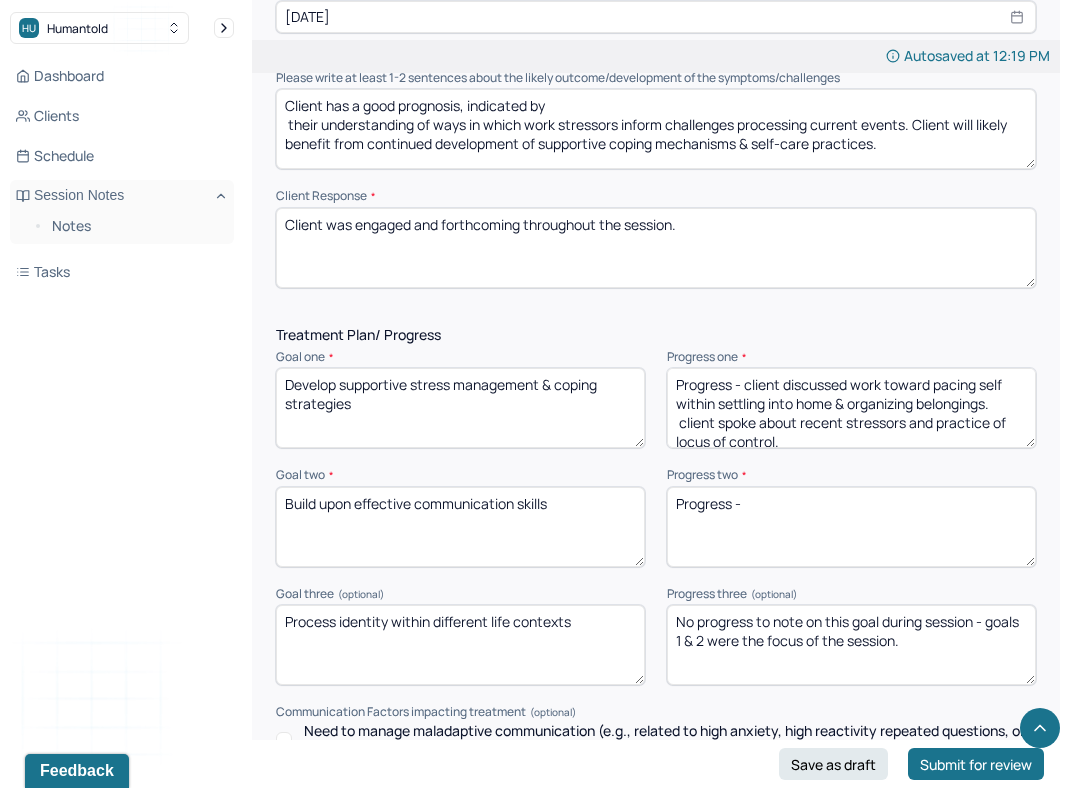 click on "Progress - client discussed work toward pacing self within settling into home & organizing belongings.
client spoke about recent stressors and practice of locus of control." at bounding box center [851, 408] 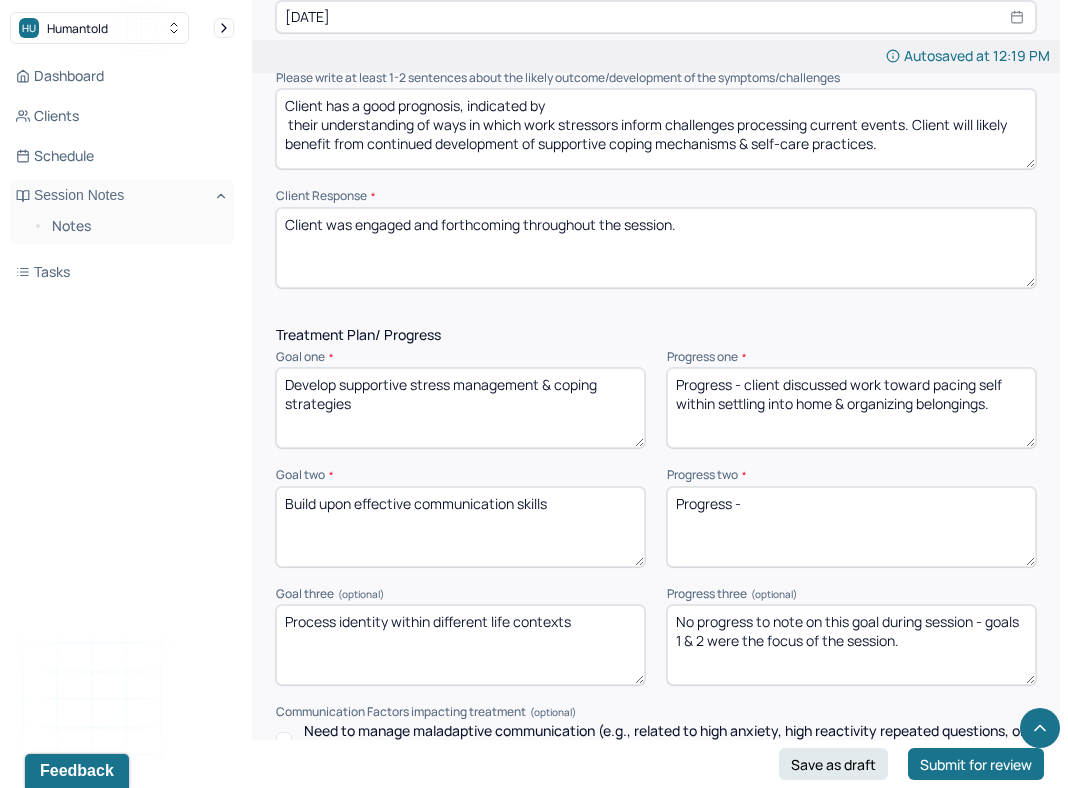 type on "Progress - client discussed work toward pacing self within settling into home & organizing belongings." 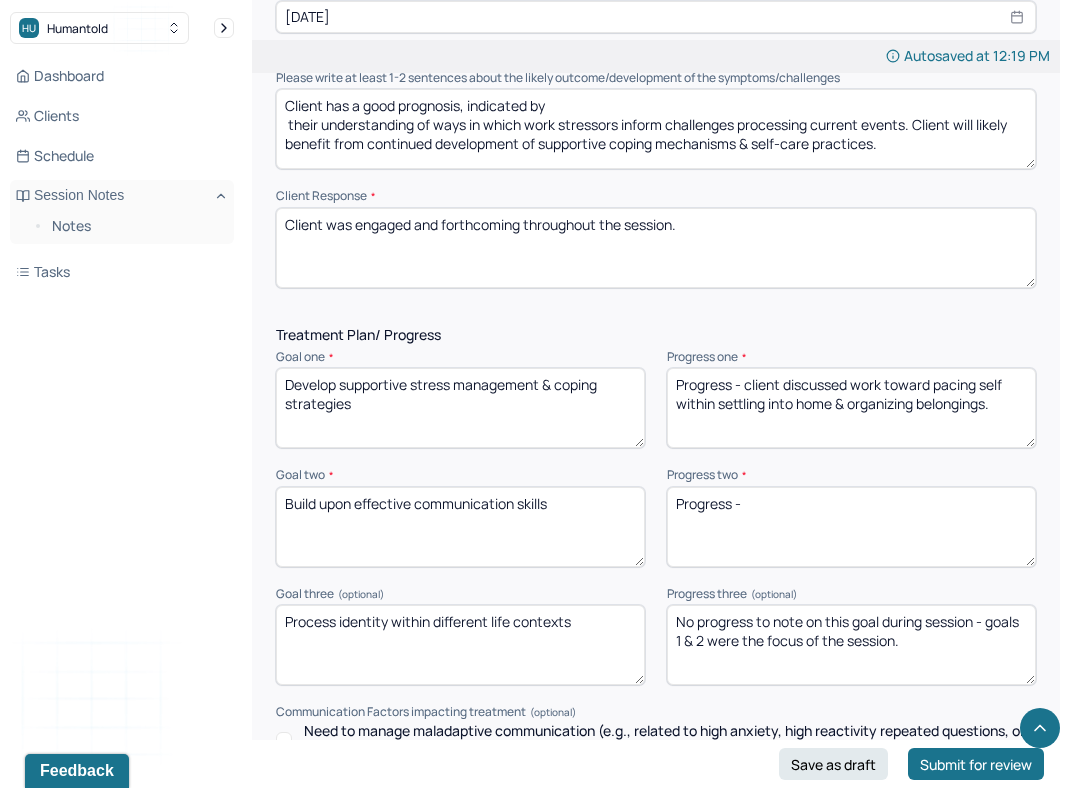 click on "Progress -" at bounding box center [851, 527] 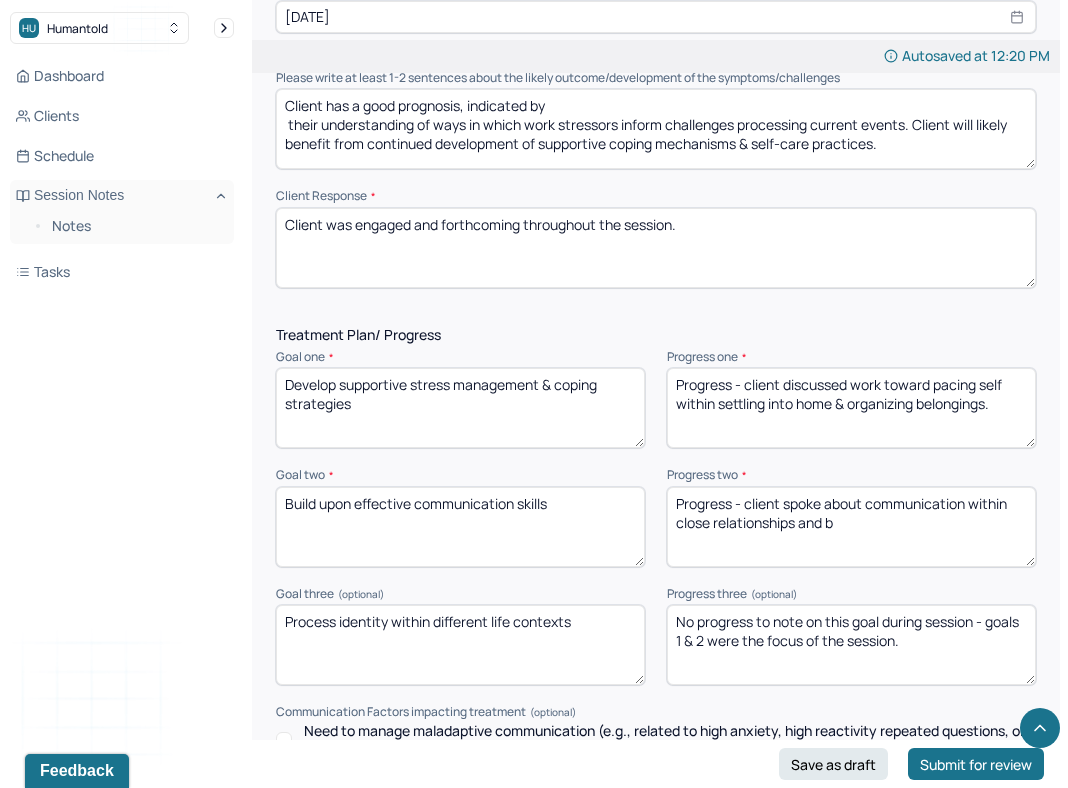click on "Progress - client spoke about communication within close relationships and b" at bounding box center (851, 527) 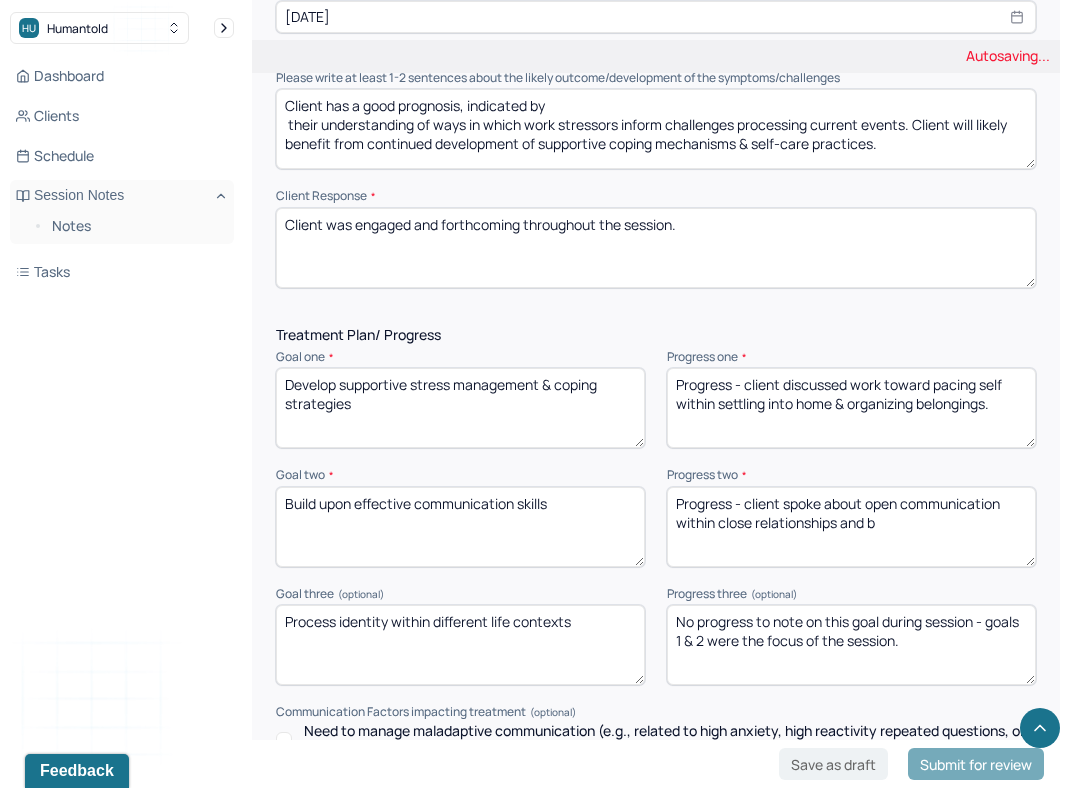 drag, startPoint x: 886, startPoint y: 524, endPoint x: 865, endPoint y: 524, distance: 21 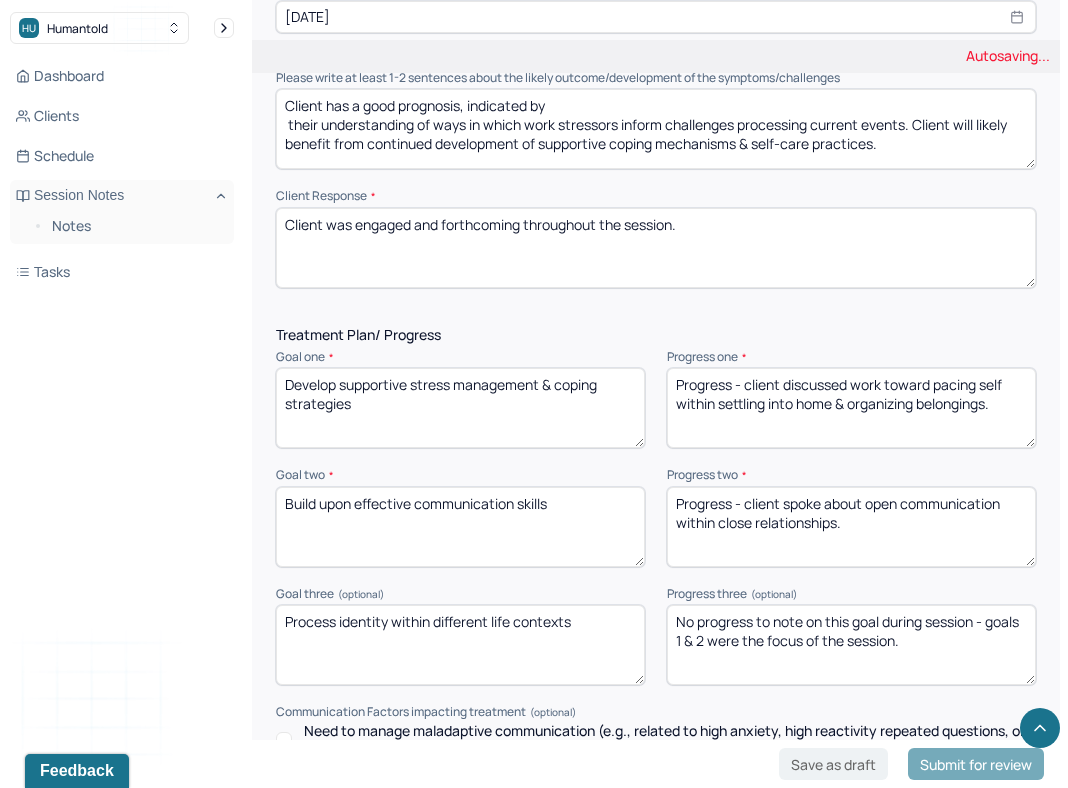 type on "Progress - client spoke about open communication within close relationships." 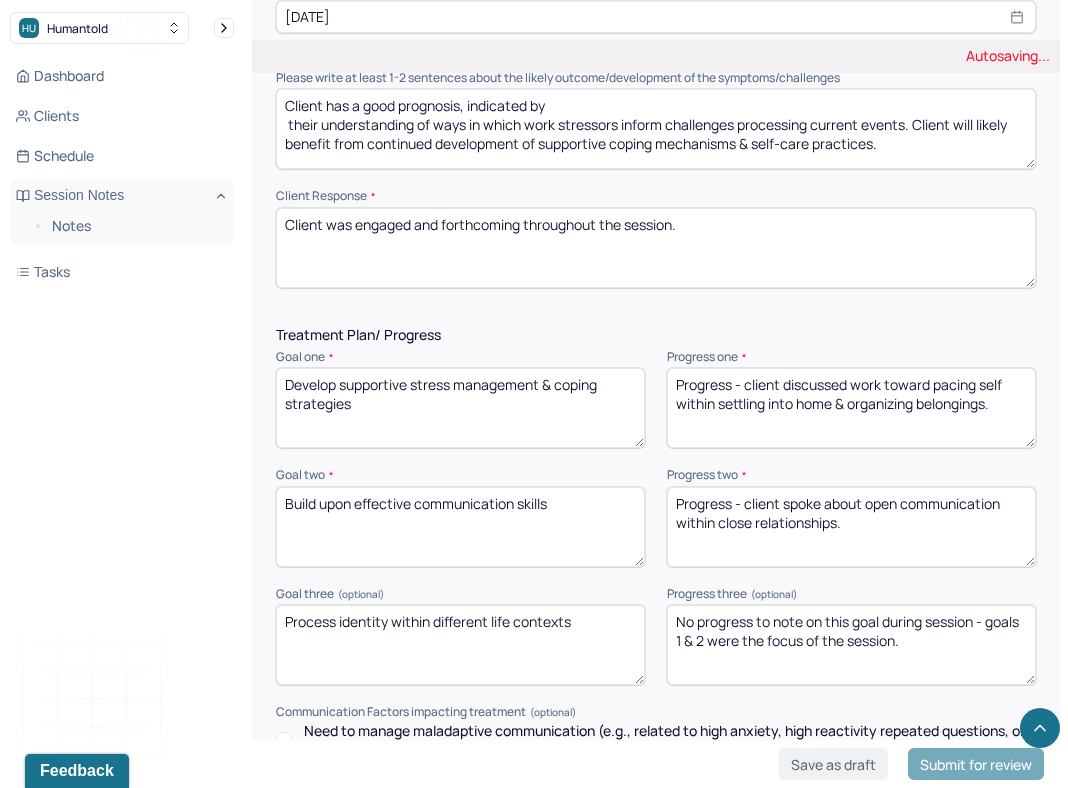 click on "Treatment Plan/ Progress" at bounding box center (656, 335) 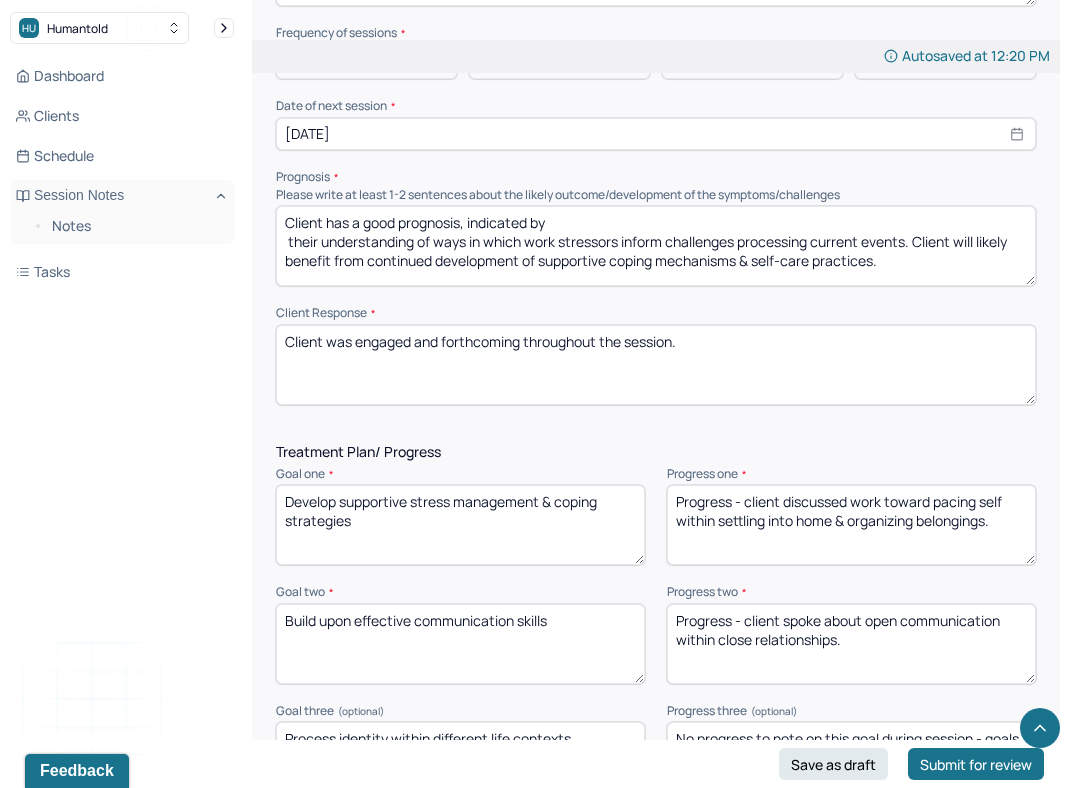 scroll, scrollTop: 2468, scrollLeft: 0, axis: vertical 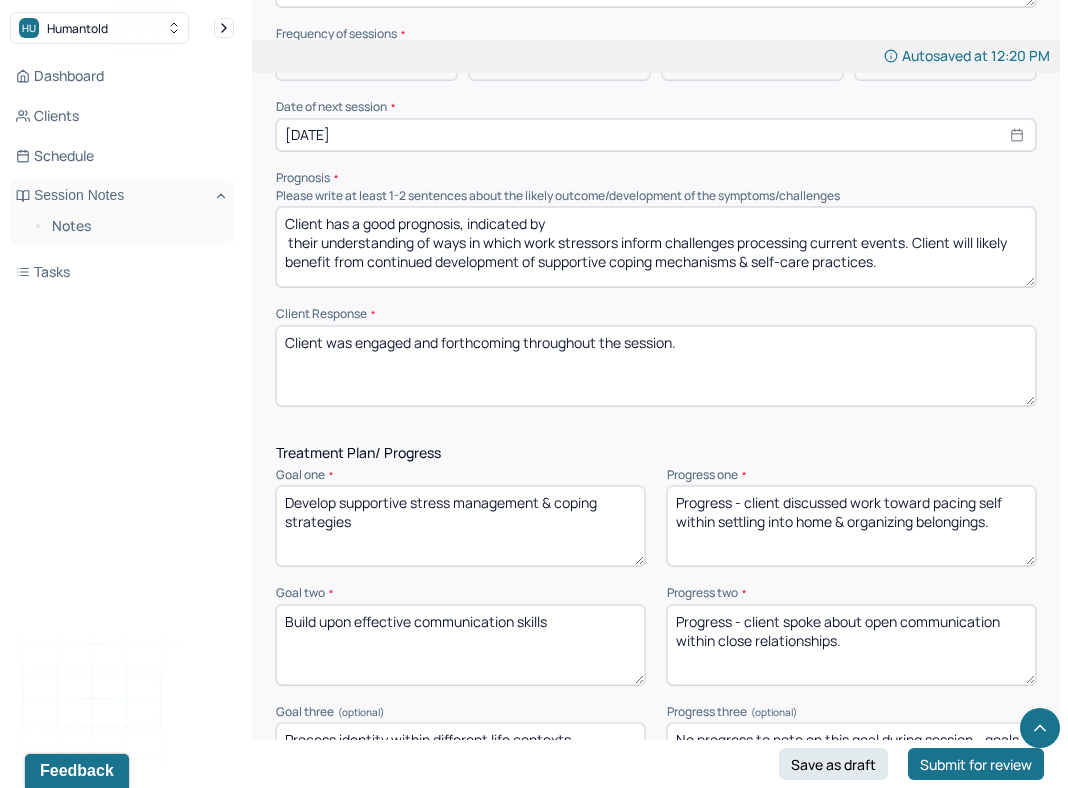 click on "Client was engaged and forthcoming throughout the session." at bounding box center (656, 366) 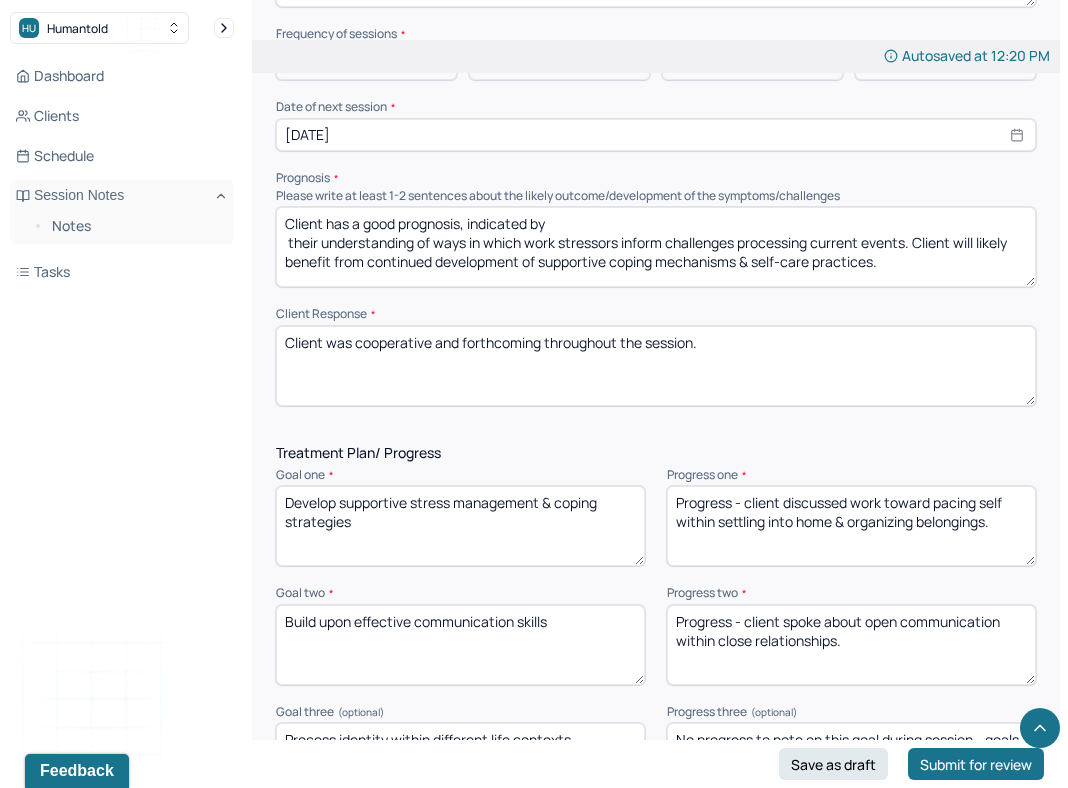 click on "Client was engaged and forthcoming throughout the session." at bounding box center (656, 366) 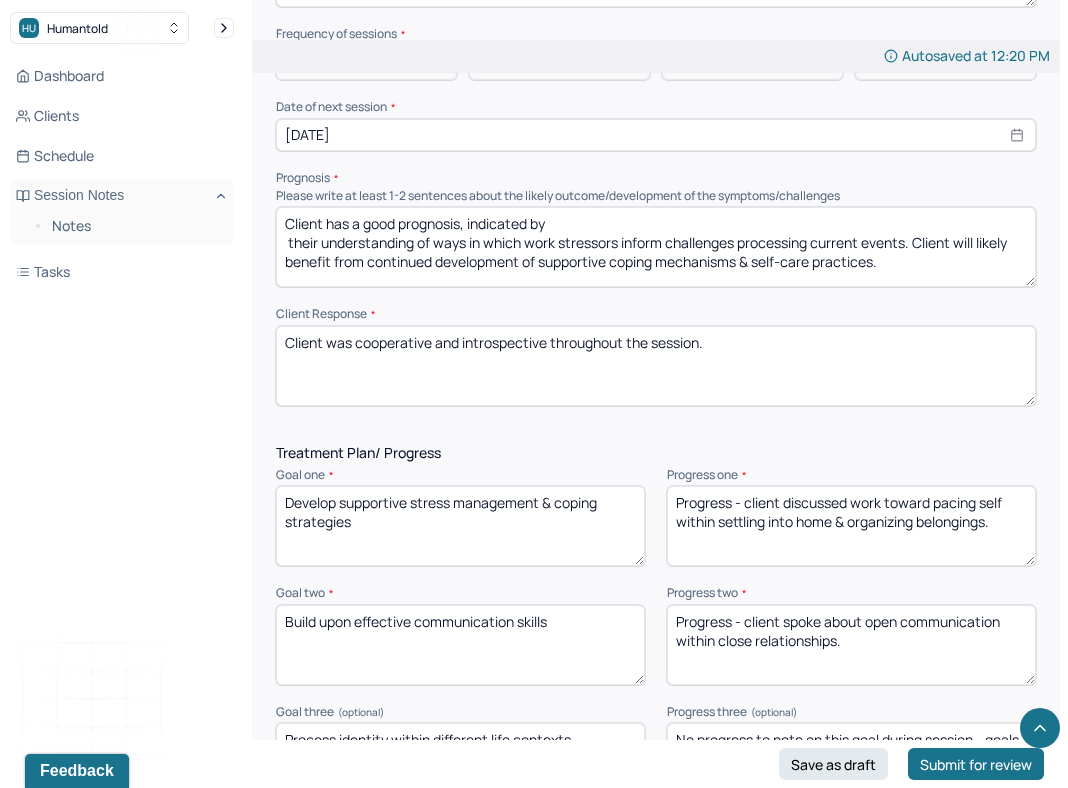 type on "Client was cooperative and introspective throughout the session." 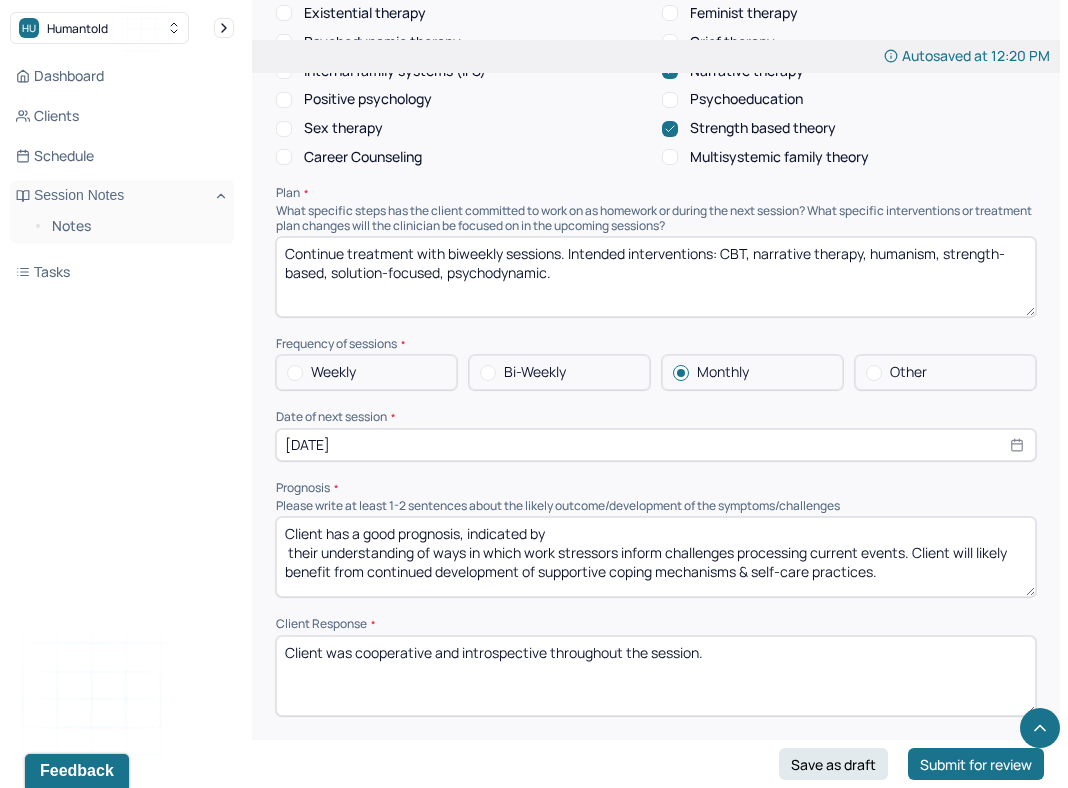 scroll, scrollTop: 2140, scrollLeft: 0, axis: vertical 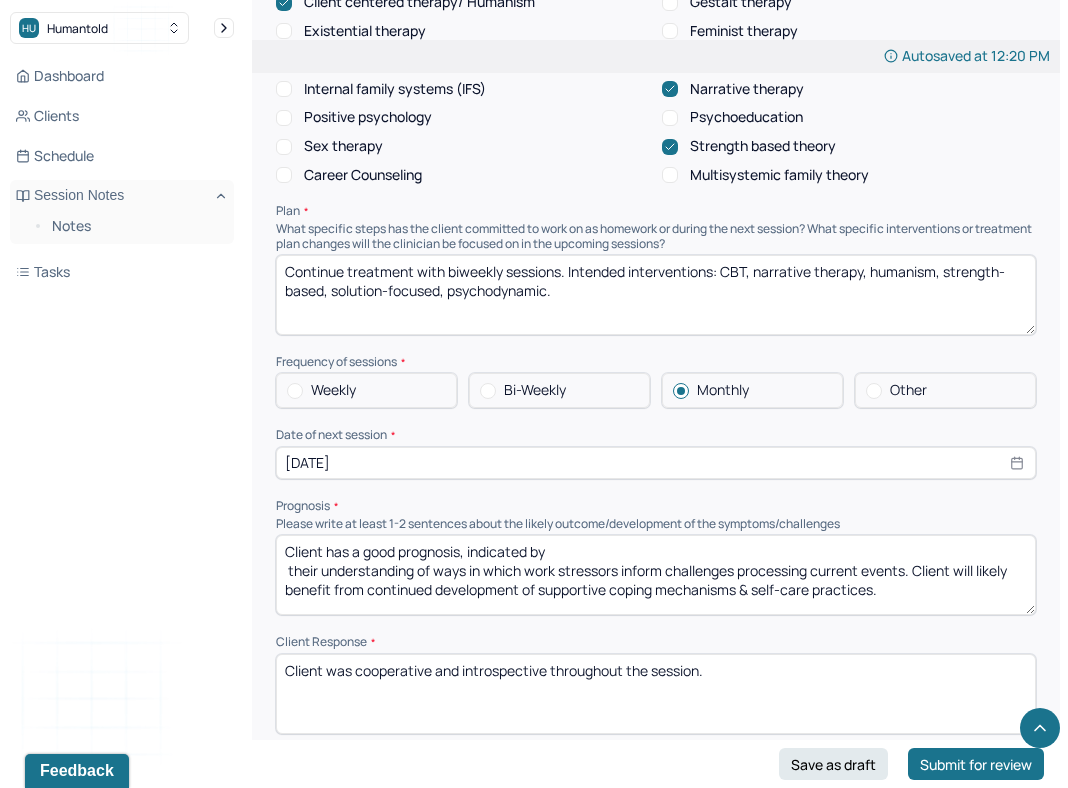 click on "Continue treatment with biweekly sessions. Intended interventions: CBT, narrative therapy, humanism, strength-based, solution-focused, psychodynamic." at bounding box center [656, 295] 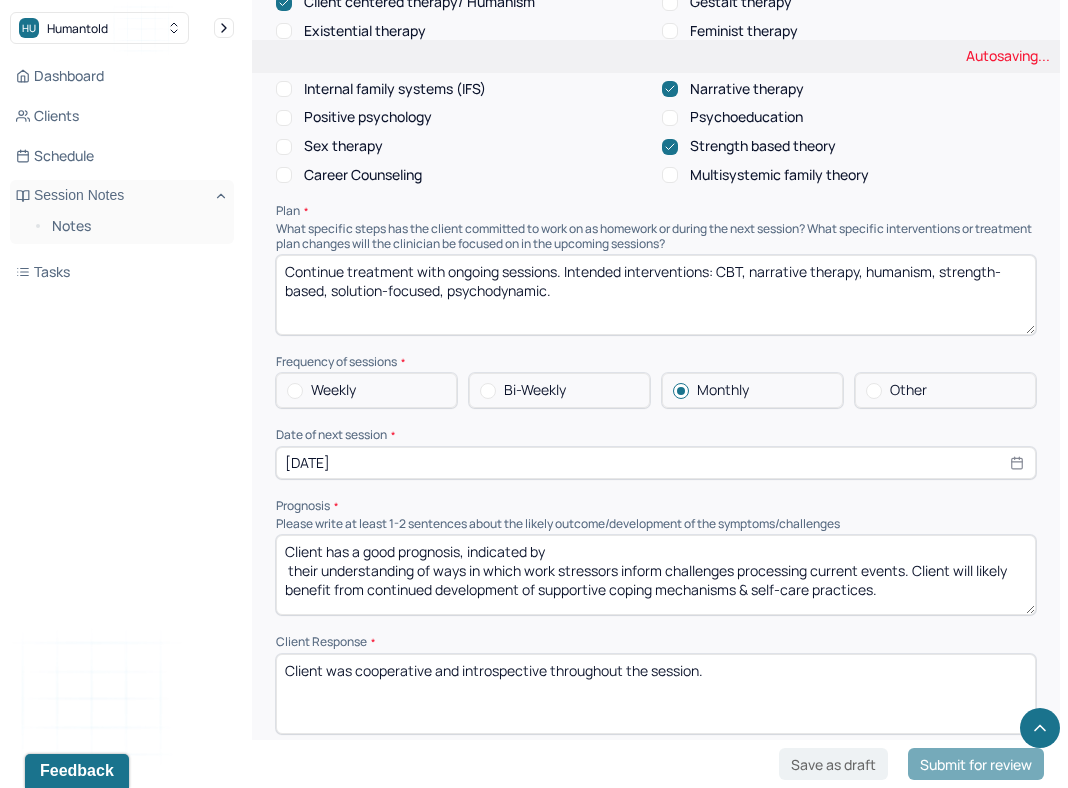 type on "Continue treatment with ongoing sessions. Intended interventions: CBT, narrative therapy, humanism, strength-based, solution-focused, psychodynamic." 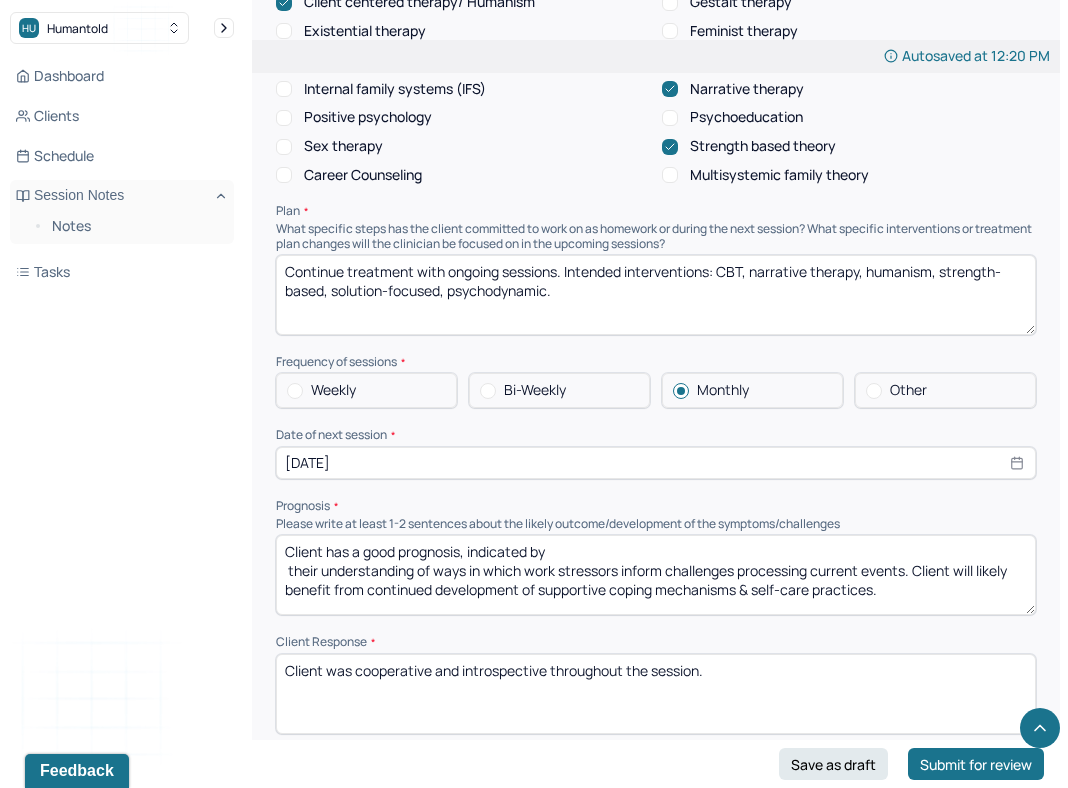click on "Client has a good prognosis, indicated by
their understanding of ways in which work stressors inform challenges processing current events. Client will likely benefit from continued development of supportive coping mechanisms & self-care practices." at bounding box center (656, 575) 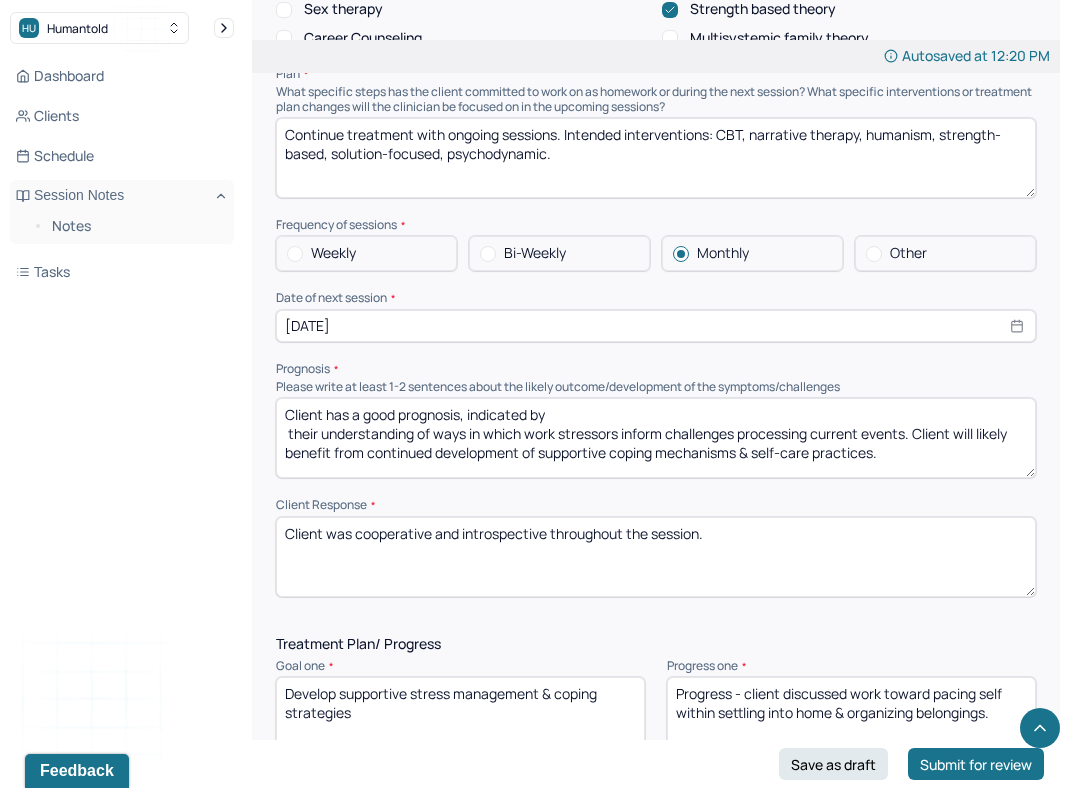 scroll, scrollTop: 2274, scrollLeft: 0, axis: vertical 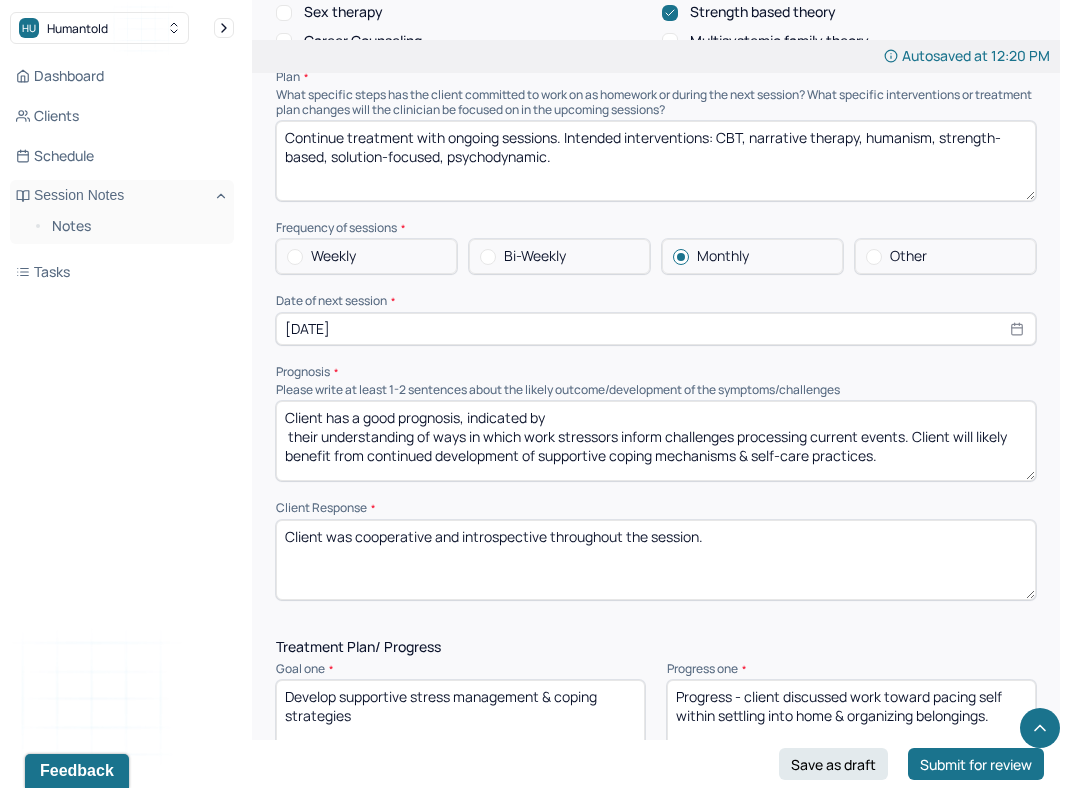 click on "Client has a good prognosis, indicated by
their understanding of ways in which work stressors inform challenges processing current events. Client will likely benefit from continued development of supportive coping mechanisms & self-care practices." at bounding box center [656, 441] 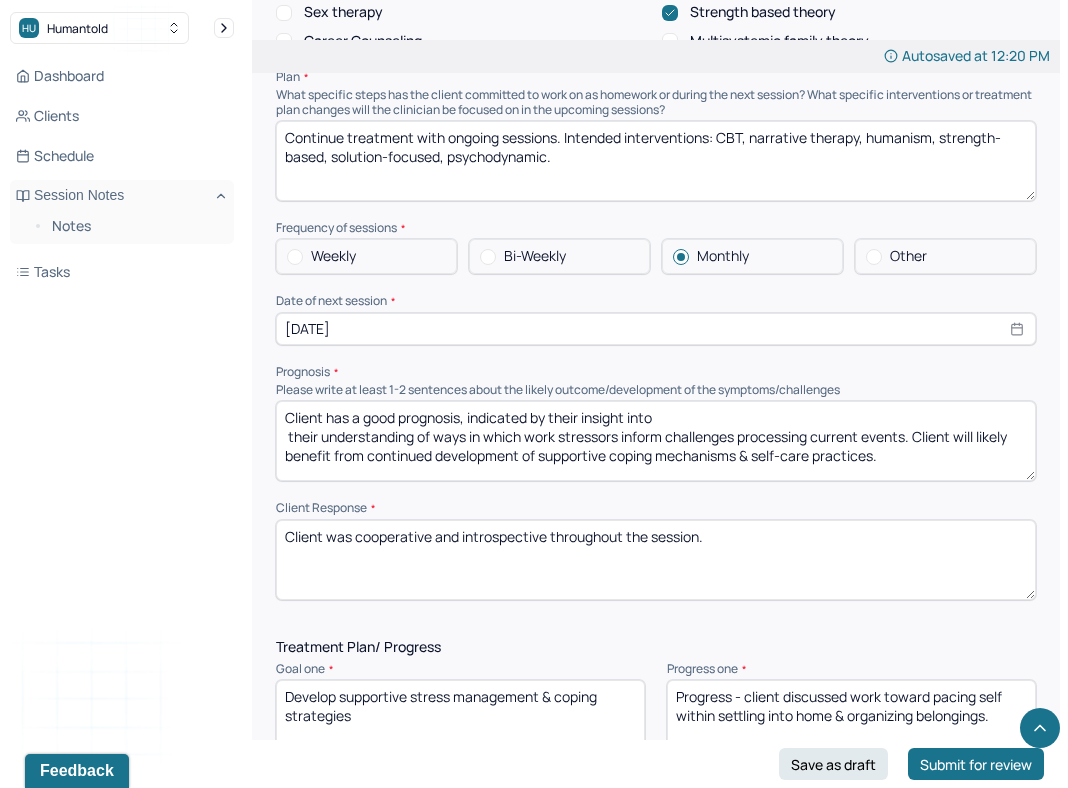 click on "Client has a good prognosis, indicated by their insight into
their understanding of ways in which work stressors inform challenges processing current events. Client will likely benefit from continued development of supportive coping mechanisms & self-care practices." at bounding box center [656, 441] 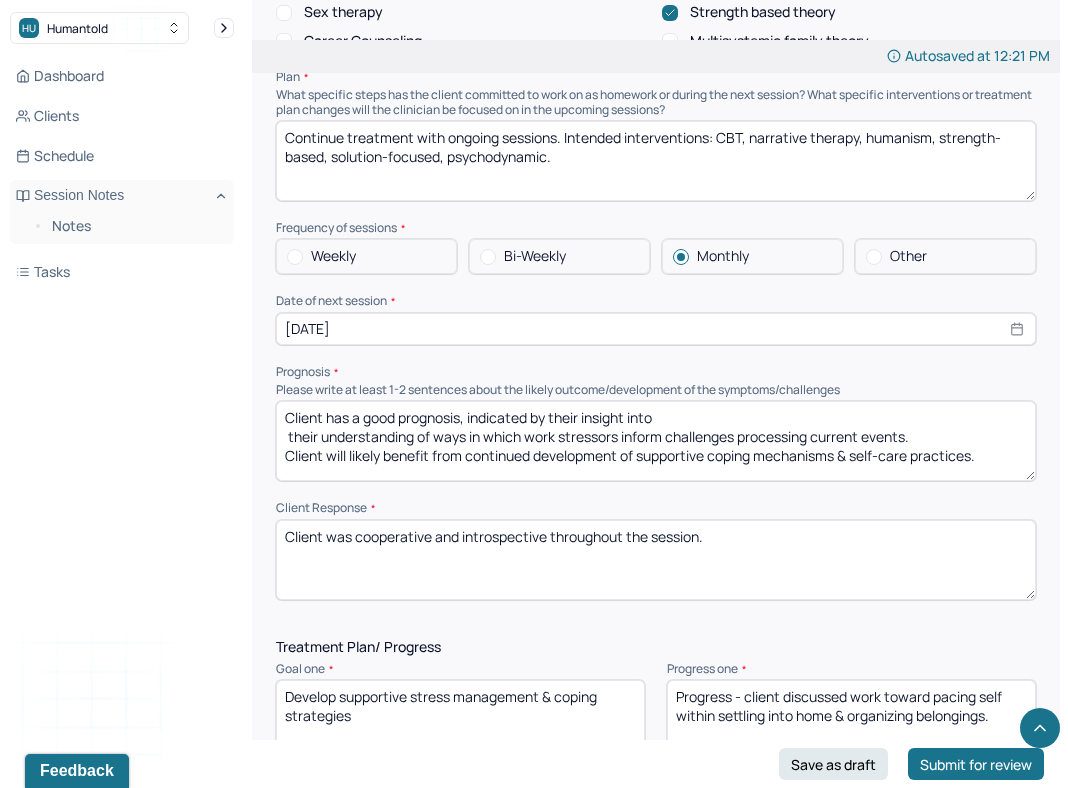 drag, startPoint x: 997, startPoint y: 452, endPoint x: 639, endPoint y: 454, distance: 358.00558 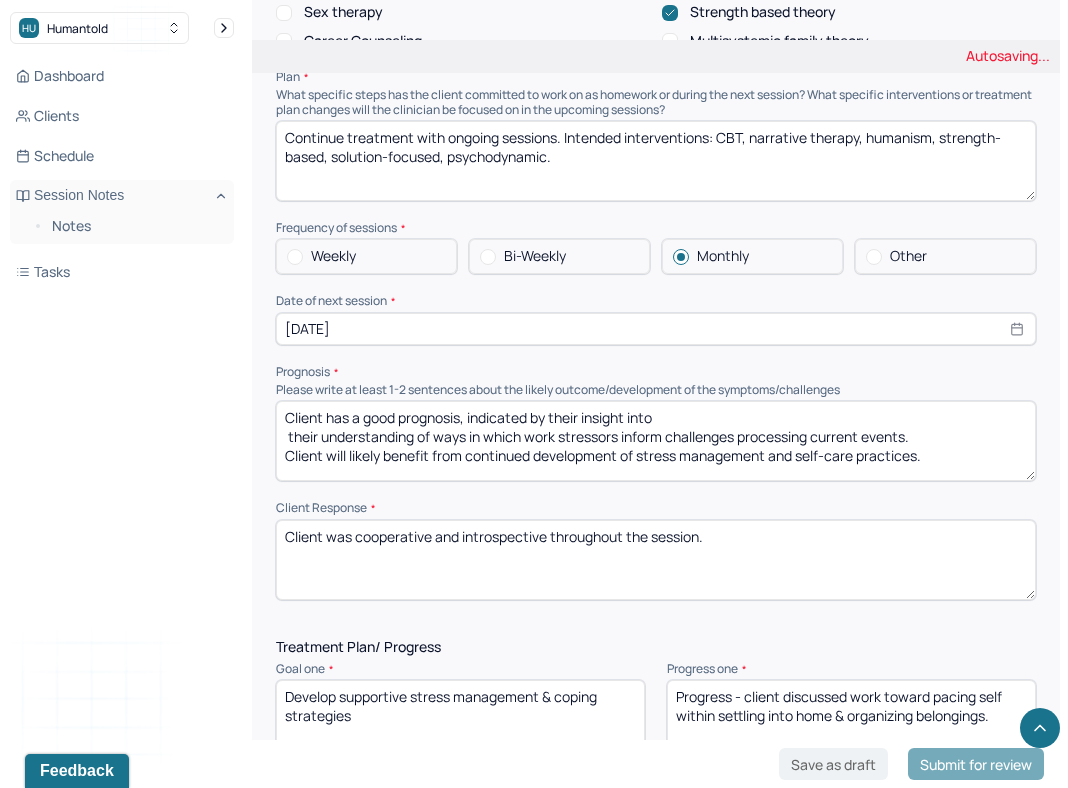 click on "Client has a good prognosis, indicated by their insight into
their understanding of ways in which work stressors inform challenges processing current events.
Client will likely benefit from continued development of stress management and" at bounding box center (656, 441) 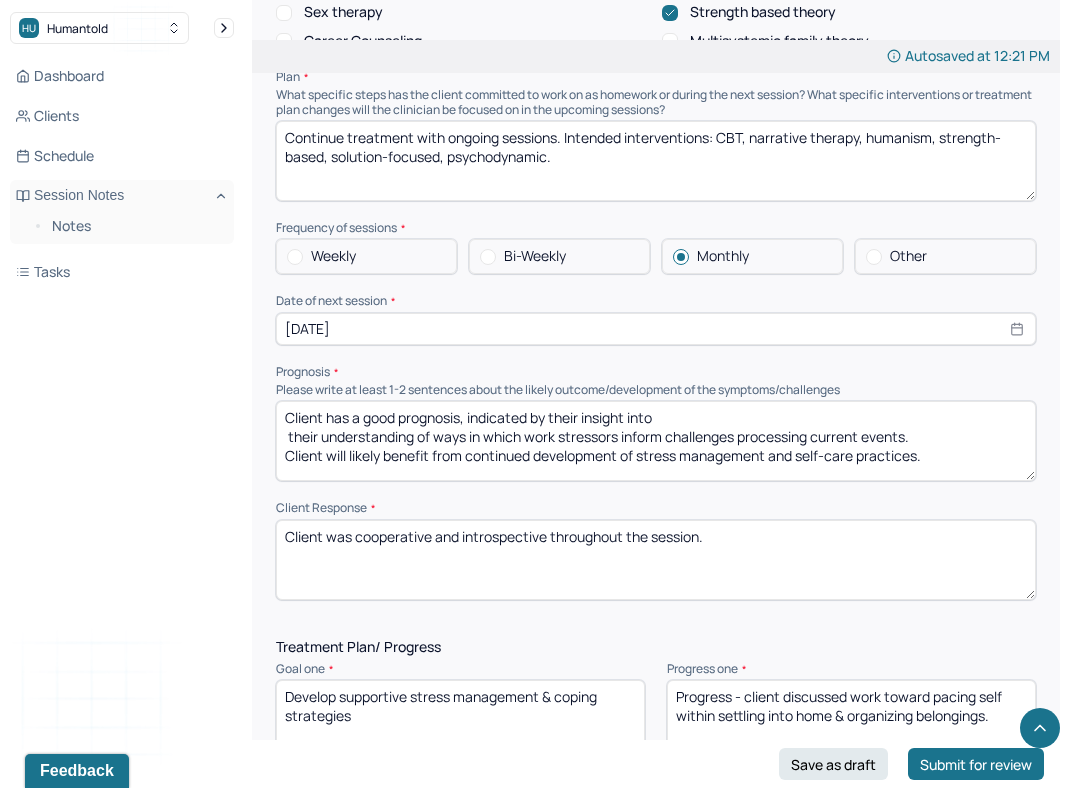 click on "Client has a good prognosis, indicated by their insight into
their understanding of ways in which work stressors inform challenges processing current events.
Client will likely benefit from continued development of stress management and self-care practices." at bounding box center (656, 441) 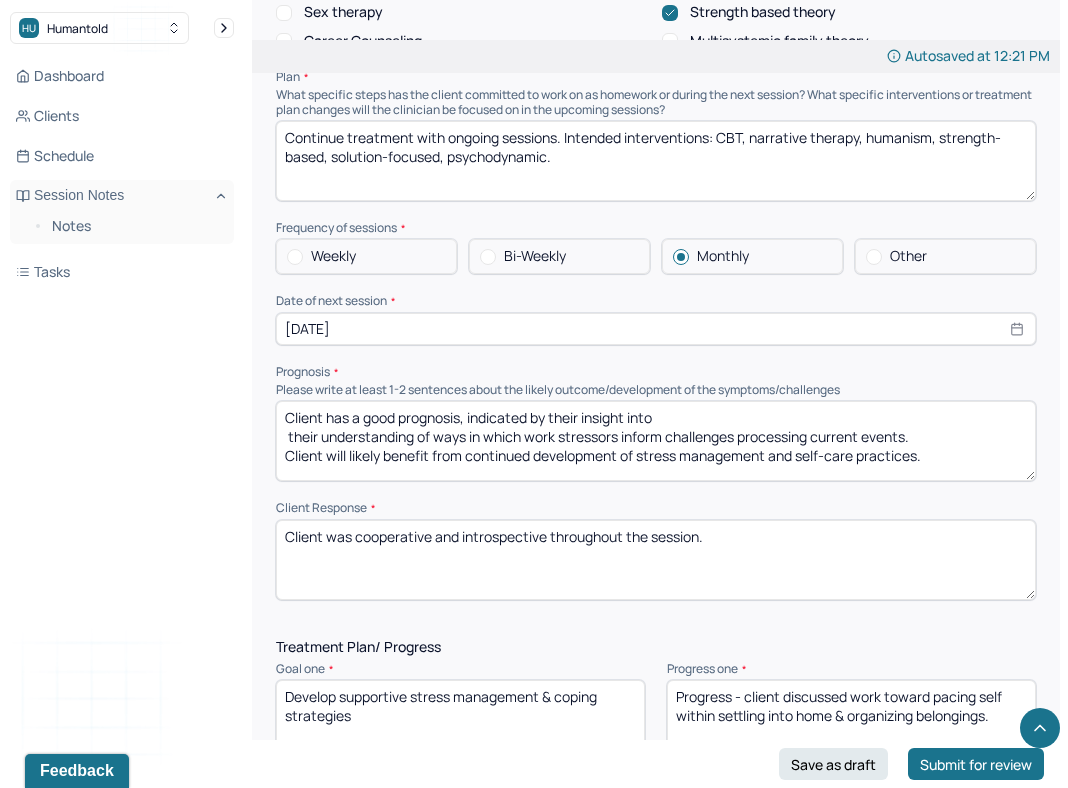 click on "Client has a good prognosis, indicated by their insight into
their understanding of ways in which work stressors inform challenges processing current events.
Client will likely benefit from continued development of stress management and self-care practices." at bounding box center (656, 441) 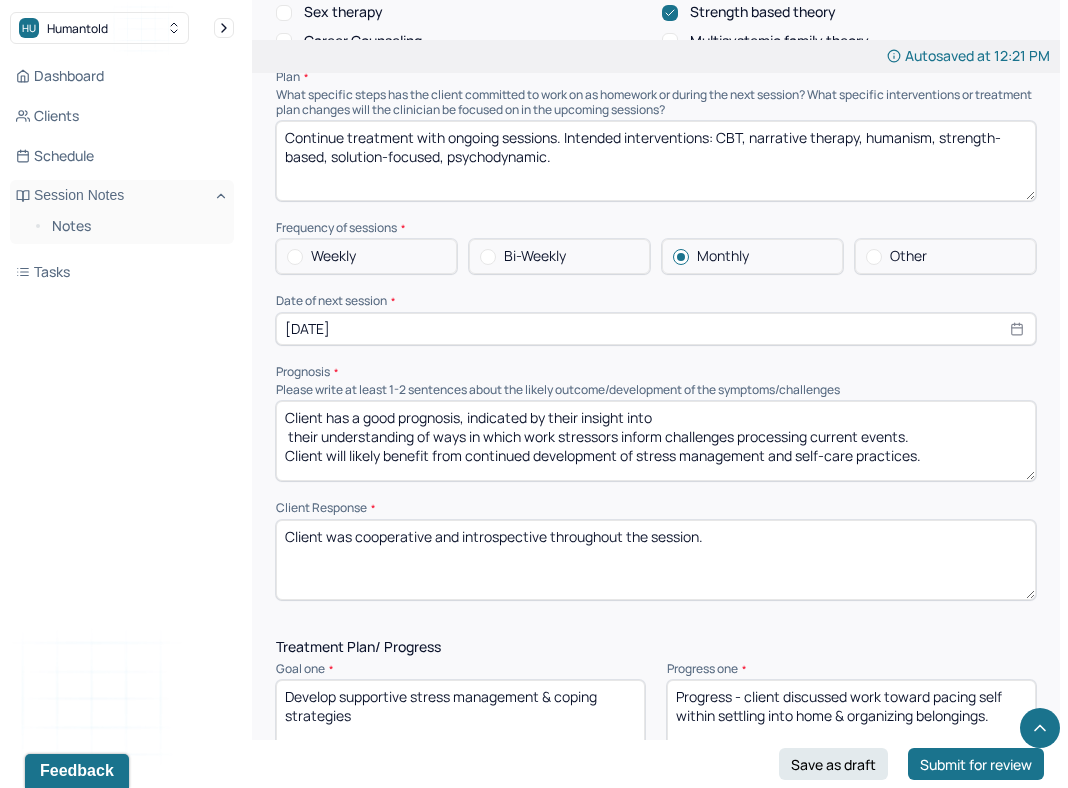 click on "Client has a good prognosis, indicated by their insight into
their understanding of ways in which work stressors inform challenges processing current events.
Client will likely benefit from continued development of stress management and self-care practices." at bounding box center [656, 441] 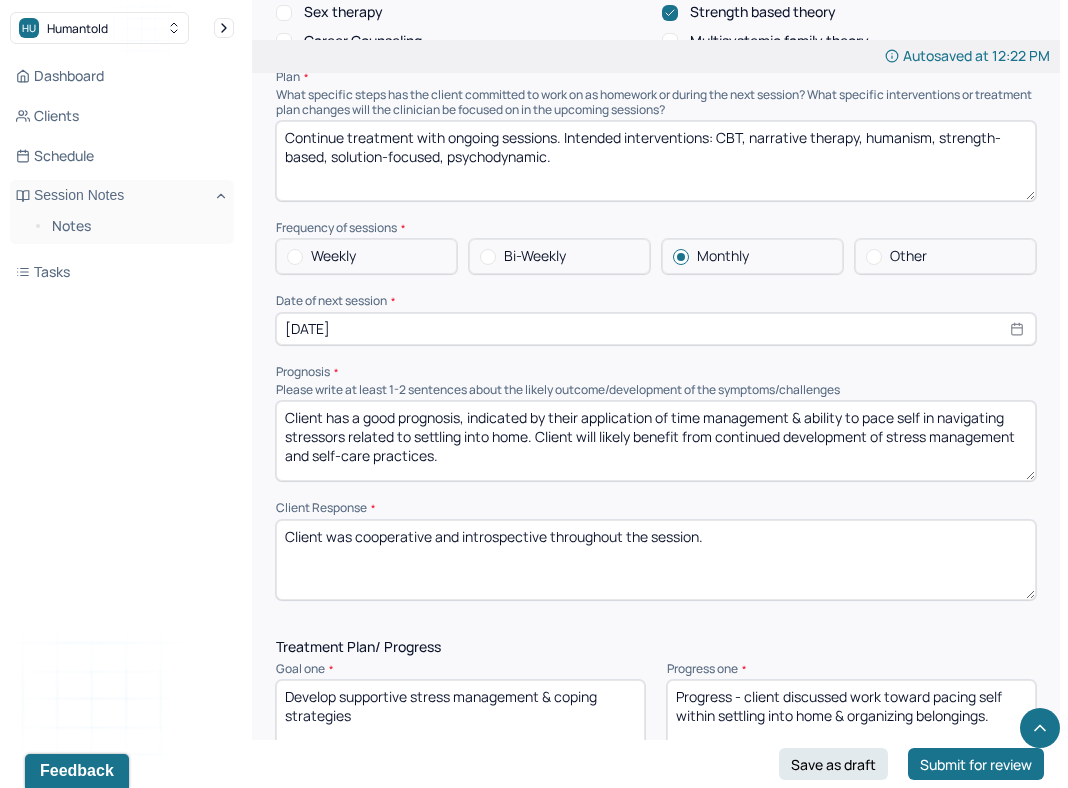 drag, startPoint x: 579, startPoint y: 450, endPoint x: 538, endPoint y: 435, distance: 43.65776 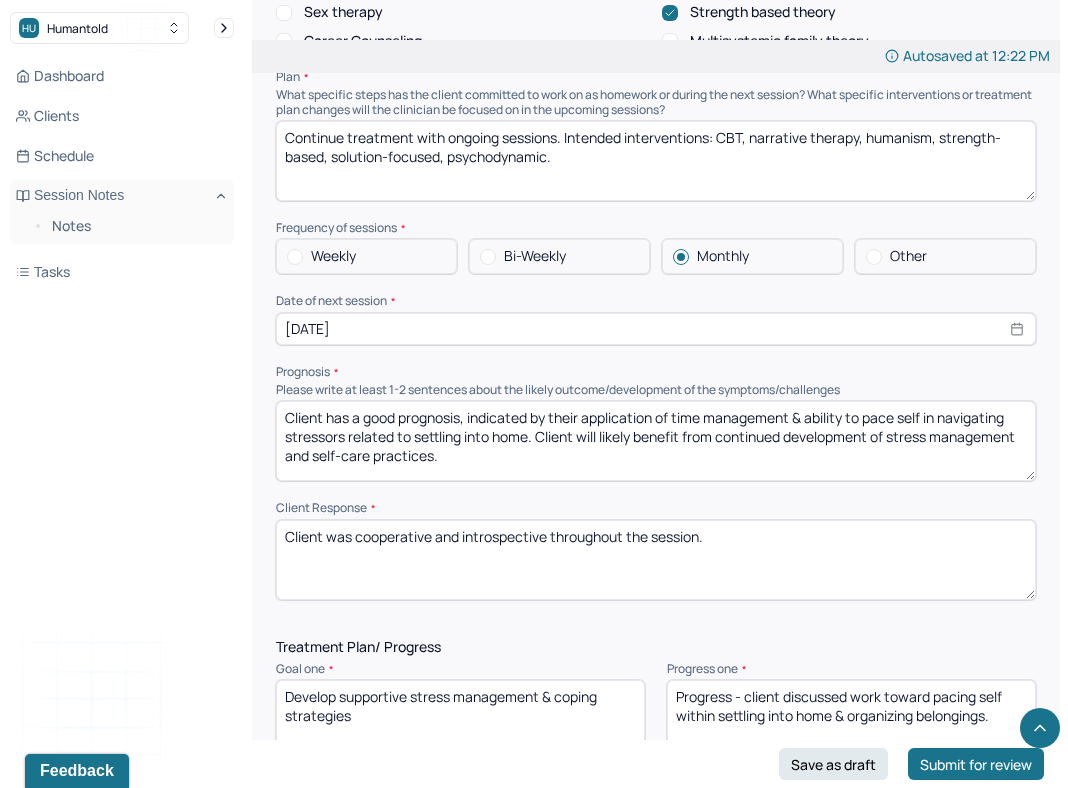 click on "Client has a good prognosis, indicated by their application of time management & ability to pace self in navigating stressors related to settling into home. Client will likely benefit from continued development of stress management and self-care practices." at bounding box center [656, 441] 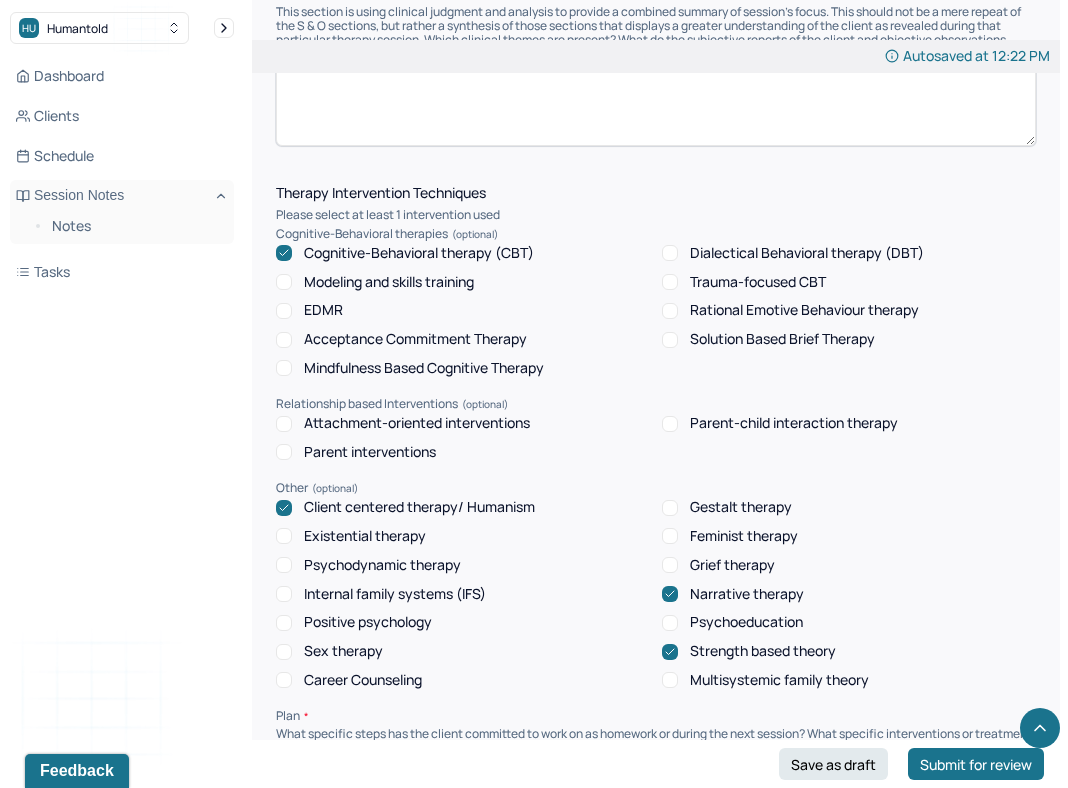 scroll, scrollTop: 1642, scrollLeft: 0, axis: vertical 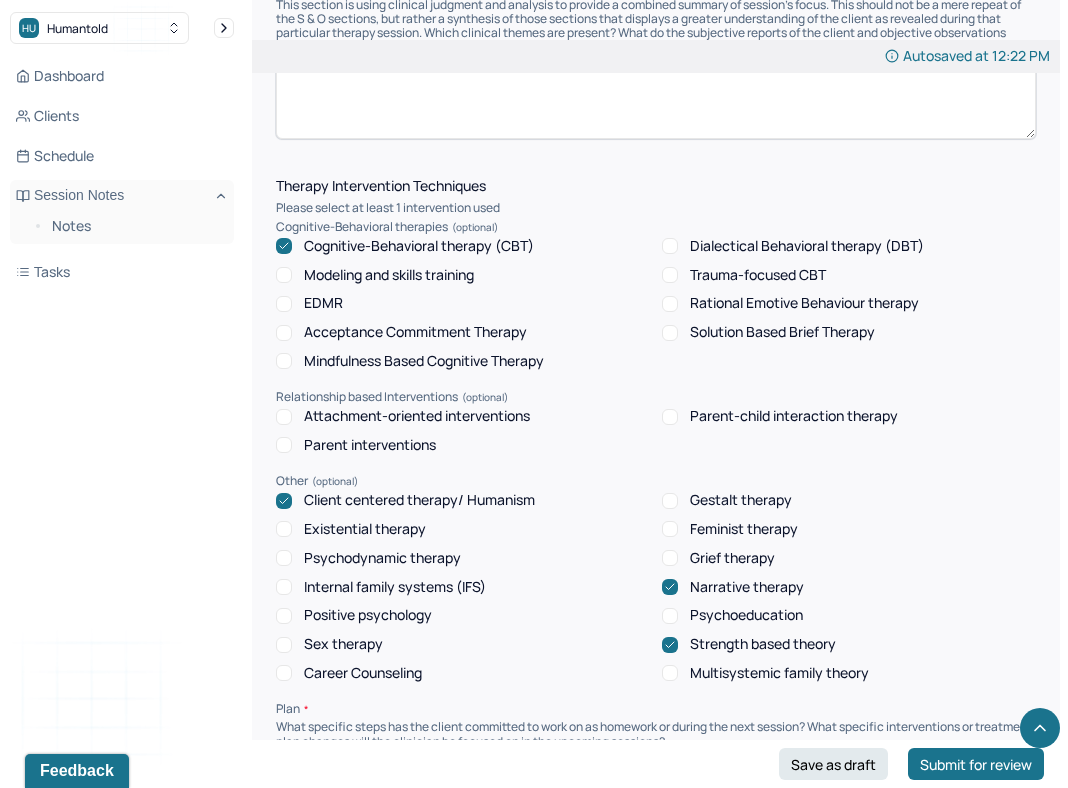 type on "Client has a good prognosis, indicated by their application of time management & ability to pace self in navigating stressors related to settling into home. Client will likely benefit from continued development of stress management and self-care practices." 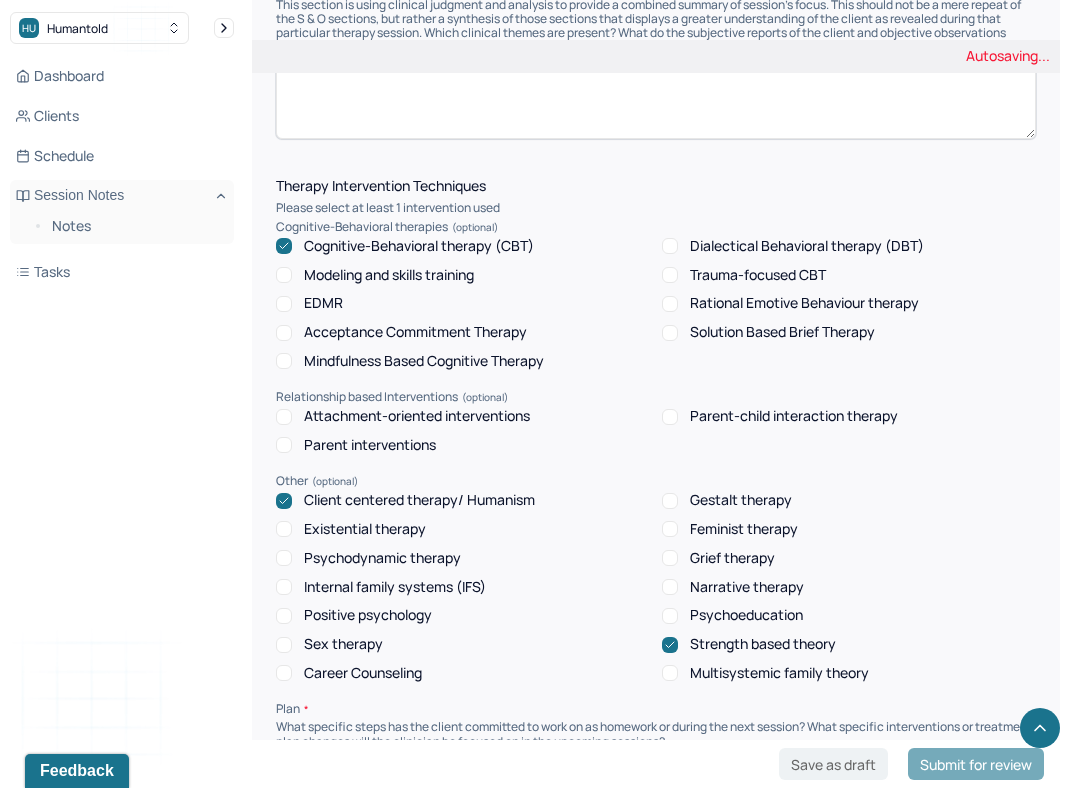 click on "Solution Based Brief Therapy" at bounding box center [670, 333] 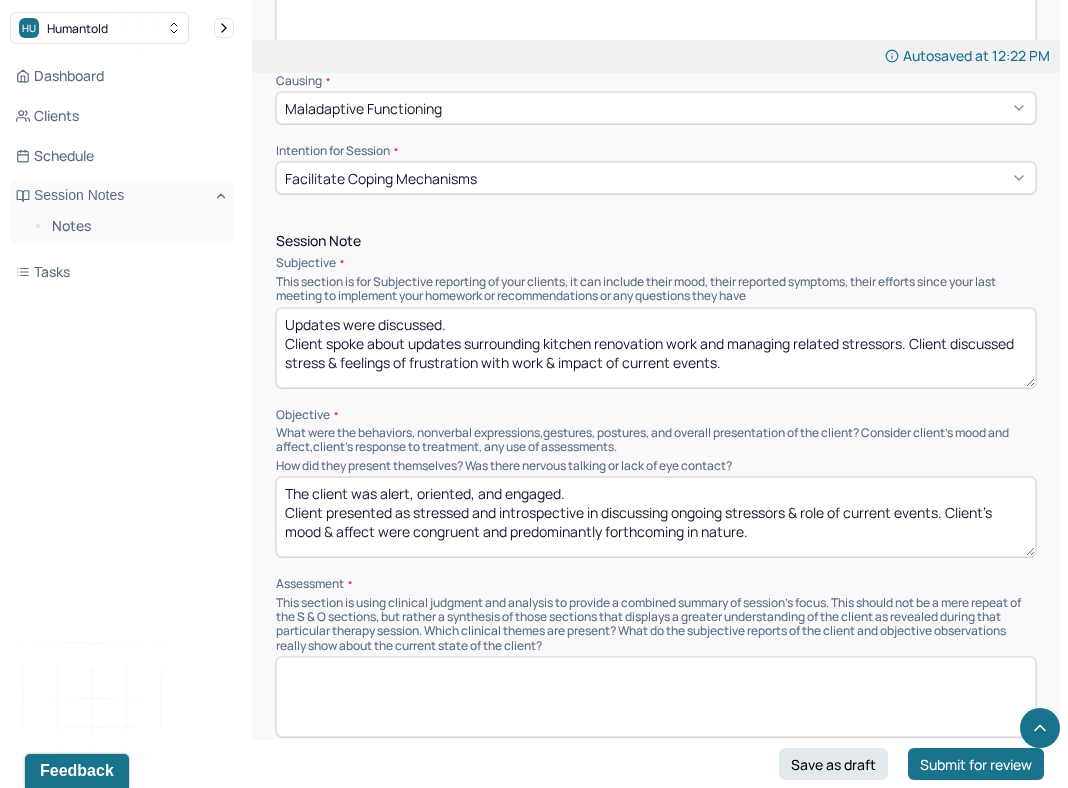scroll, scrollTop: 1056, scrollLeft: 0, axis: vertical 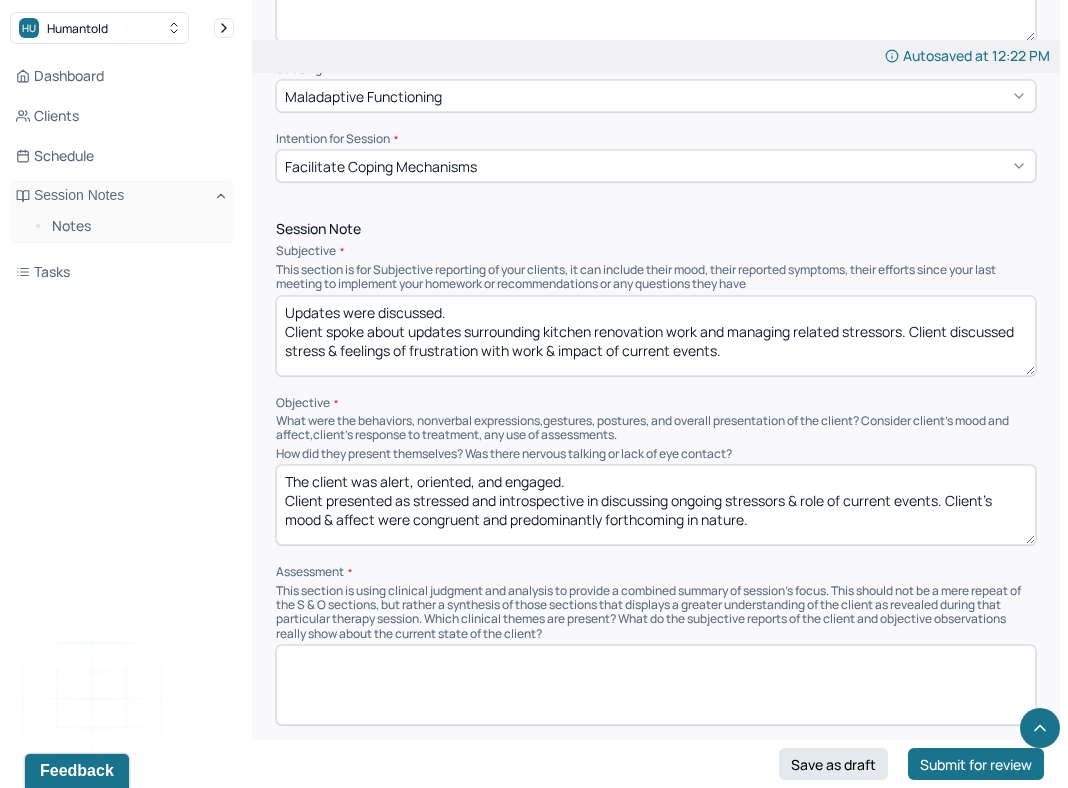 click at bounding box center [656, 685] 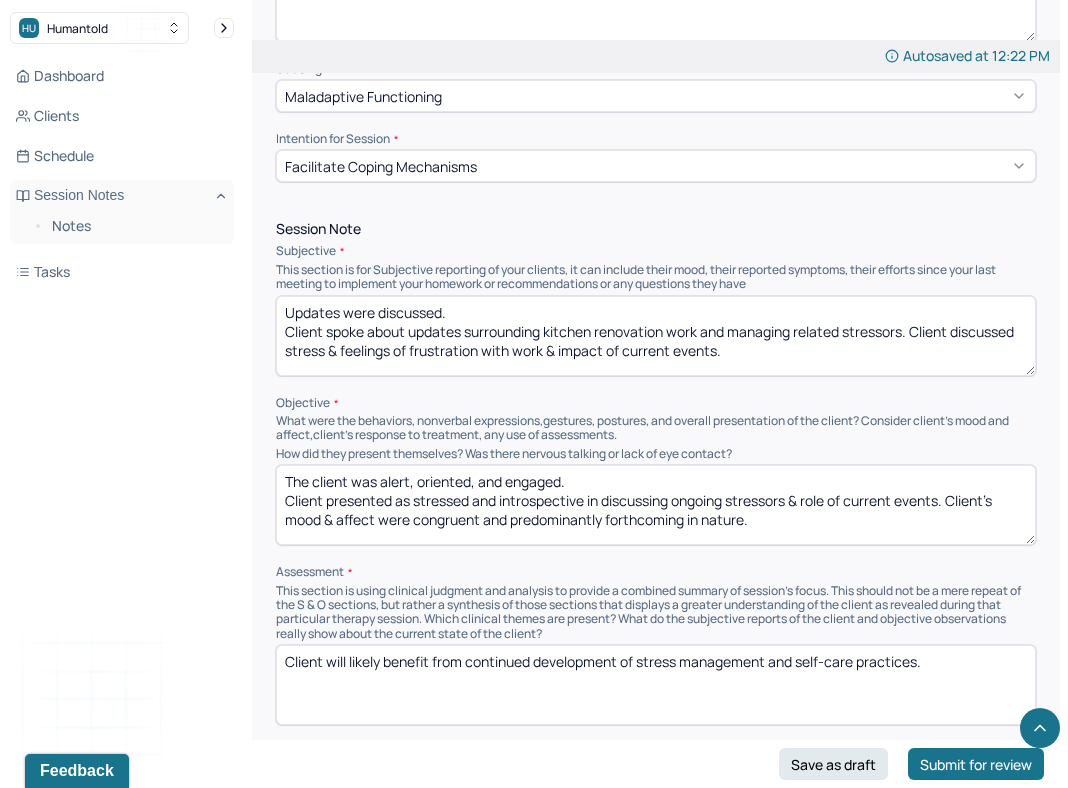click on "Client will likely benefit from continued development of stress management and self-care practices." at bounding box center (656, 685) 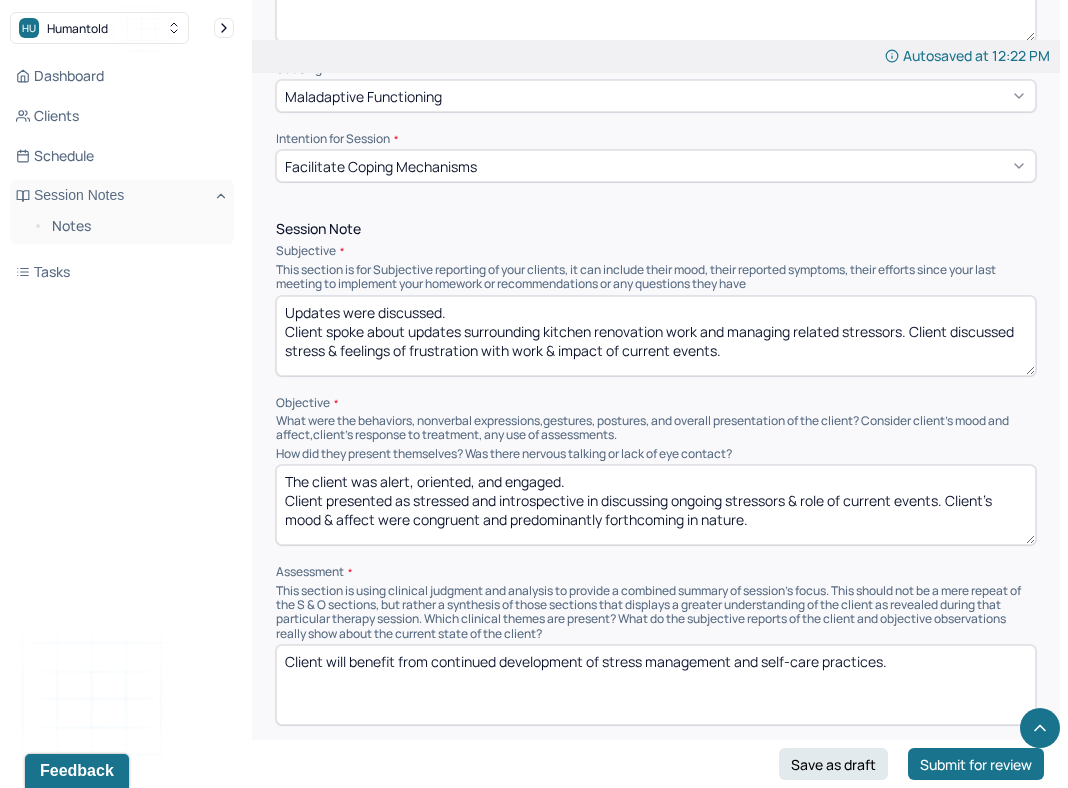 type on "Client will benefit from continued development of stress management and self-care practices." 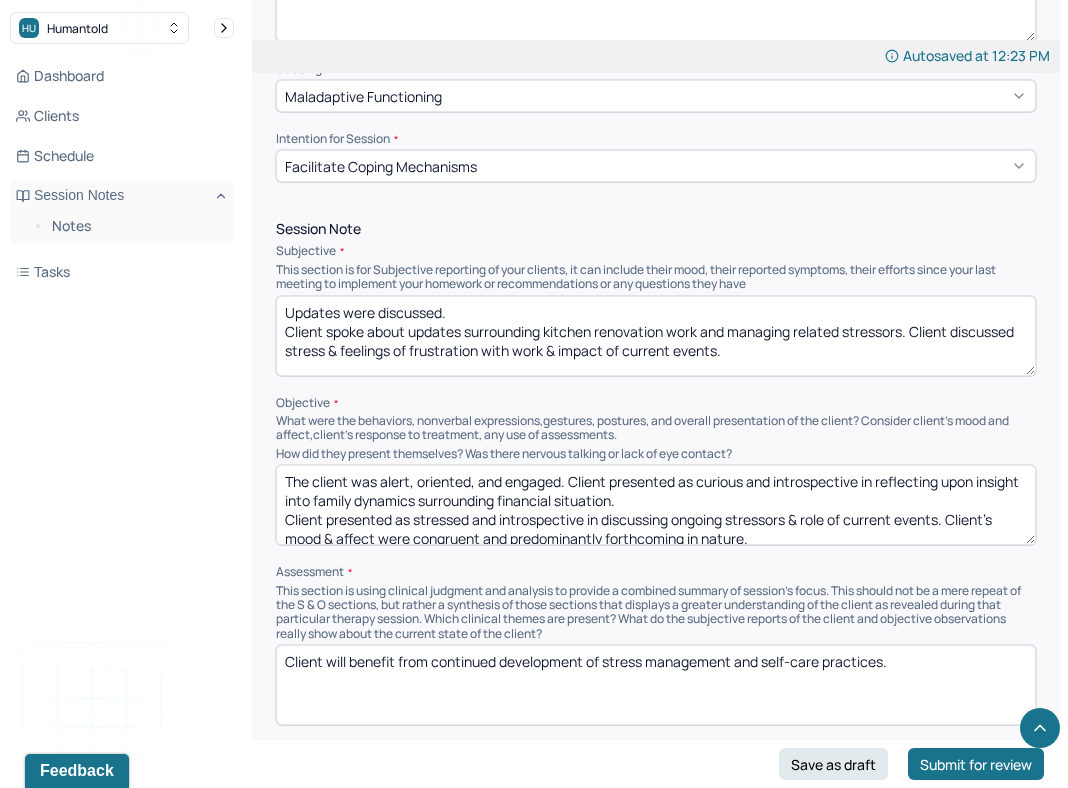 drag, startPoint x: 950, startPoint y: 515, endPoint x: 950, endPoint y: 498, distance: 17 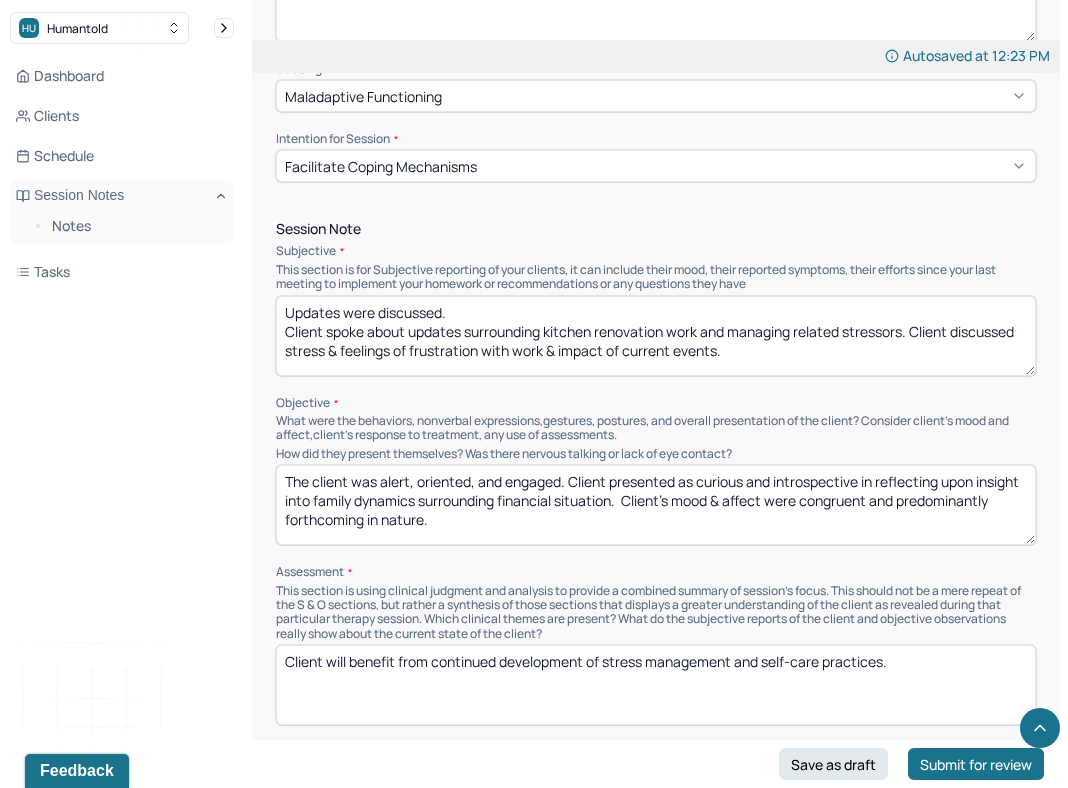 click on "The client was alert, oriented, and engaged. Client presented as curious and introspective in reflecting upon insight into family dynamics surrounding financial situation.
Client presented as stressed and introspective in discussing ongoing stressors & role of current events. Client's mood & affect were congruent and predominantly forthcoming in nature." at bounding box center (656, 505) 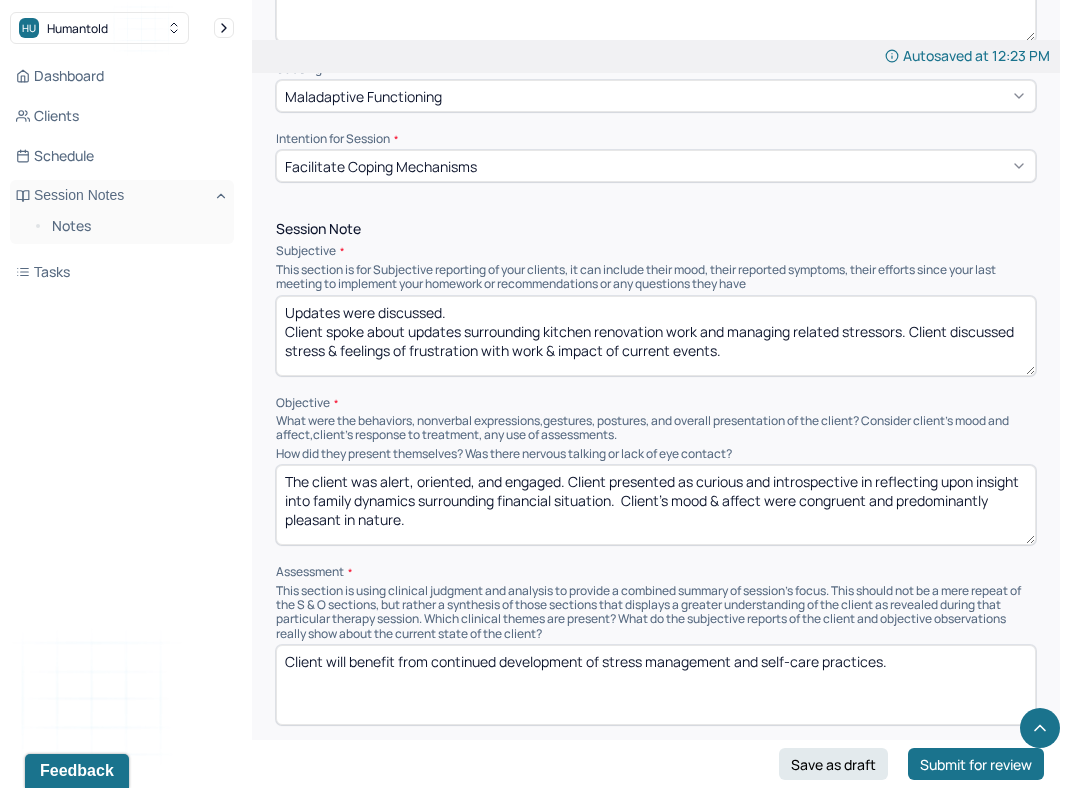 drag, startPoint x: 613, startPoint y: 494, endPoint x: 500, endPoint y: 493, distance: 113.004425 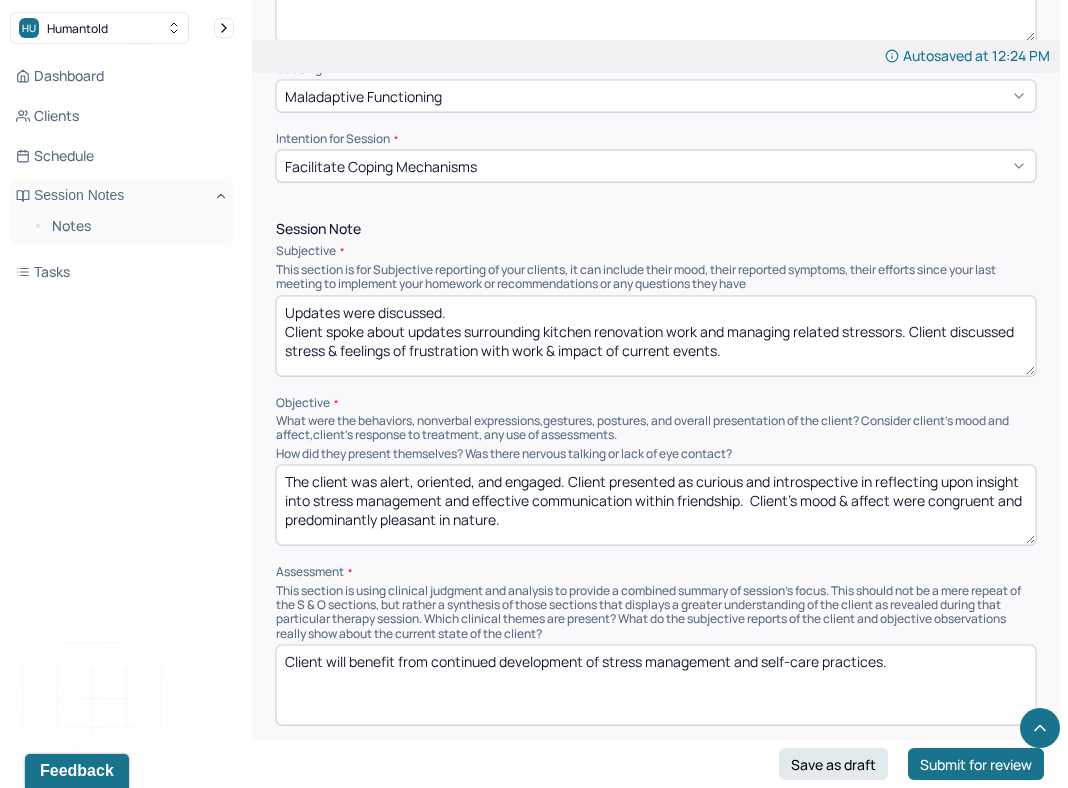 click on "The client was alert, oriented, and engaged. Client presented as curious and introspective in reflecting upon insight into stress management and effective communication within friendships.  Client's mood & affect were congruent and predominantly pleasant in nature." at bounding box center [656, 505] 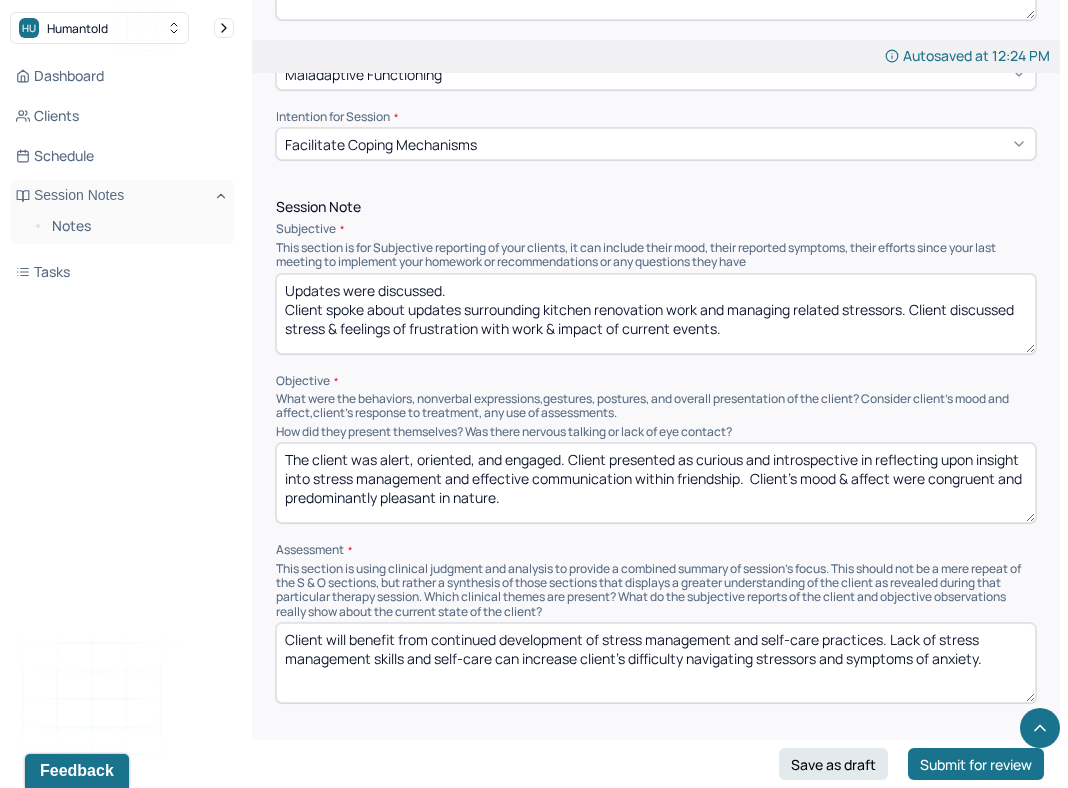 scroll, scrollTop: 1089, scrollLeft: 0, axis: vertical 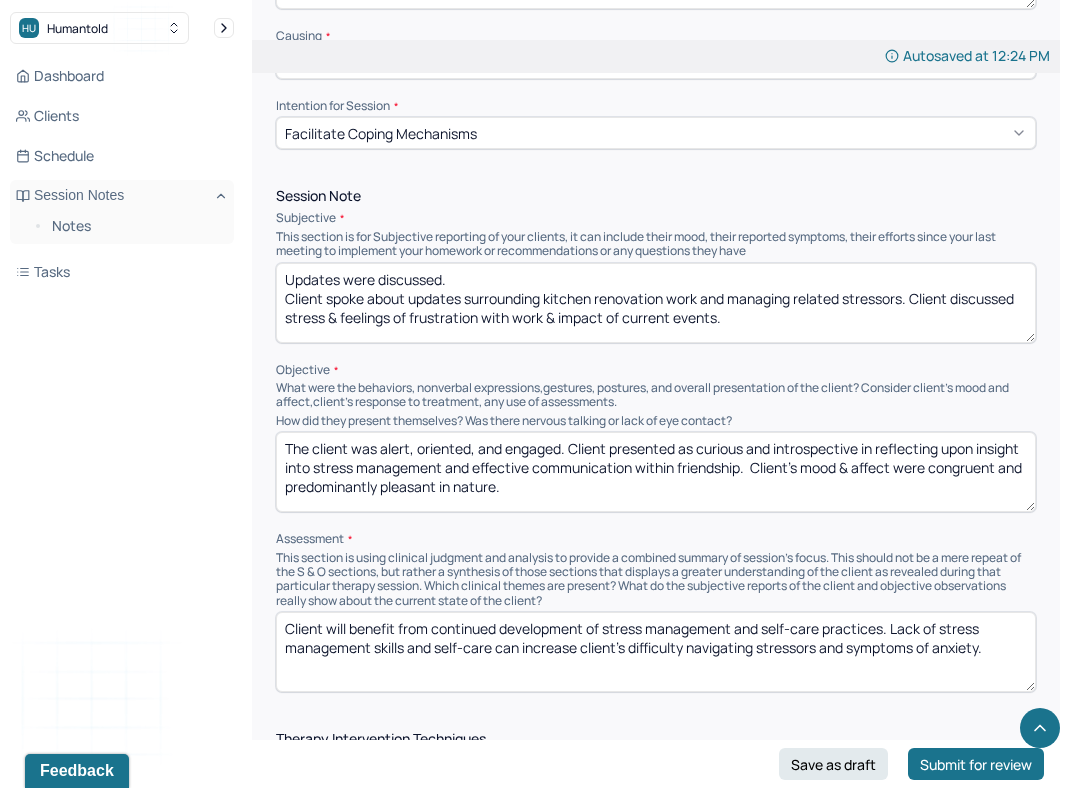 type on "Client will benefit from continued development of stress management and self-care practices. Lack of stress management skills and self-care can increase client's difficulty navigating stressors and symptoms of anxiety." 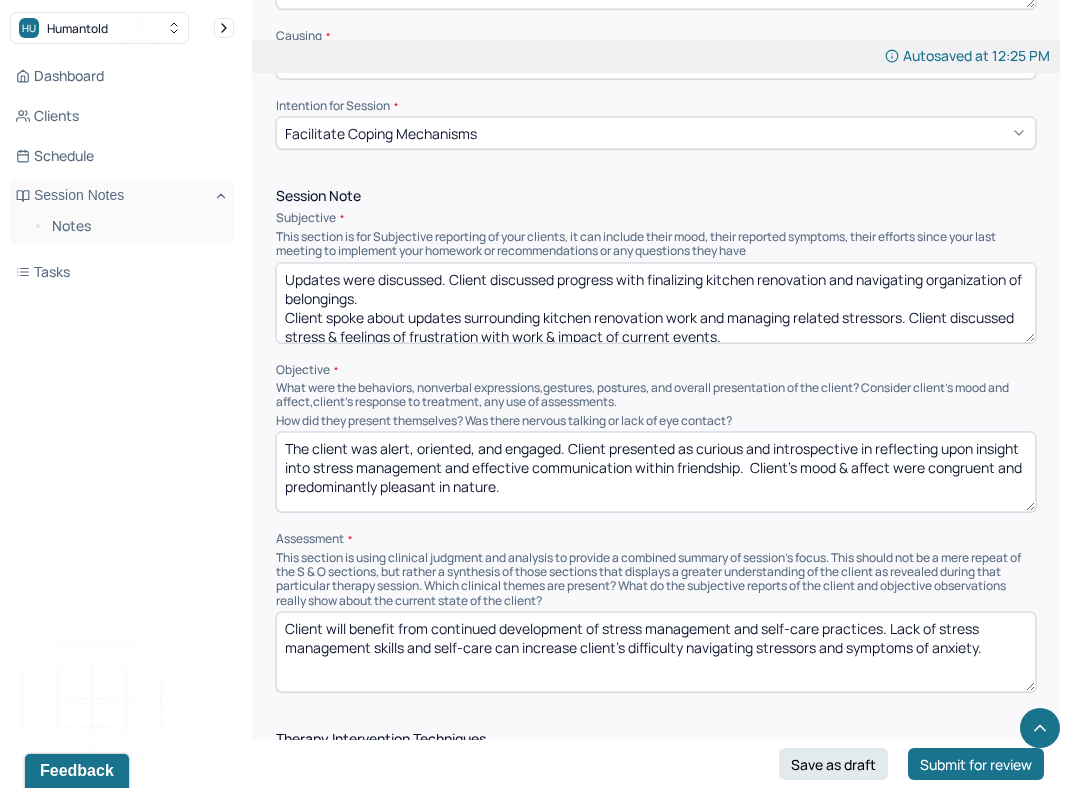 drag, startPoint x: 916, startPoint y: 310, endPoint x: 905, endPoint y: 295, distance: 18.601076 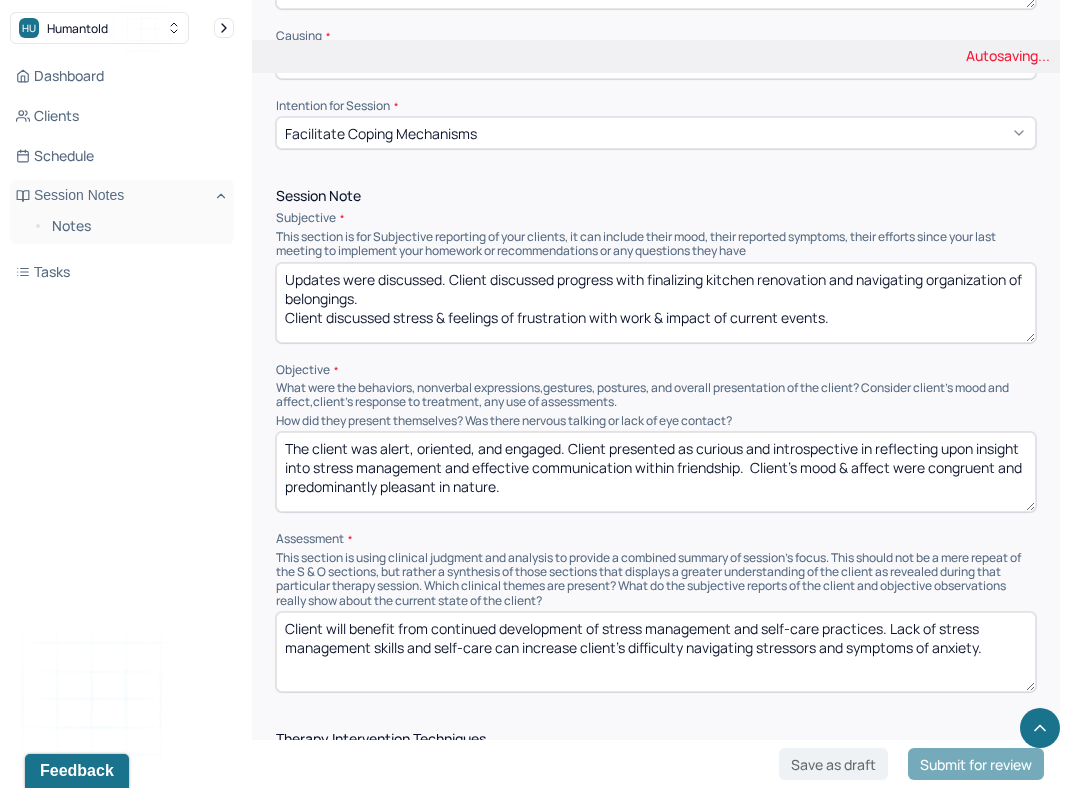 click on "Updates were discussed. Client discussed progress with finalizing kitchen renovation and navigating organization of belongings.
Client spoke about updates surrounding kitchen renovation work and managing related stressors. Client discussed stress & feelings of frustration with work & impact of current events." at bounding box center [656, 303] 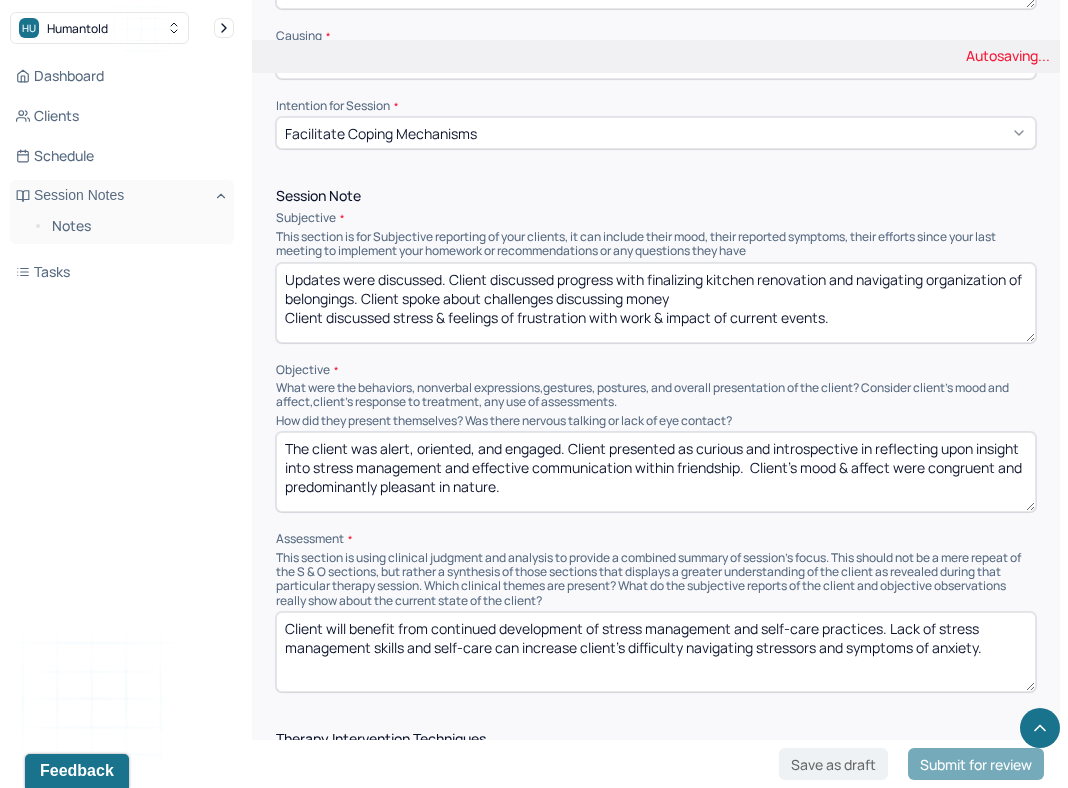 click on "Updates were discussed. Client discussed progress with finalizing kitchen renovation and navigating organization of belongings. Client spoke about challenges
Client discussed stress & feelings of frustration with work & impact of current events." at bounding box center [656, 303] 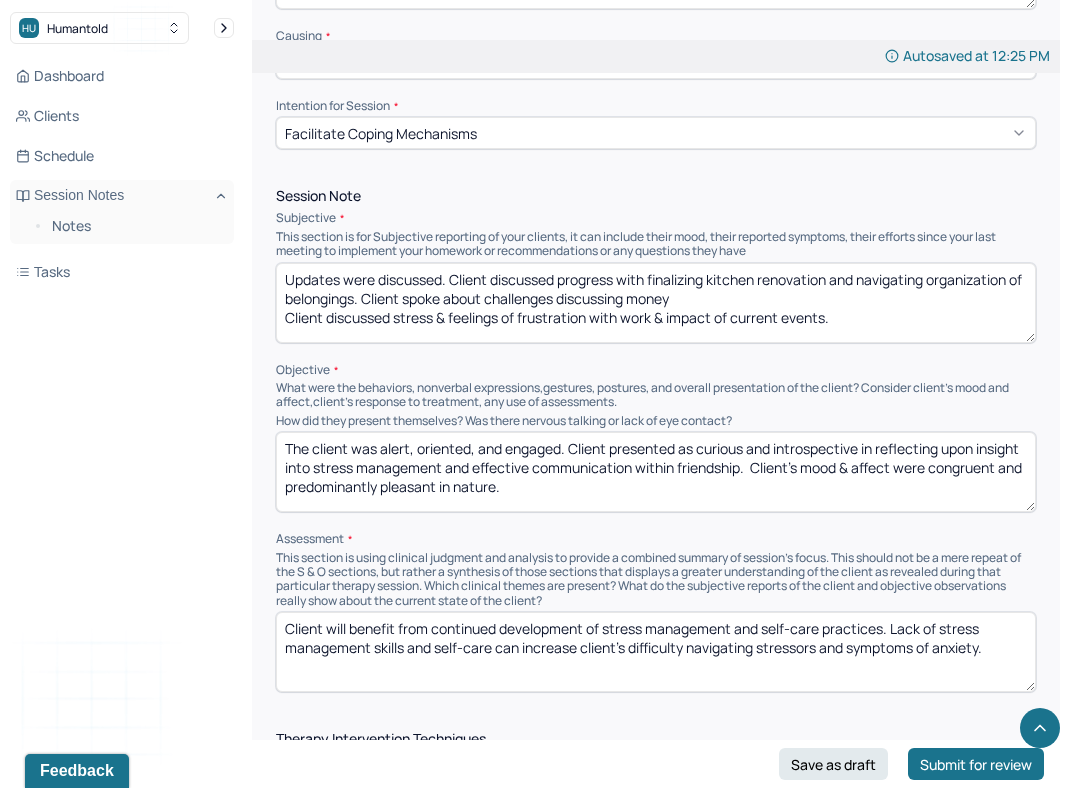 click on "Updates were discussed. Client discussed progress with finalizing kitchen renovation and navigating organization of belongings. Client spoke about challenges
Client discussed stress & feelings of frustration with work & impact of current events." at bounding box center [656, 303] 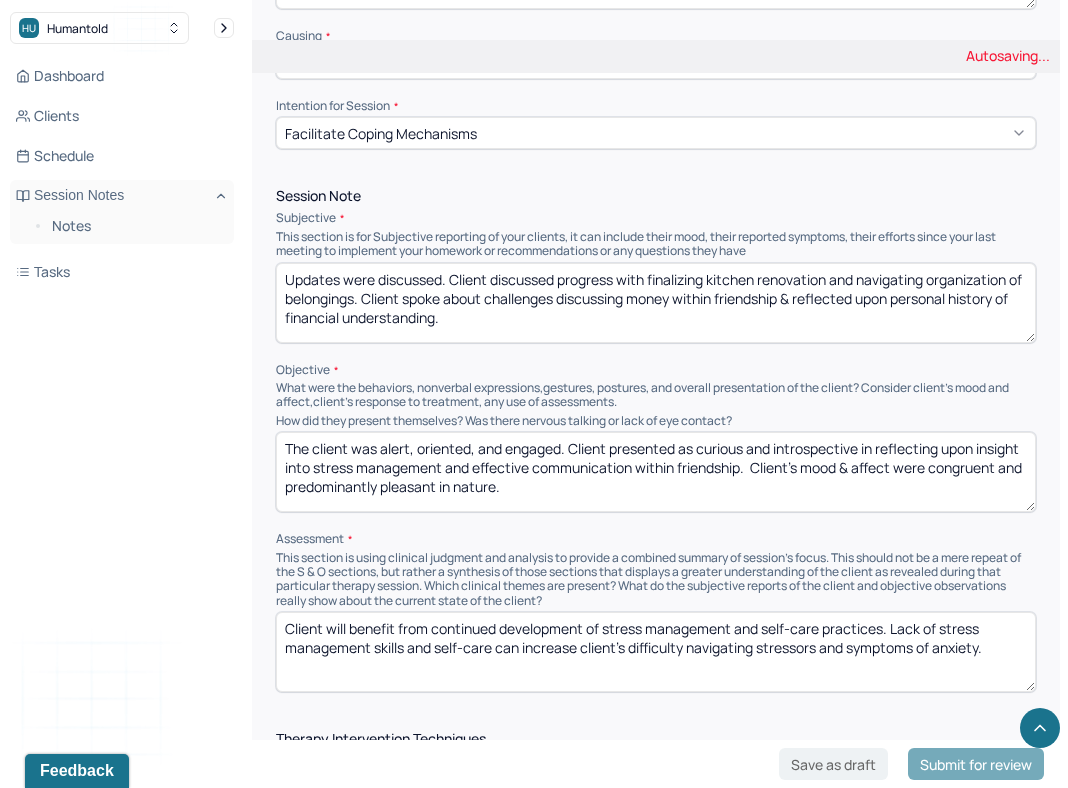 type on "Updates were discussed. Client discussed progress with finalizing kitchen renovation and navigating organization of belongings. Client spoke about challenges discussing money within friendship & reflected upon personal history of financial understanding." 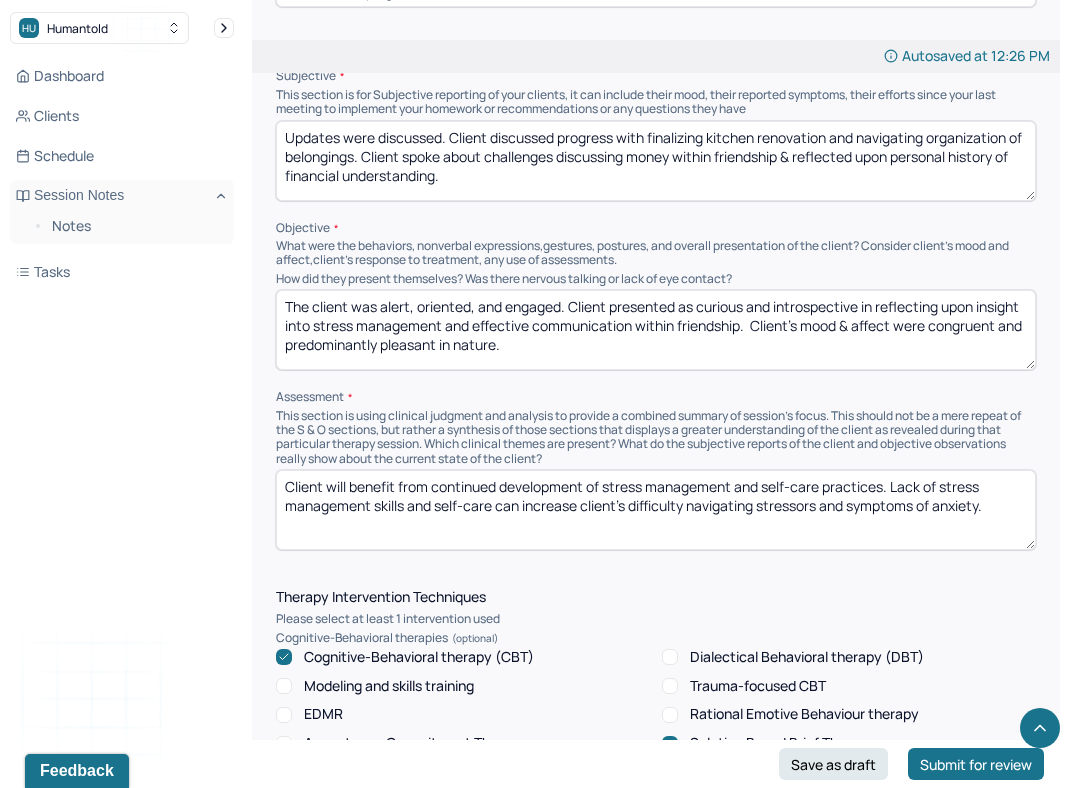 scroll, scrollTop: 1236, scrollLeft: 0, axis: vertical 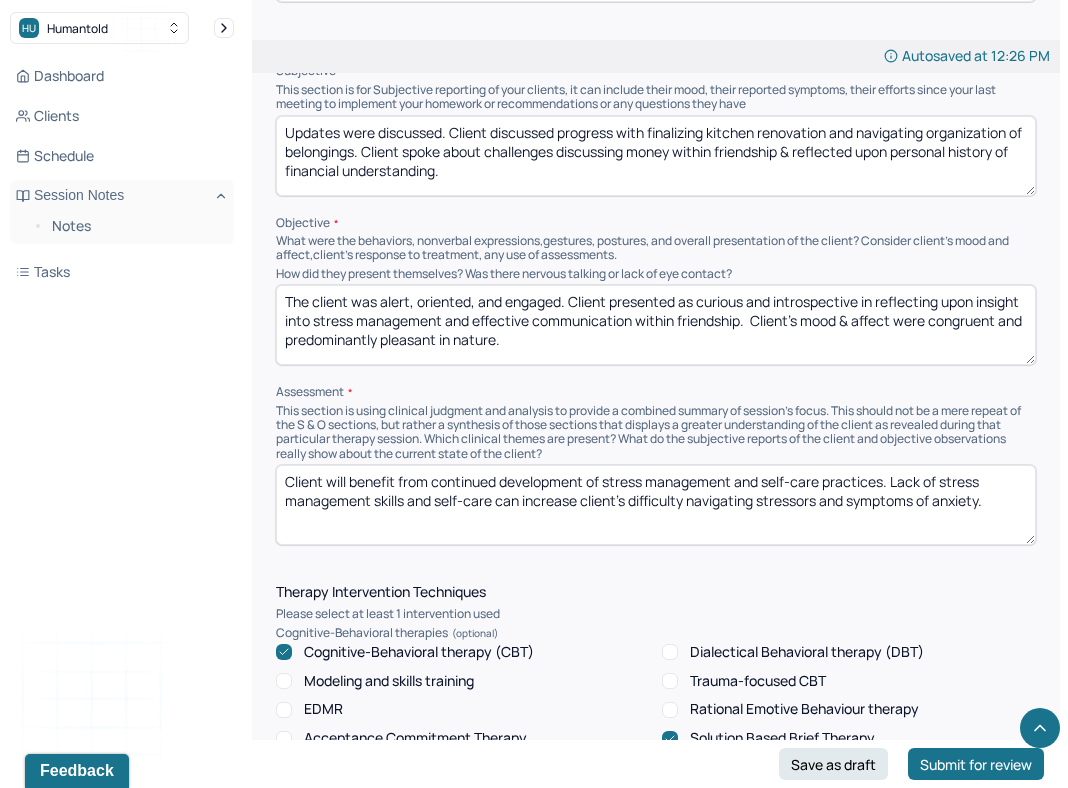 click on "Client will benefit from continued development of stress management and self-care practices. Lack of stress management skills and self-care can increase client's difficulty navigating stressors and symptoms of anxiety." at bounding box center (656, 505) 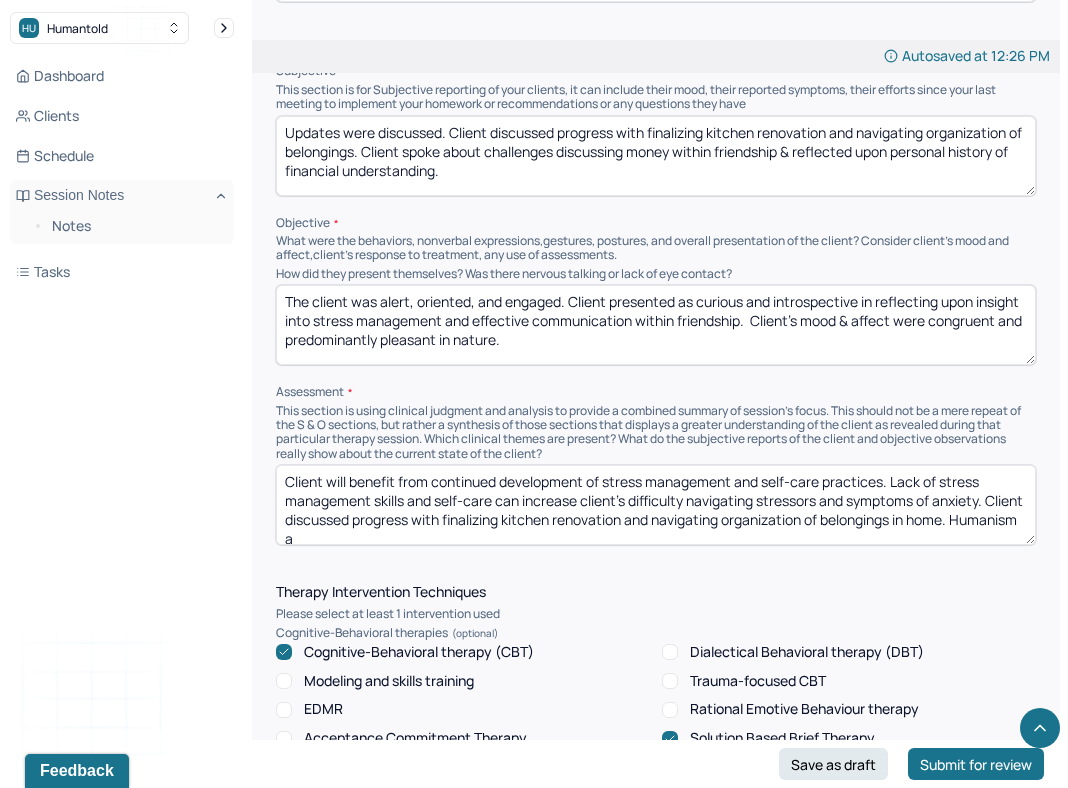 scroll, scrollTop: 3, scrollLeft: 0, axis: vertical 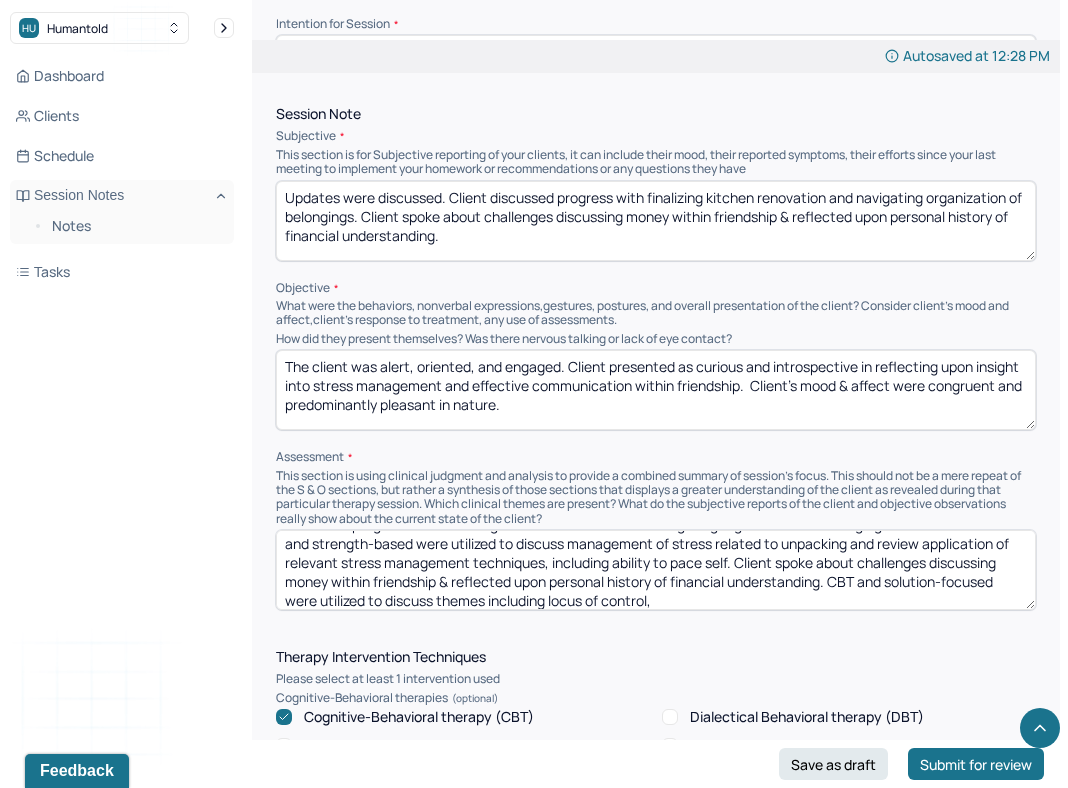click on "Client will benefit from continued development of stress management and self-care practices. Lack of stress management skills and self-care can increase client's difficulty navigating stressors and symptoms of anxiety. Client discussed progress with finalizing kitchen renovation and navigating organization of belongings in home. Humanism and strength-based were utilized to discuss management of stress related to unpacking and review application of relevant stress management techniques, including ability to pace self. Client spoke about challenges discussing money within friendship & reflected upon personal history of financial understanding. CBT and solution-focused were utilized to discuss themes including locus of control," at bounding box center [656, 570] 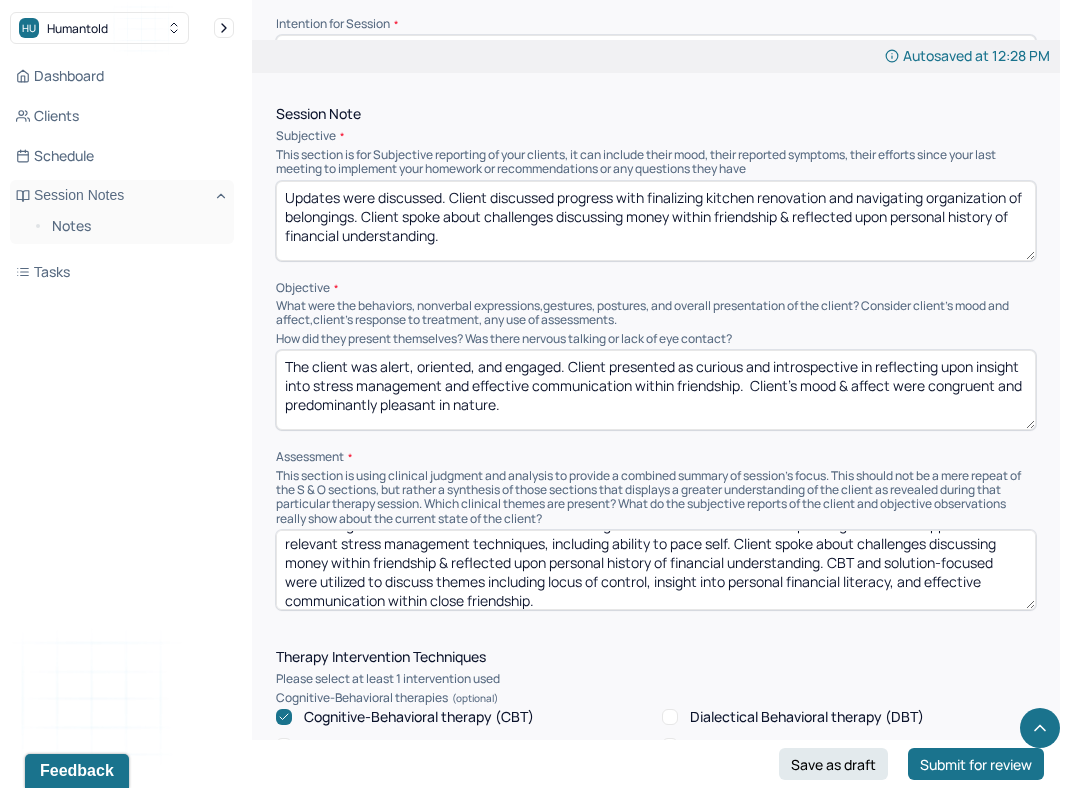 scroll, scrollTop: 0, scrollLeft: 0, axis: both 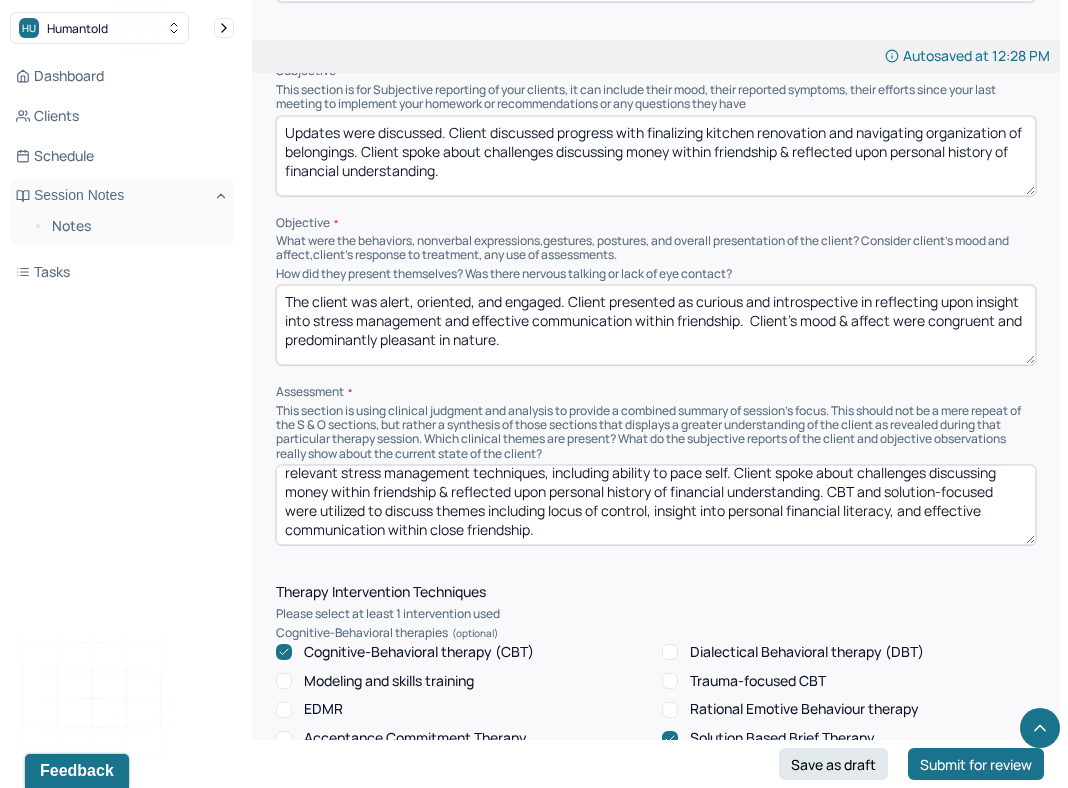 type on "Client will benefit from continued development of stress management and self-care practices. Lack of stress management skills and self-care can increase client's difficulty navigating stressors and symptoms of anxiety. Client discussed progress with finalizing kitchen renovation and navigating organization of belongings in home. Humanism and strength-based were utilized to discuss management of stress related to unpacking and review application of relevant stress management techniques, including ability to pace self. Client spoke about challenges discussing money within friendship & reflected upon personal history of financial understanding. CBT and solution-focused were utilized to discuss themes including locus of control, insight into personal financial literacy, and effective communication within close friendship." 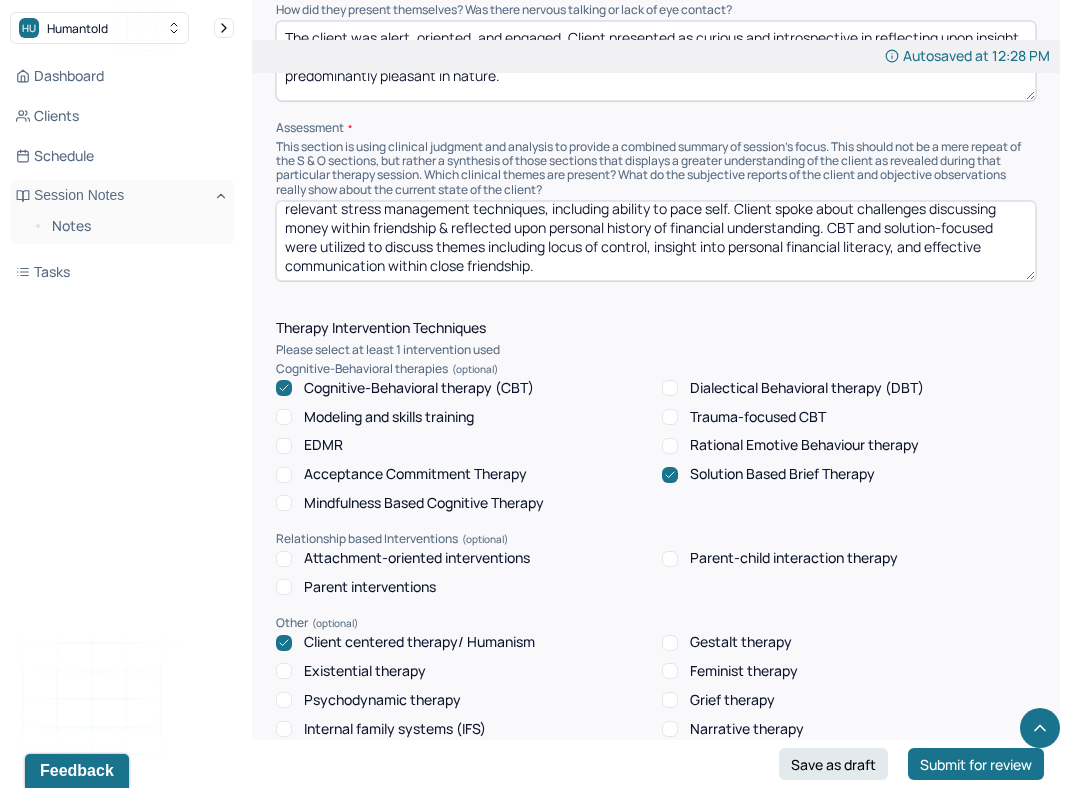 scroll, scrollTop: 1373, scrollLeft: 0, axis: vertical 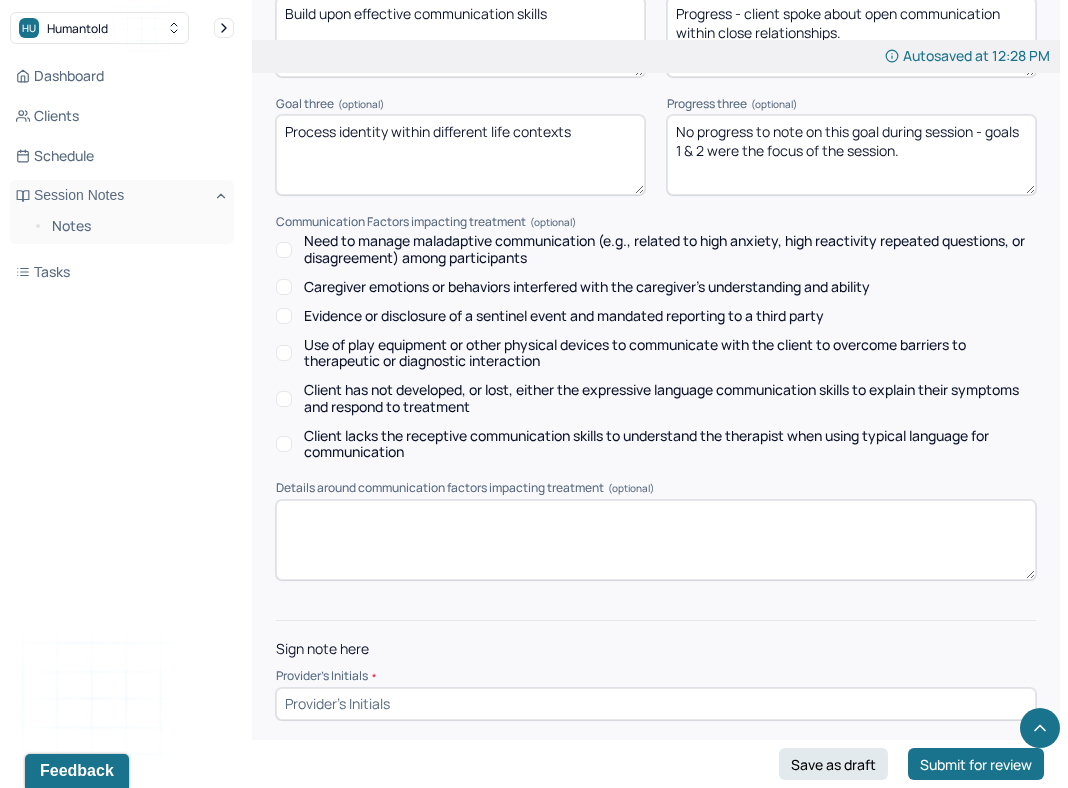 click at bounding box center (656, 704) 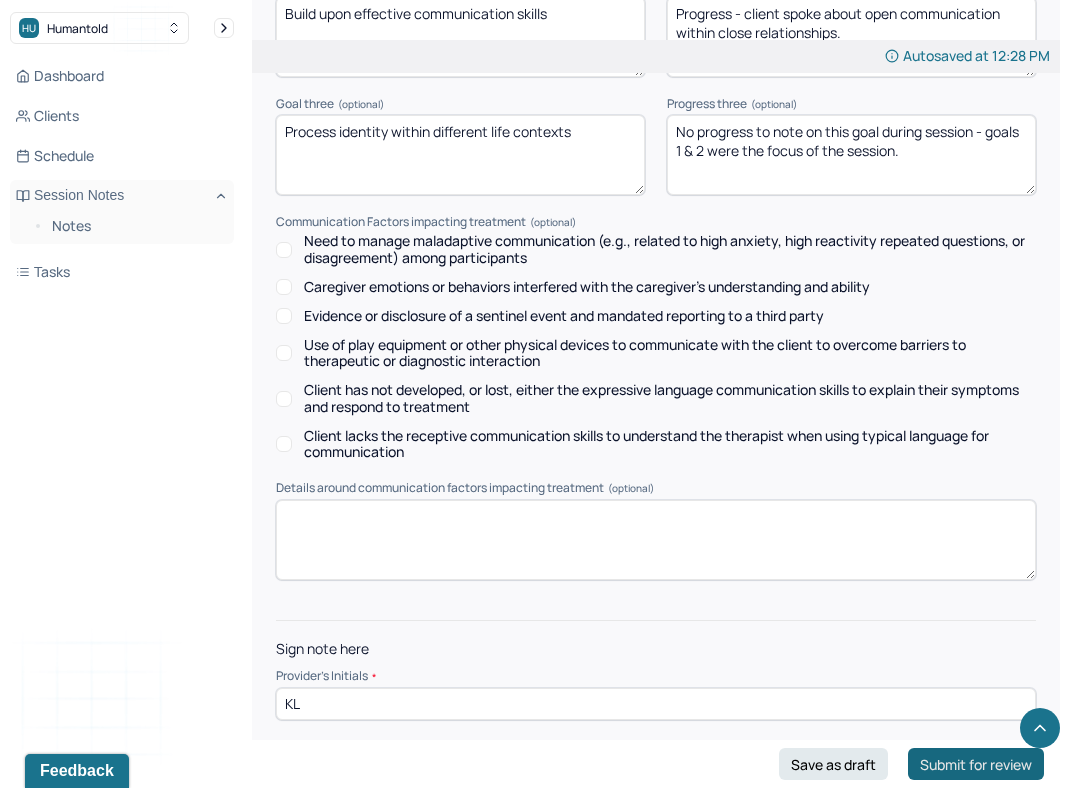 type on "KL" 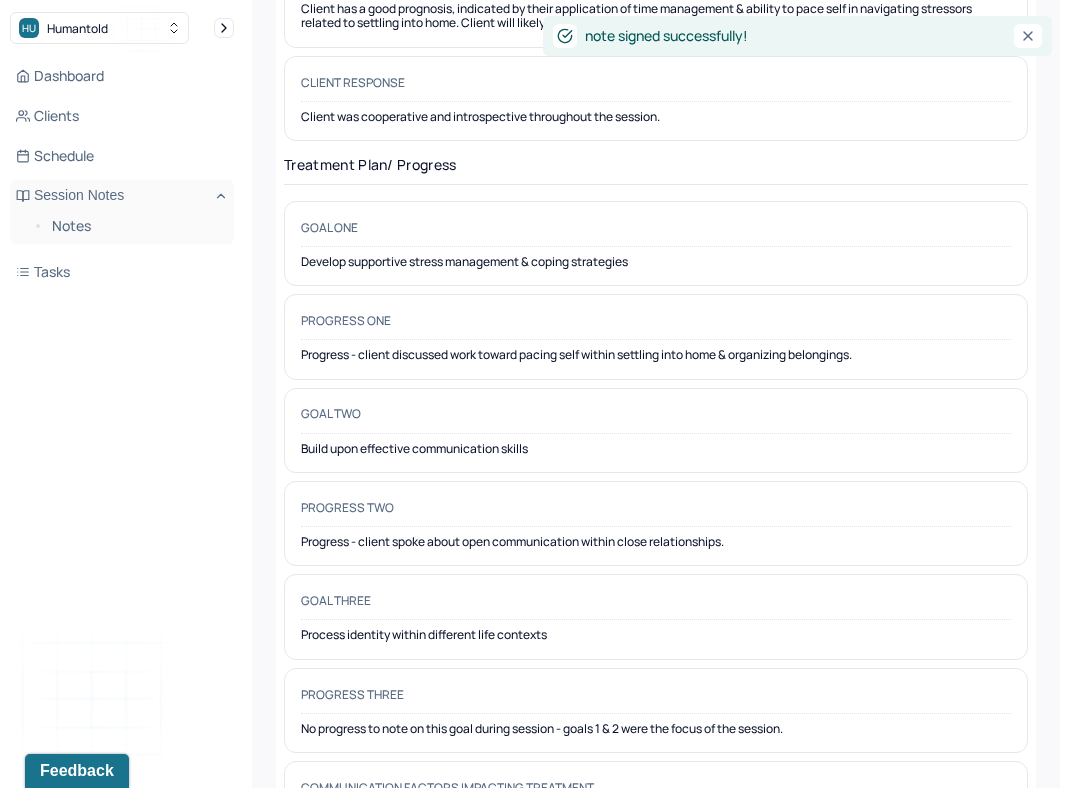 scroll, scrollTop: 0, scrollLeft: 0, axis: both 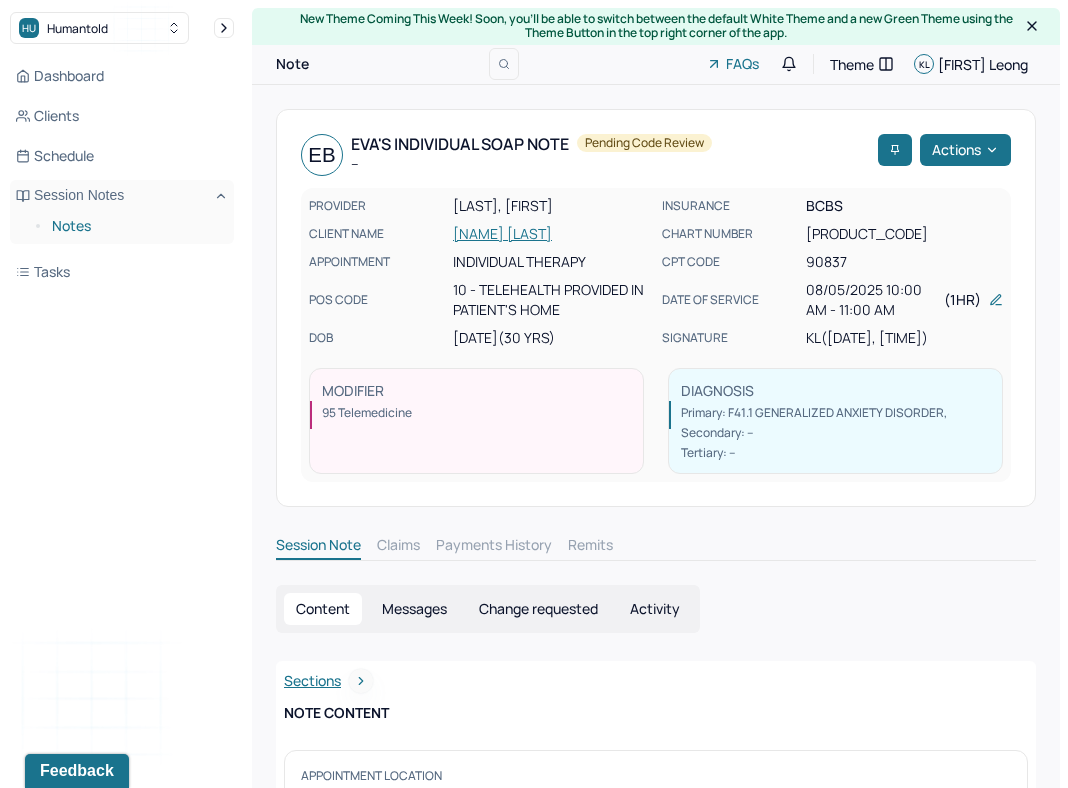click on "Notes" at bounding box center (135, 226) 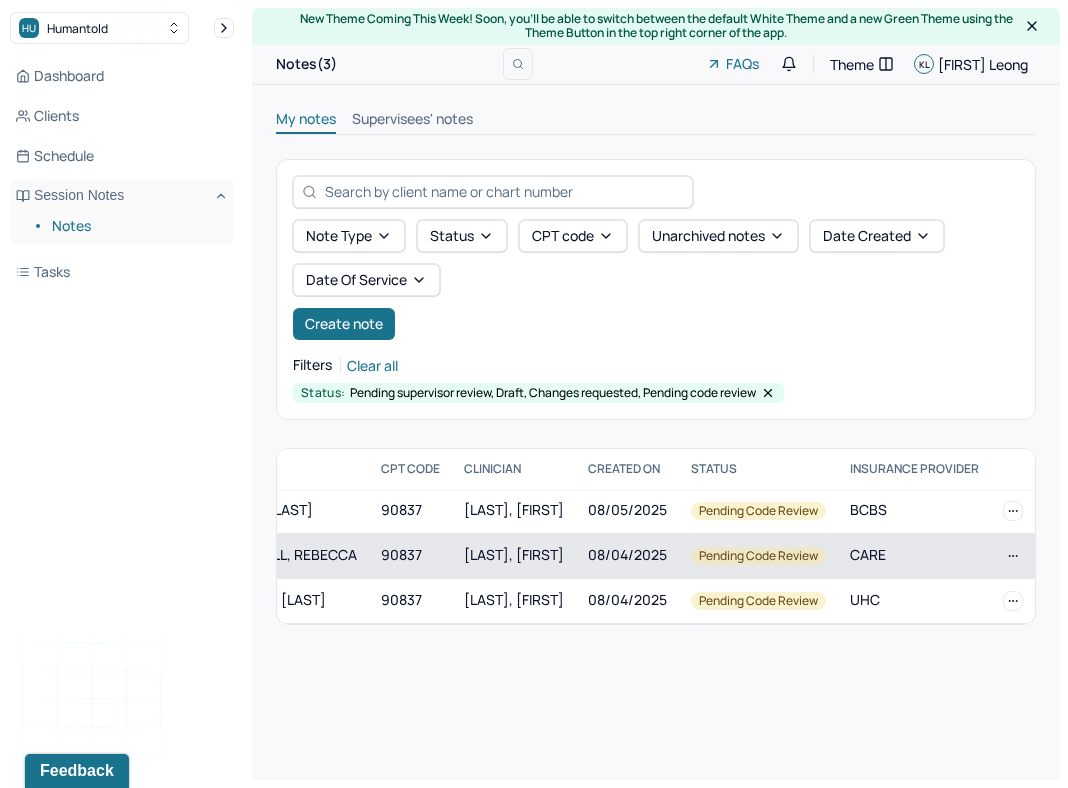 scroll, scrollTop: 0, scrollLeft: 0, axis: both 